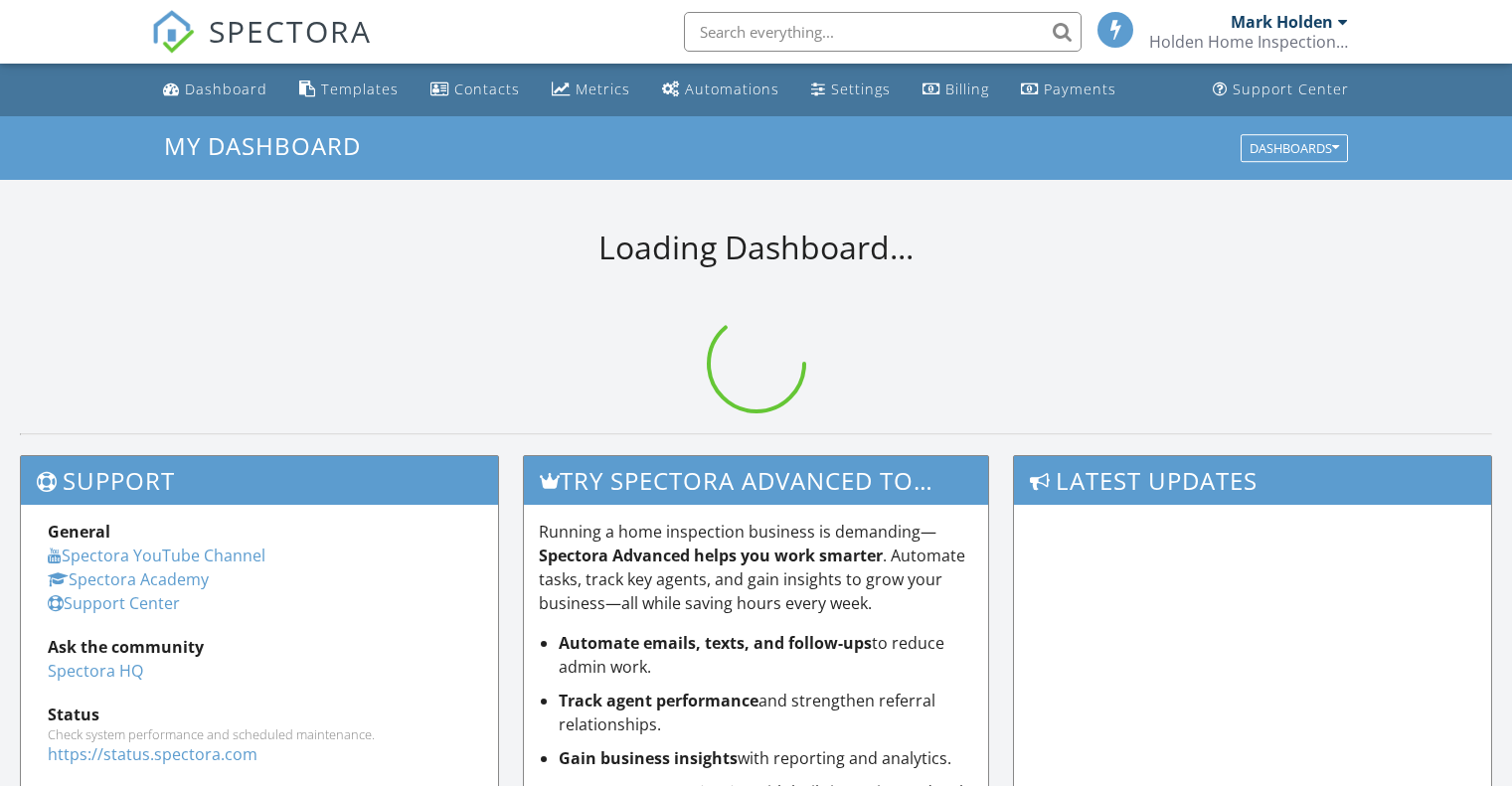 scroll, scrollTop: 0, scrollLeft: 0, axis: both 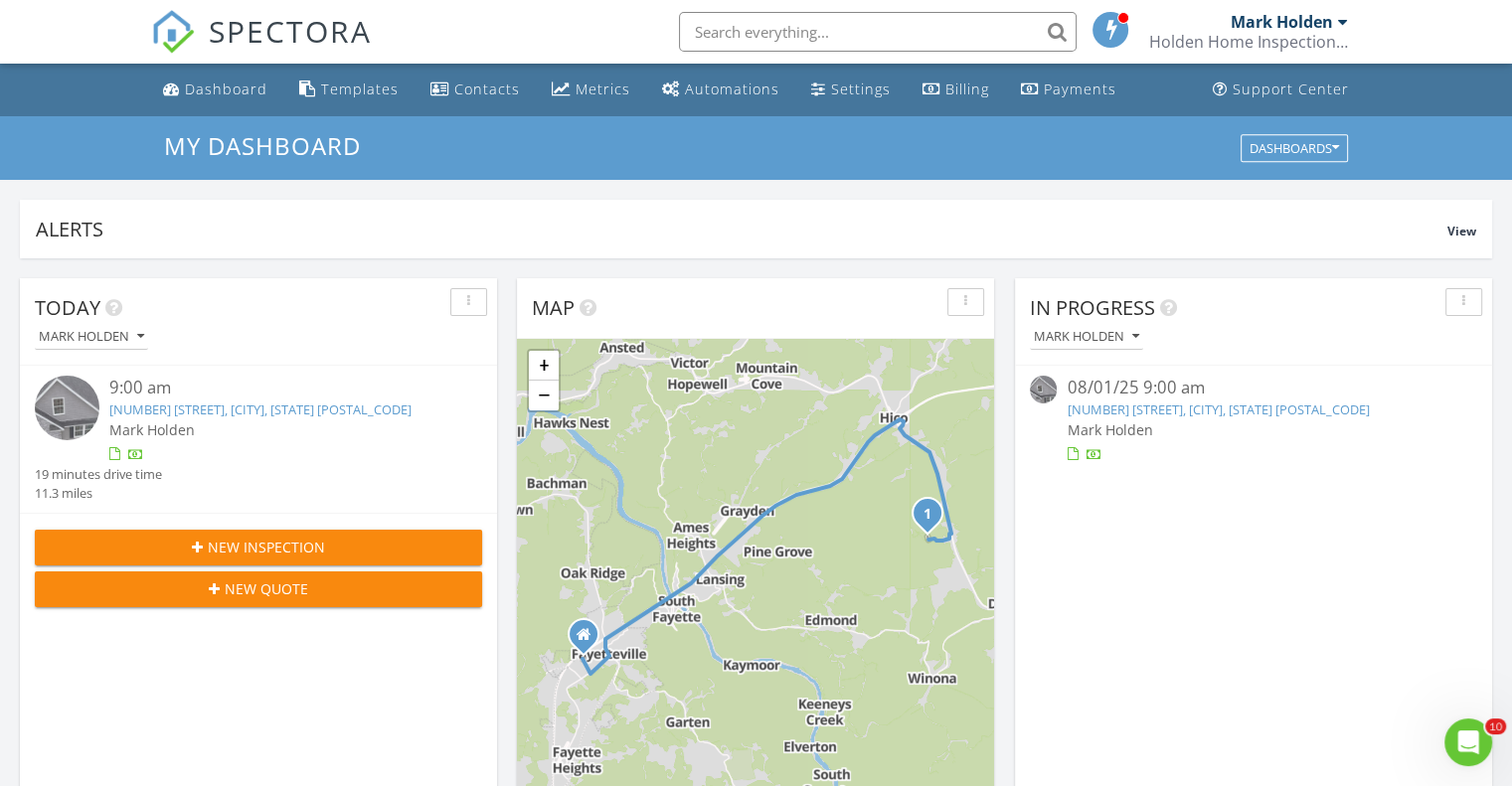 click on "356 Mallard Rd, Hico, WV 25854" at bounding box center (260, 409) 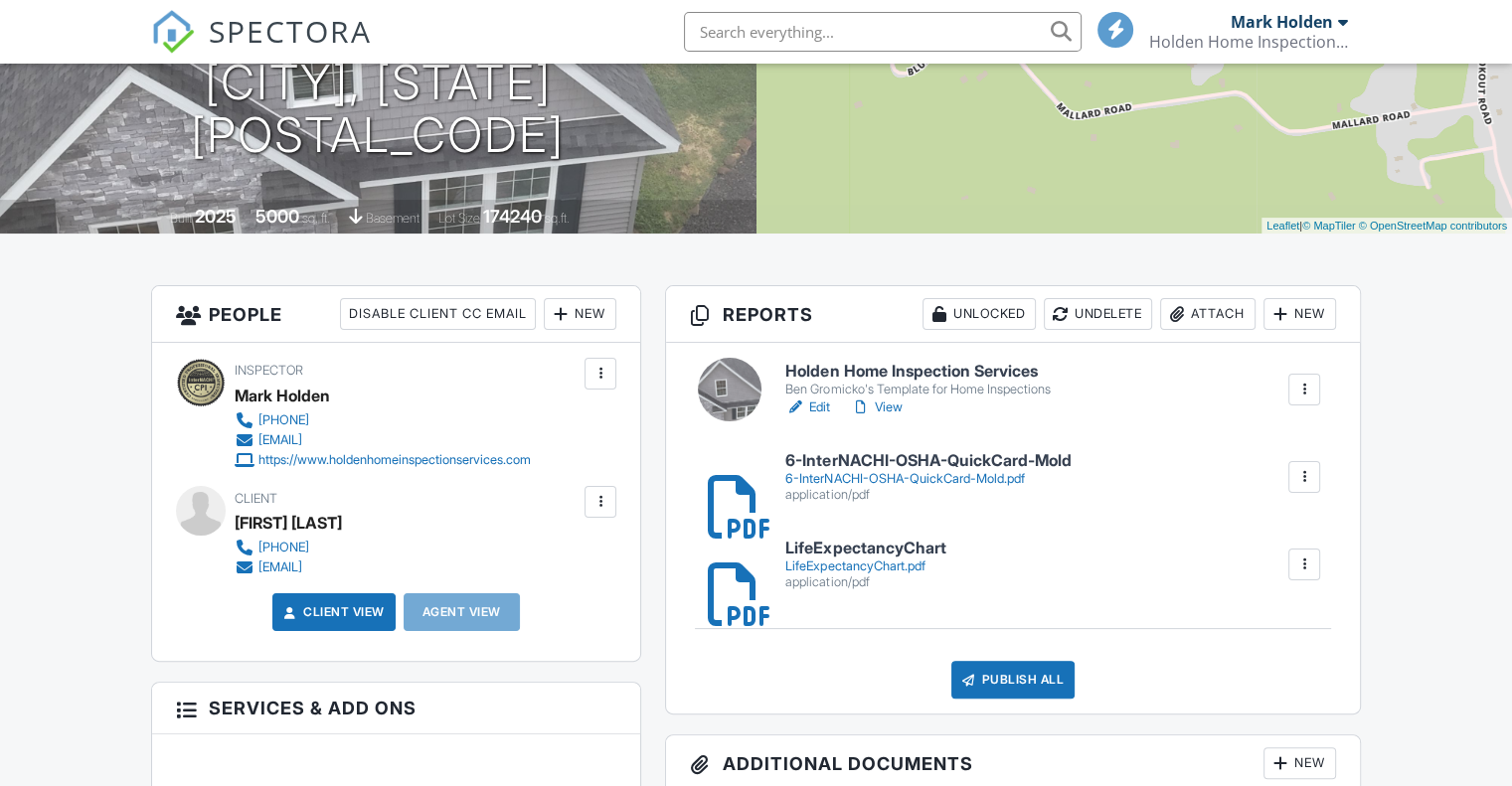 scroll, scrollTop: 297, scrollLeft: 0, axis: vertical 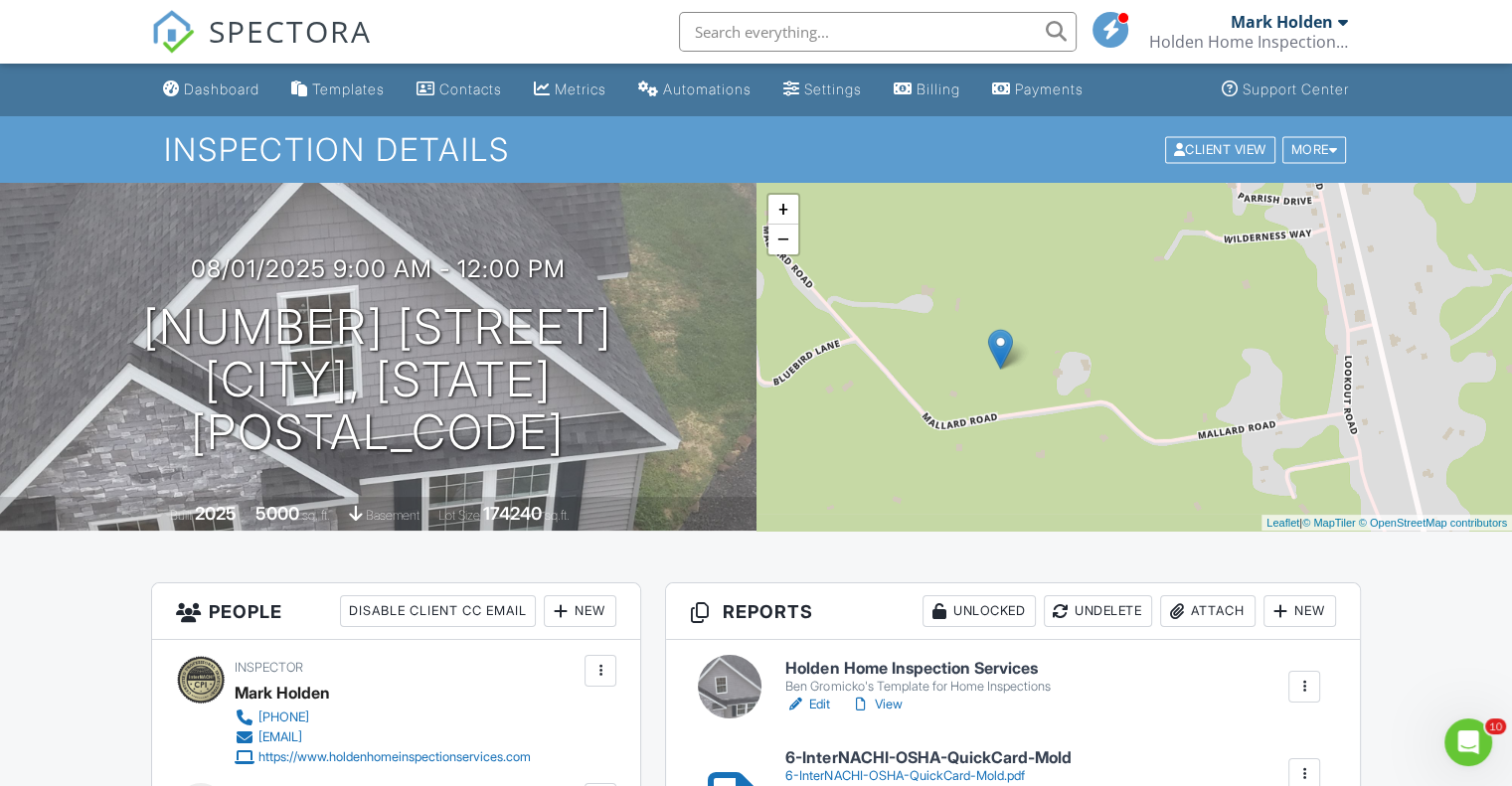 drag, startPoint x: 1388, startPoint y: 335, endPoint x: 1244, endPoint y: 349, distance: 144.679 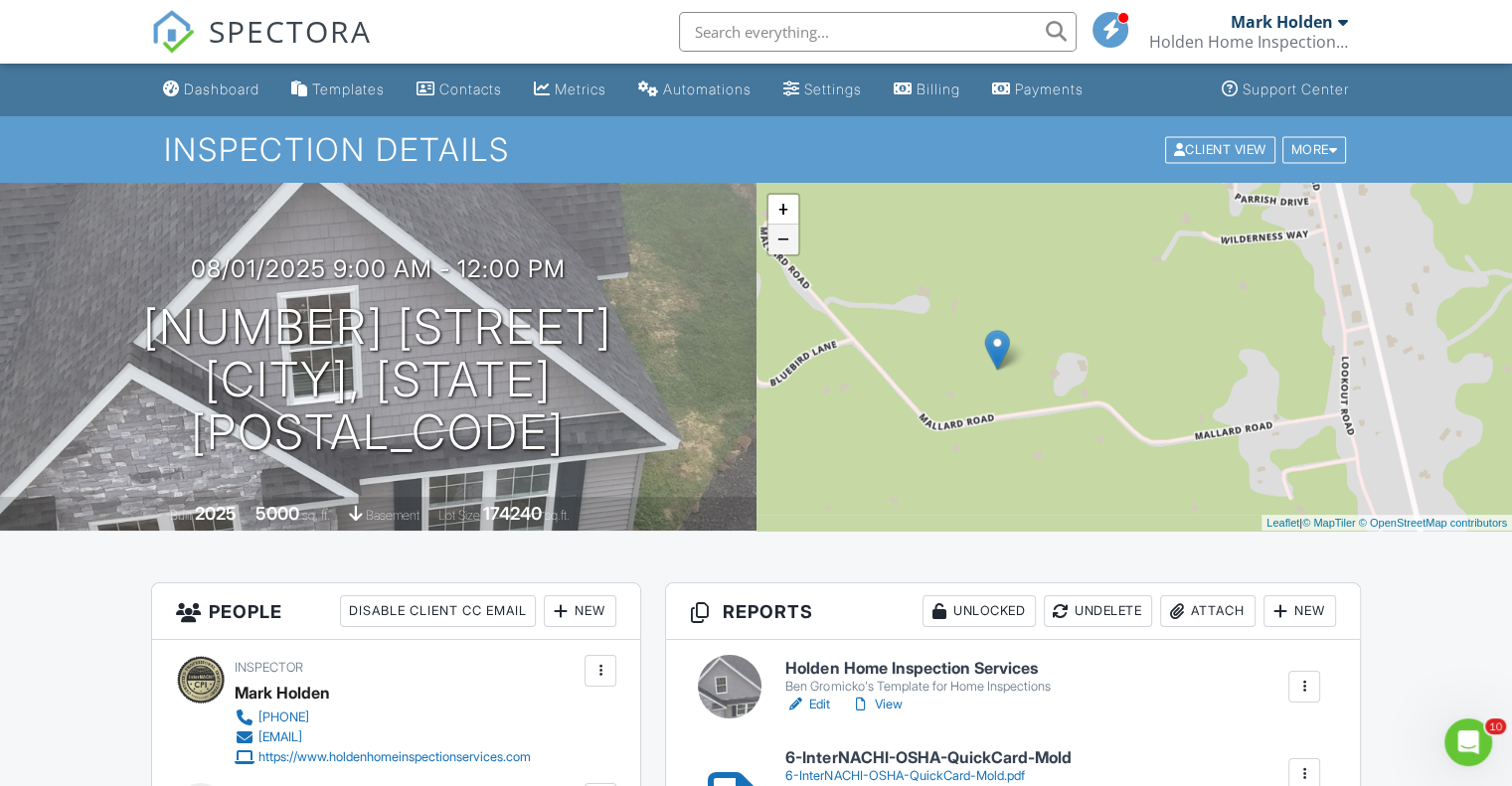 click on "−" at bounding box center [783, 239] 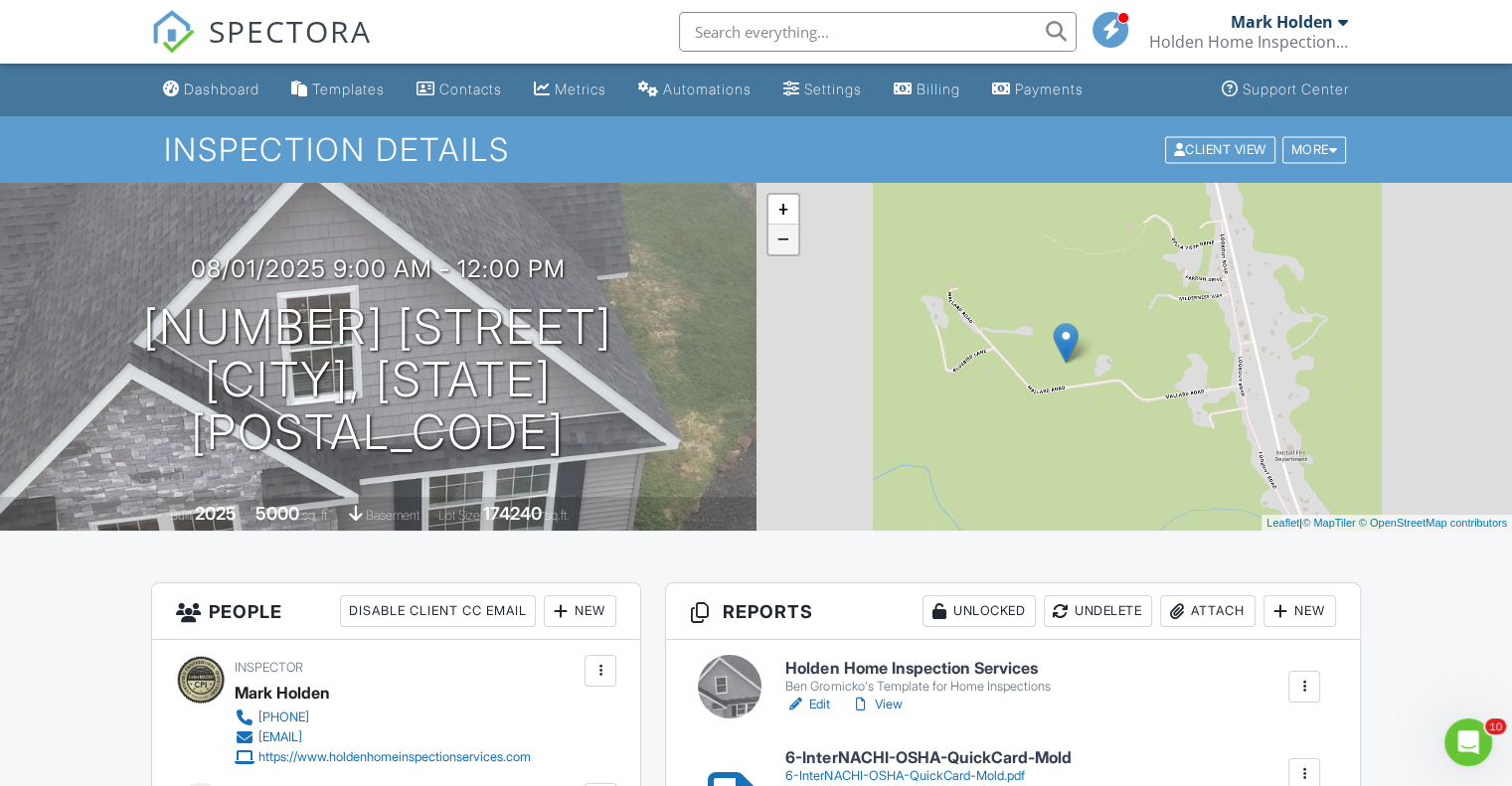 click on "−" at bounding box center (783, 239) 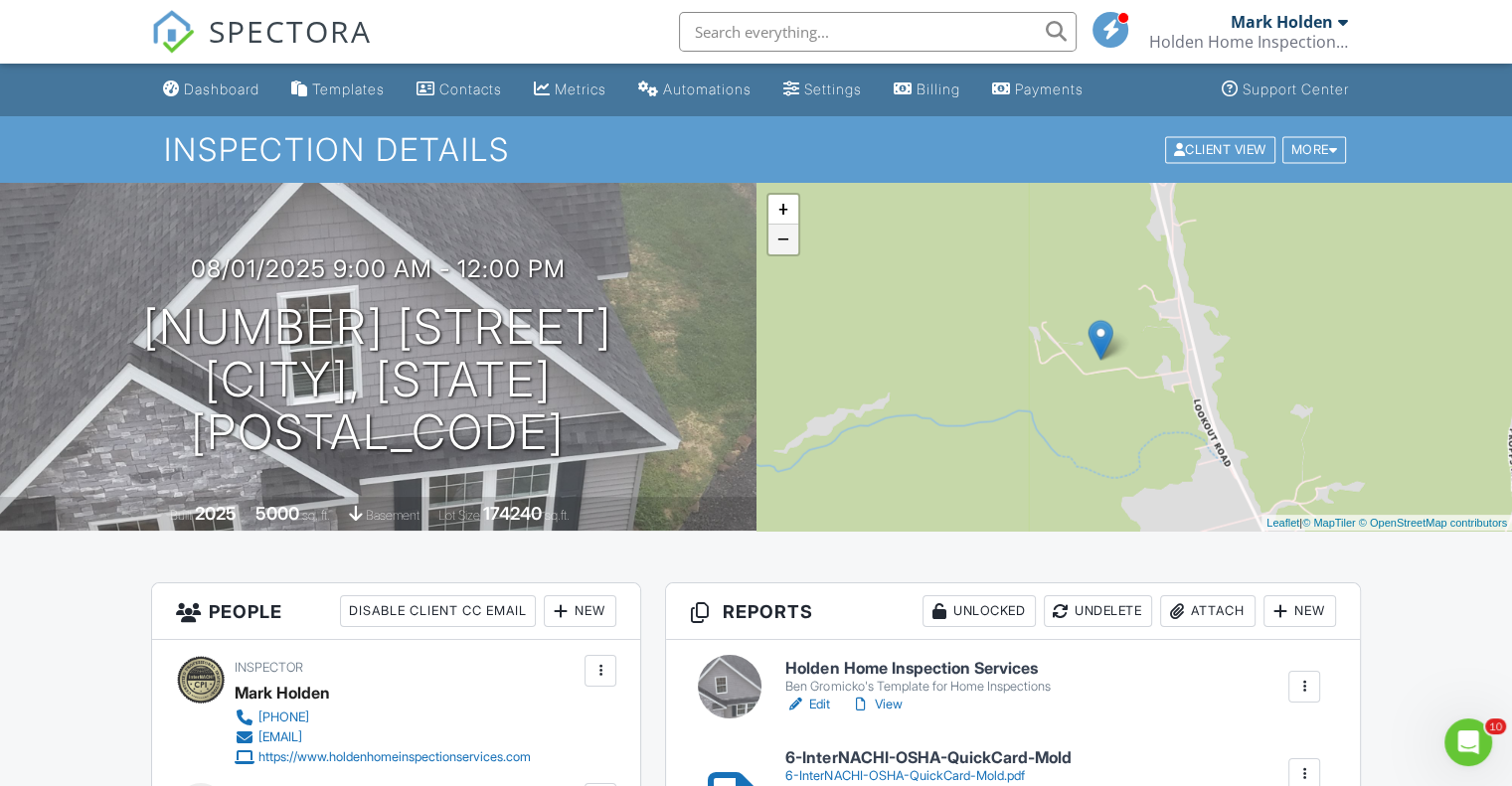 click on "−" at bounding box center (783, 239) 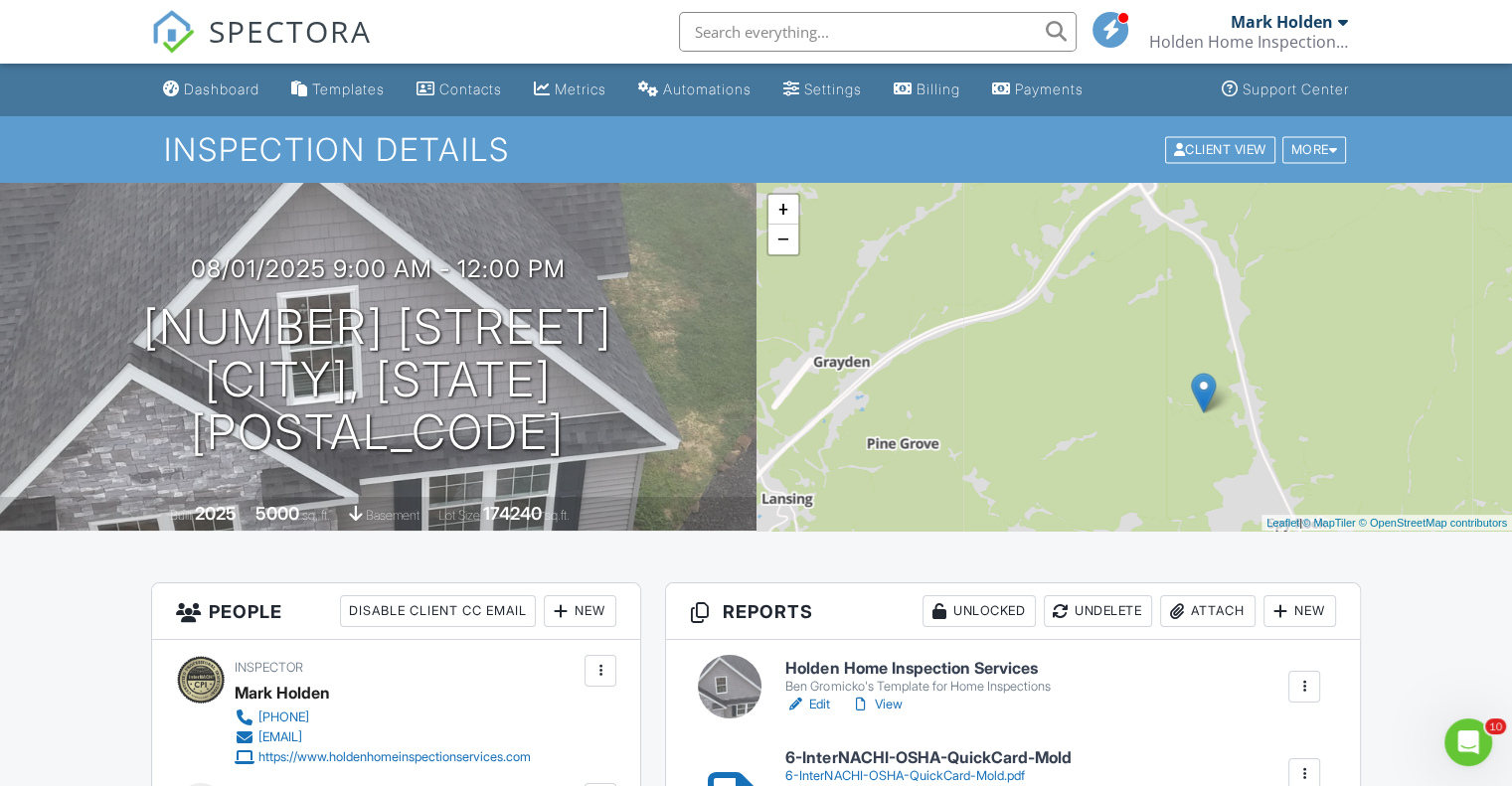 drag, startPoint x: 919, startPoint y: 319, endPoint x: 983, endPoint y: 354, distance: 72.94518 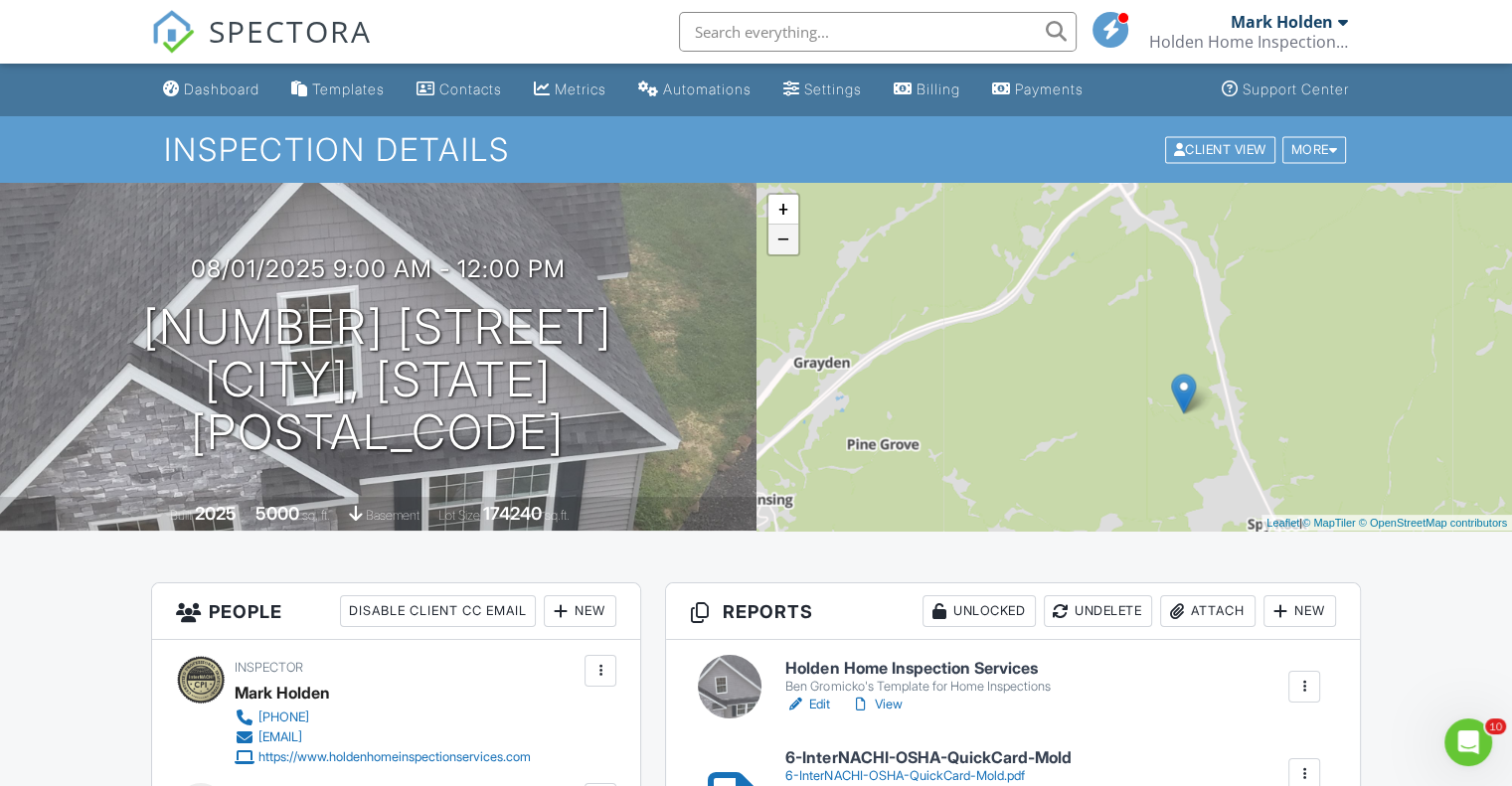 click on "−" at bounding box center (783, 239) 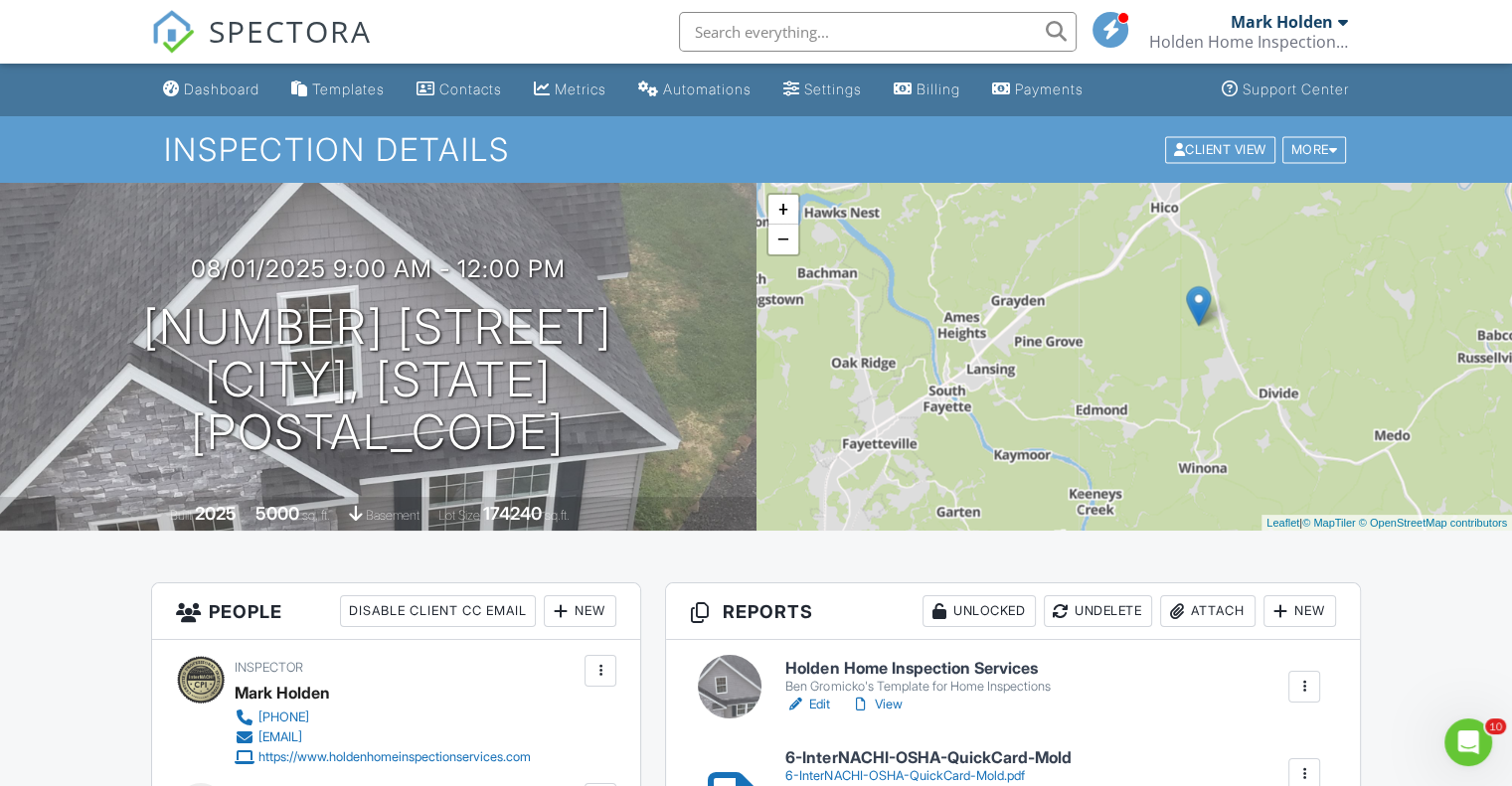 drag, startPoint x: 1062, startPoint y: 389, endPoint x: 1121, endPoint y: 365, distance: 63.69458 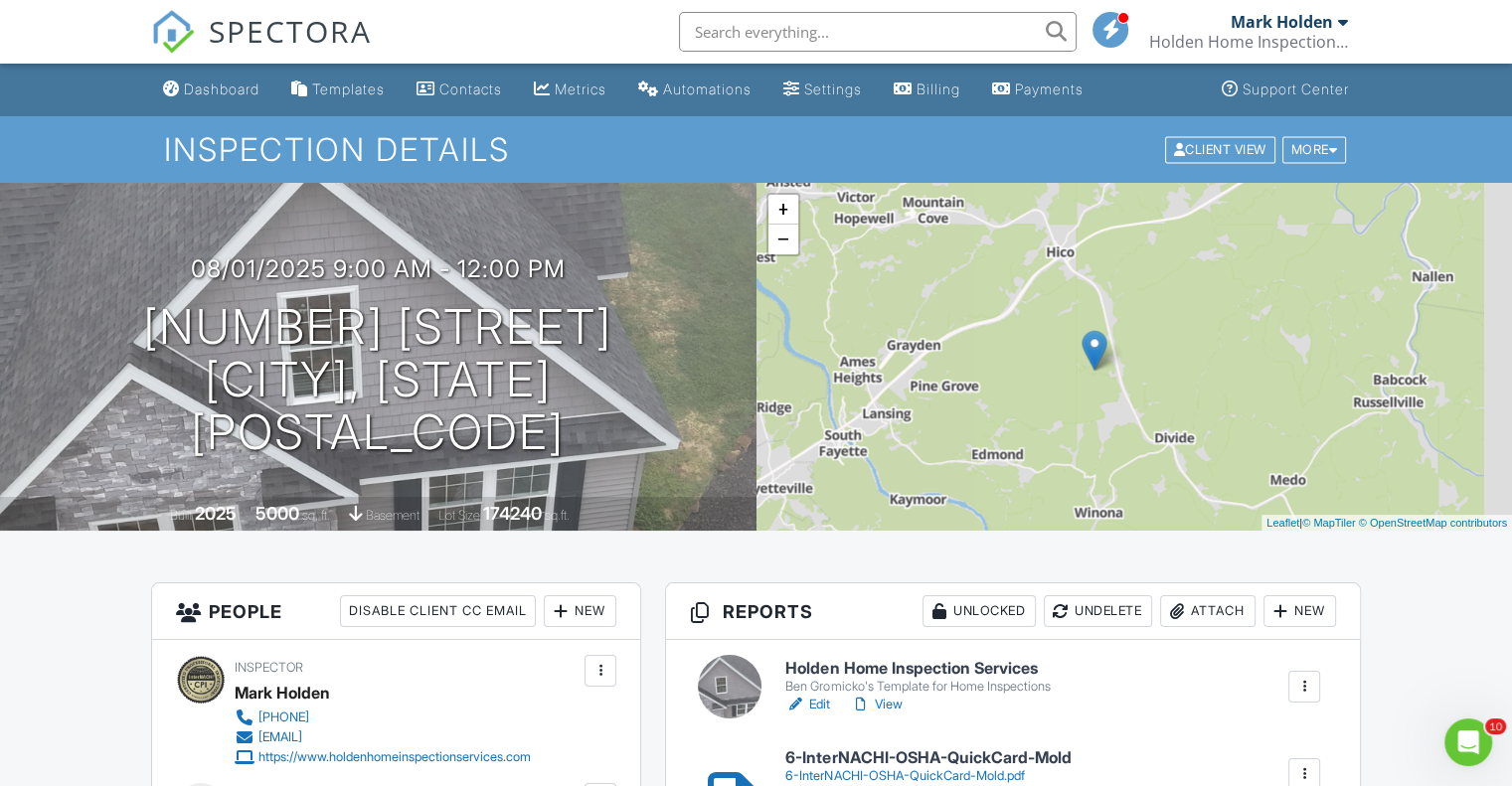 drag, startPoint x: 970, startPoint y: 450, endPoint x: 868, endPoint y: 493, distance: 110.69327 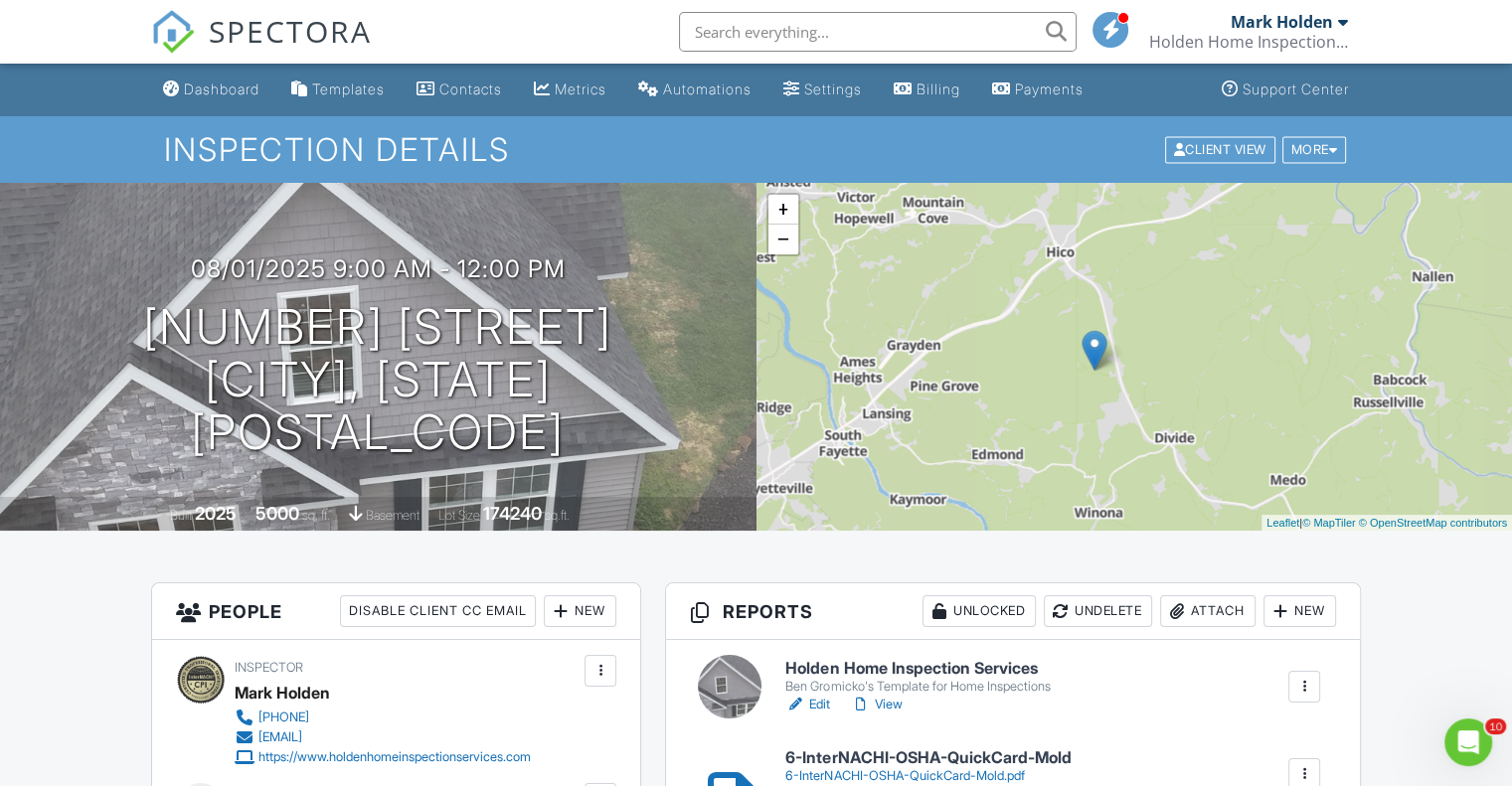 click at bounding box center (1093, 351) 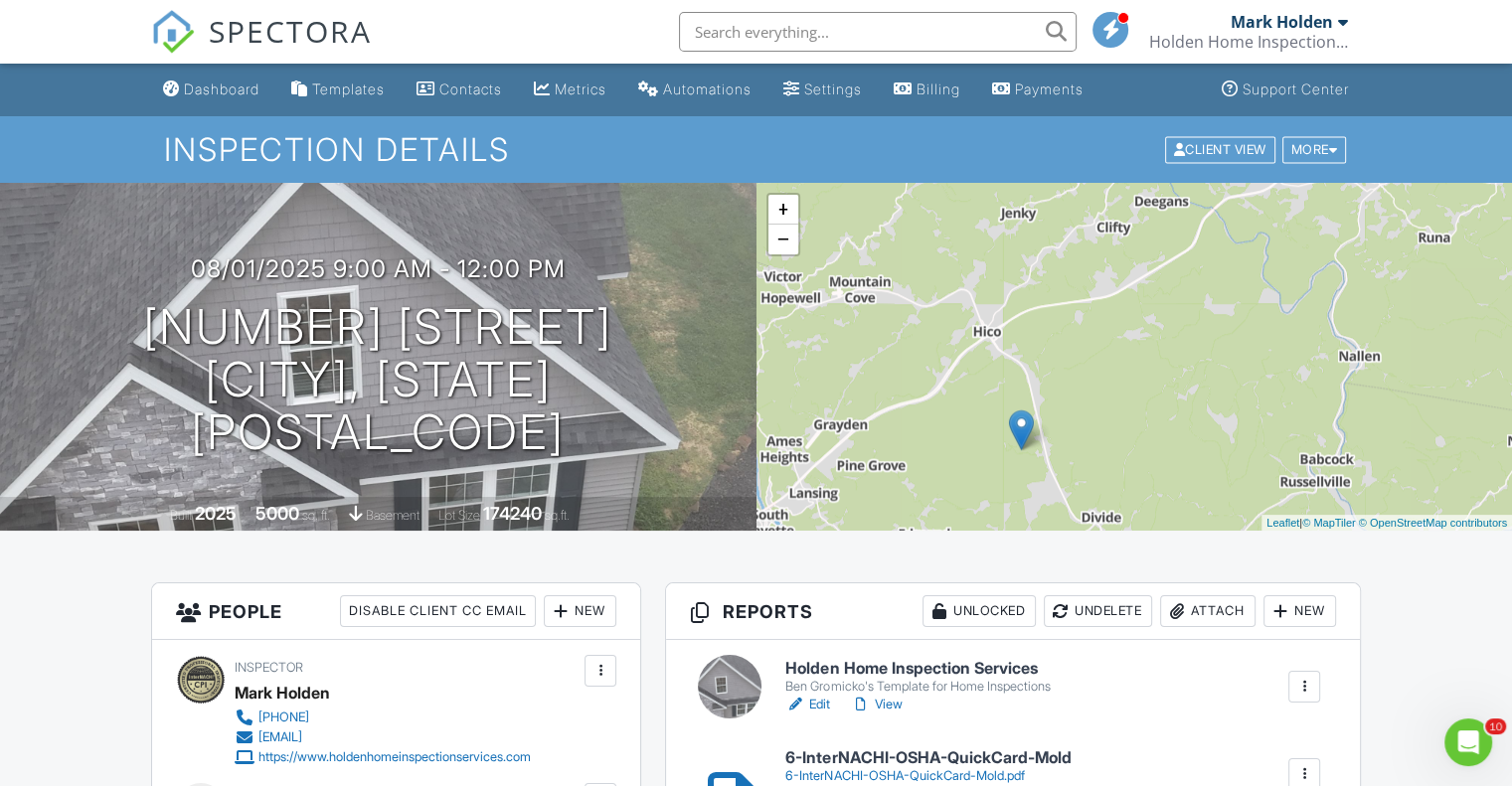 drag, startPoint x: 1219, startPoint y: 330, endPoint x: 1142, endPoint y: 413, distance: 113.216607 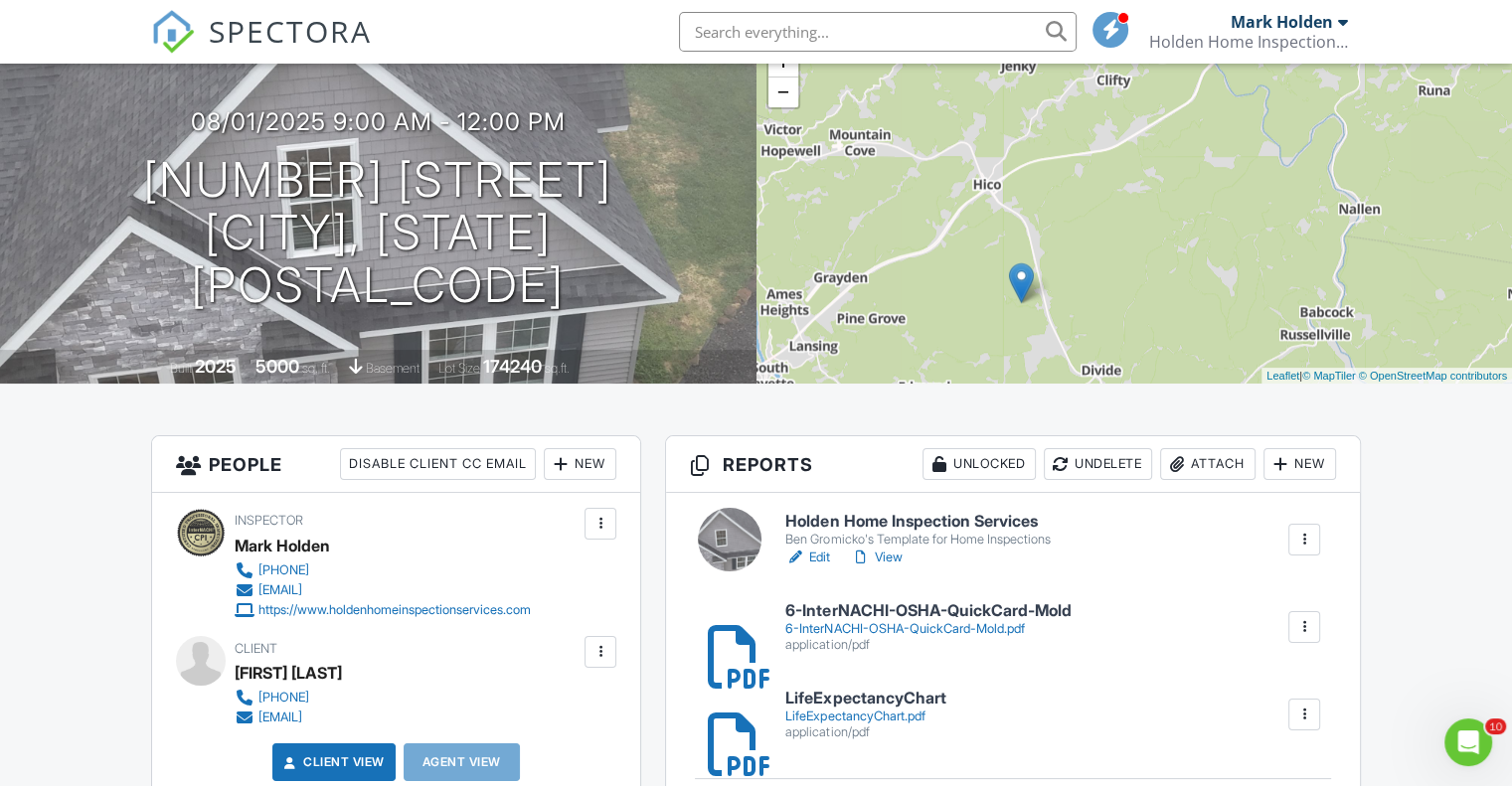 scroll, scrollTop: 99, scrollLeft: 0, axis: vertical 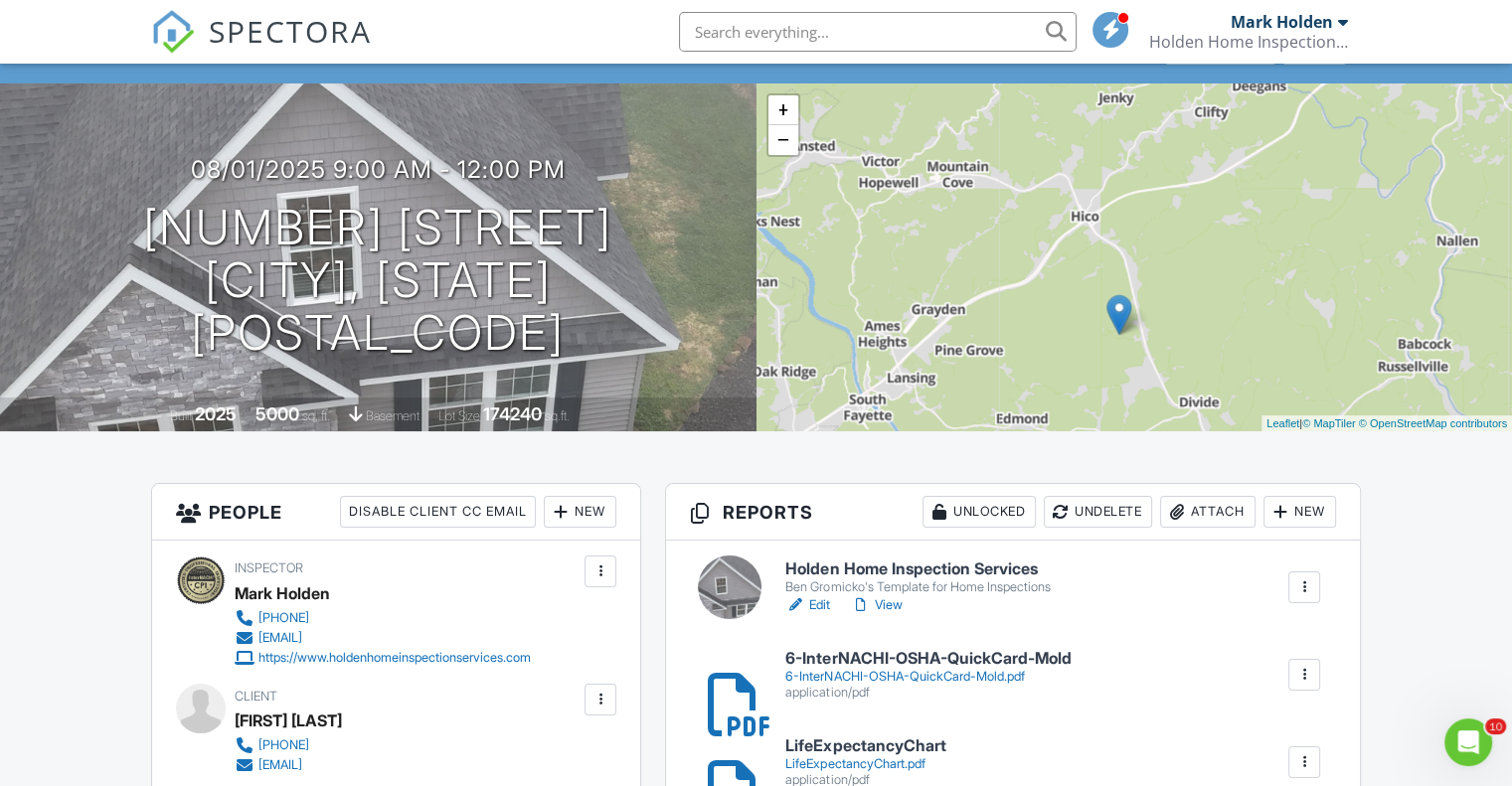 drag, startPoint x: 1120, startPoint y: 315, endPoint x: 1230, endPoint y: 294, distance: 111.9866 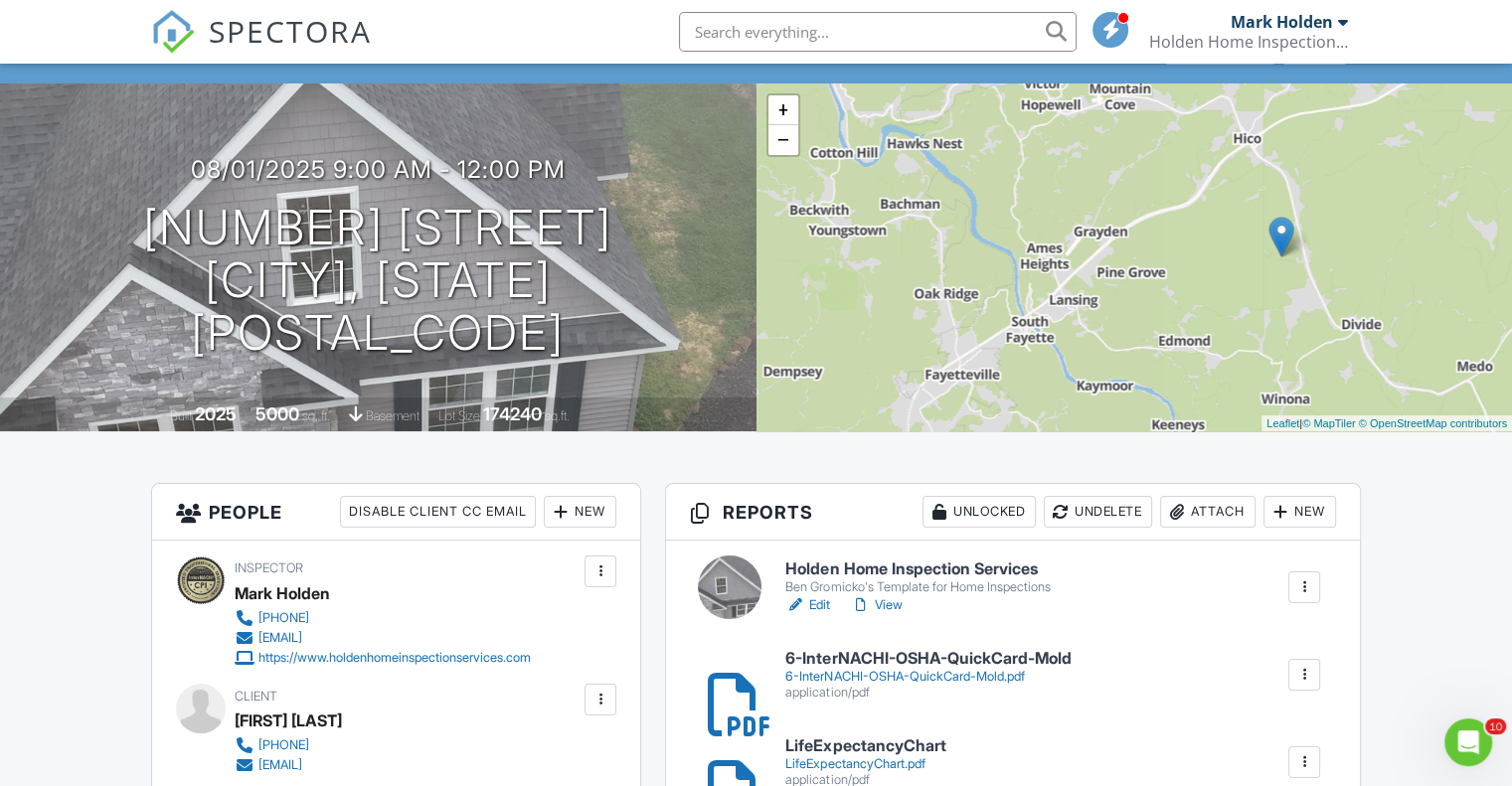 drag, startPoint x: 1060, startPoint y: 383, endPoint x: 1225, endPoint y: 302, distance: 183.80968 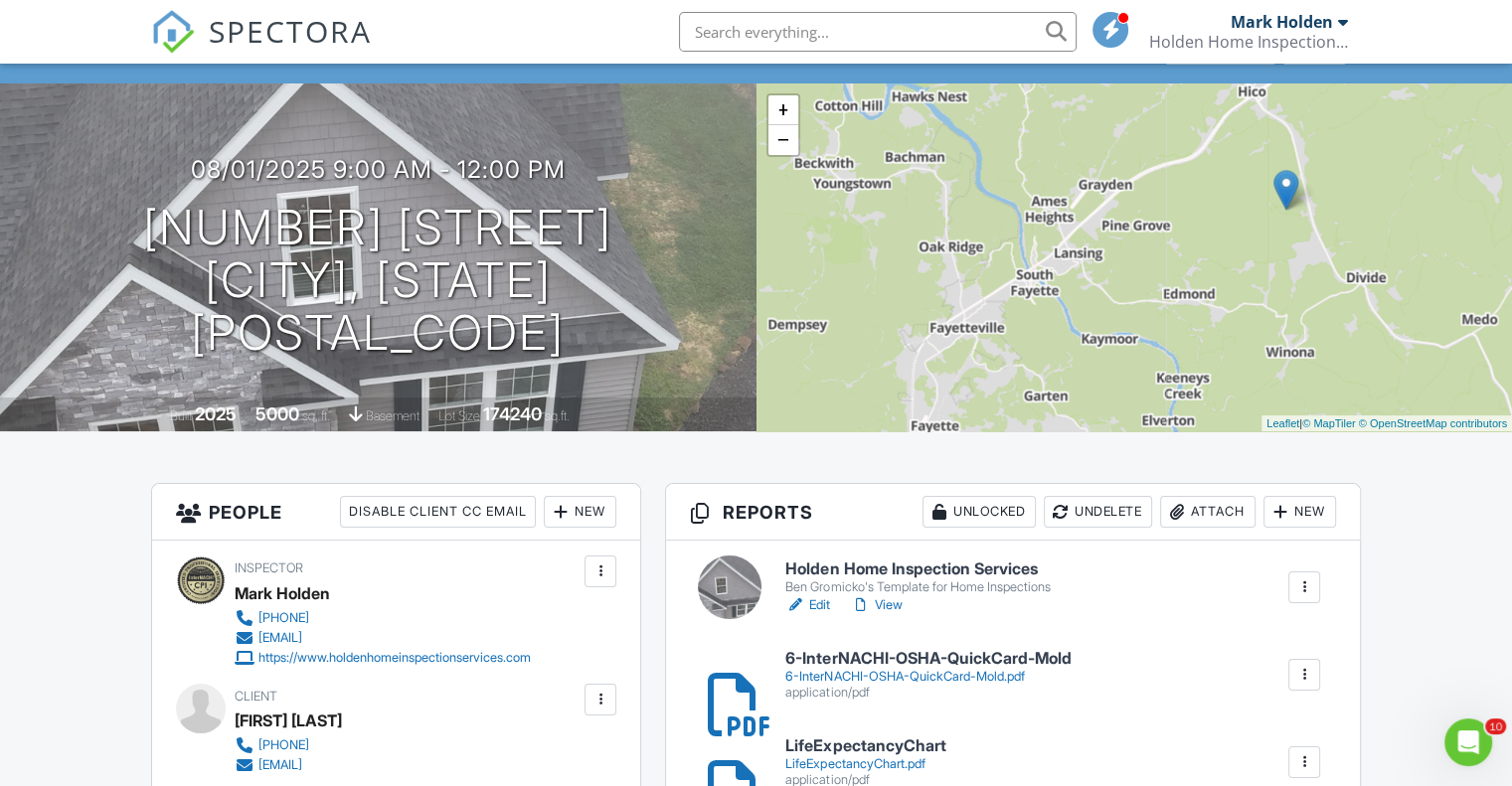 drag, startPoint x: 1167, startPoint y: 323, endPoint x: 1174, endPoint y: 271, distance: 52.46904 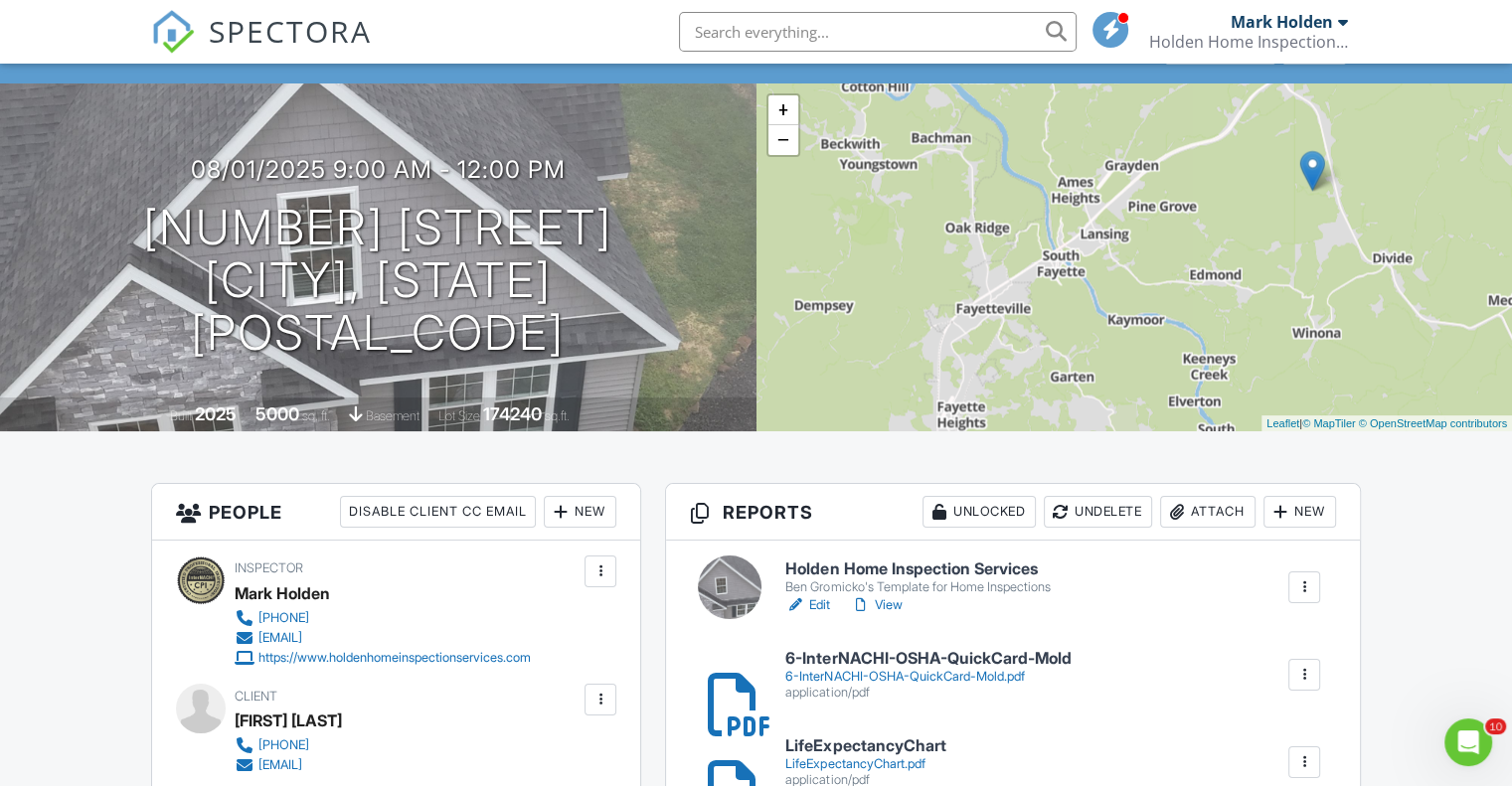 drag, startPoint x: 855, startPoint y: 371, endPoint x: 887, endPoint y: 348, distance: 39.40812 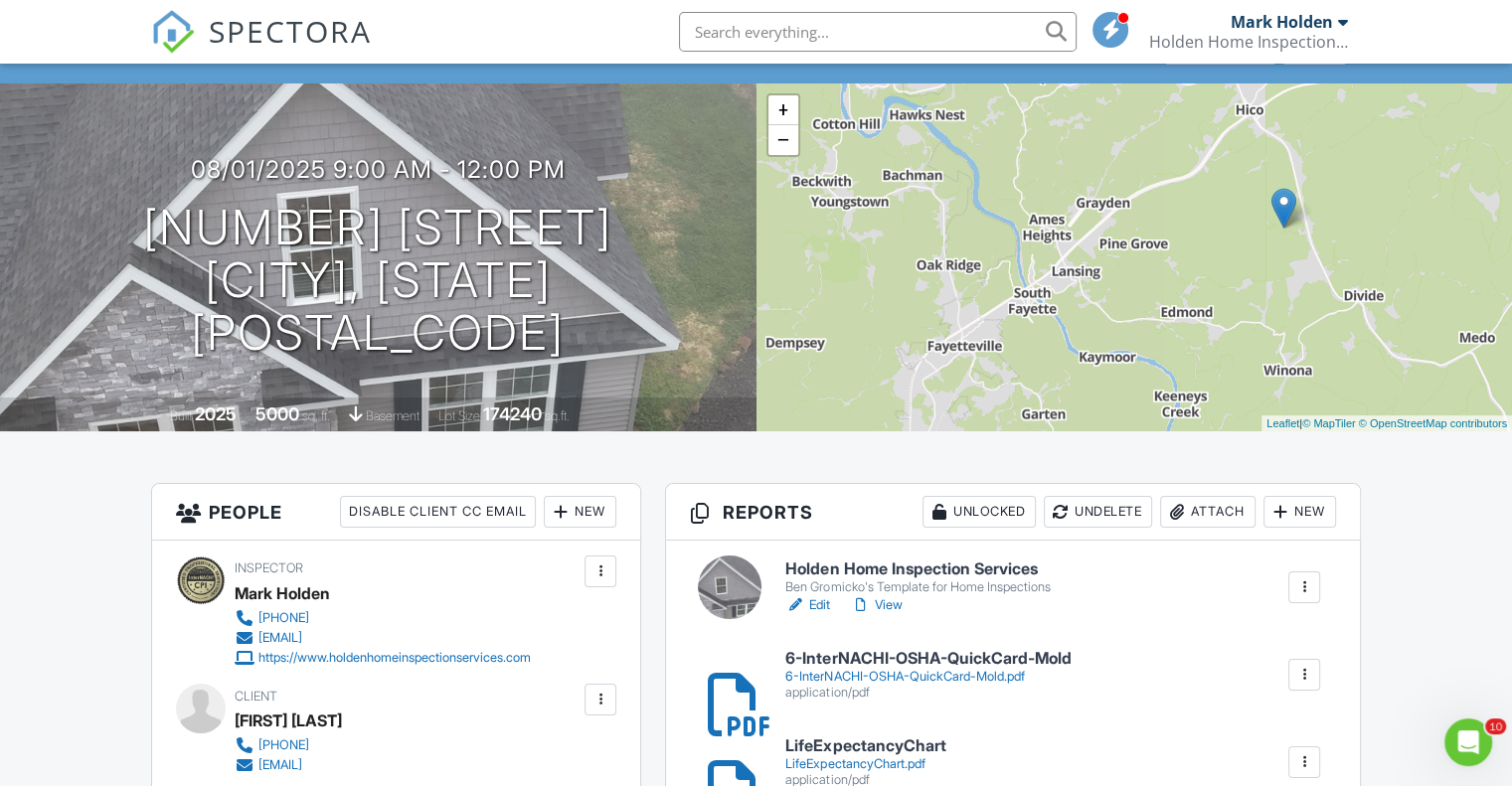 drag, startPoint x: 1053, startPoint y: 324, endPoint x: 1022, endPoint y: 369, distance: 54.644304 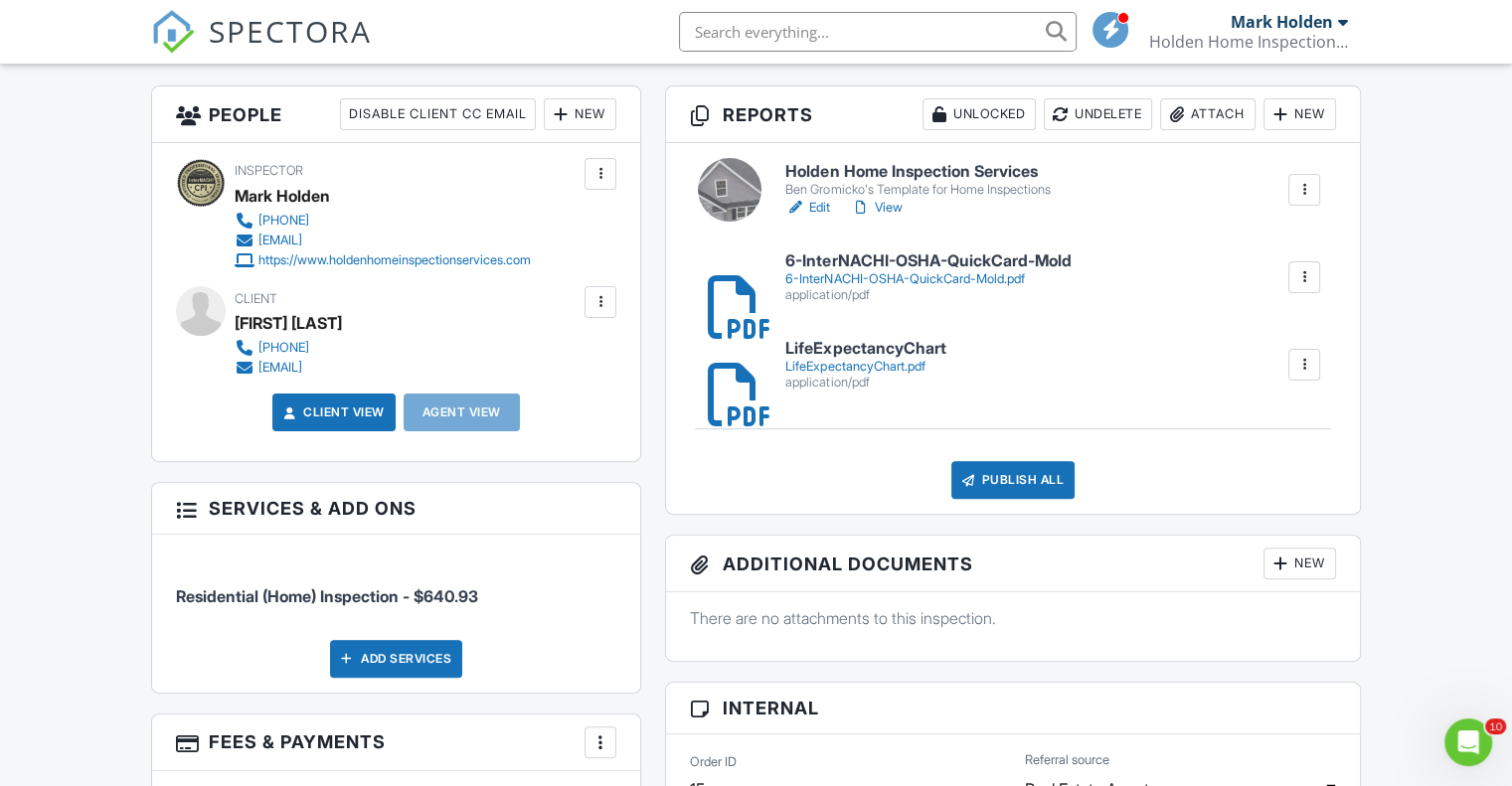 scroll, scrollTop: 199, scrollLeft: 0, axis: vertical 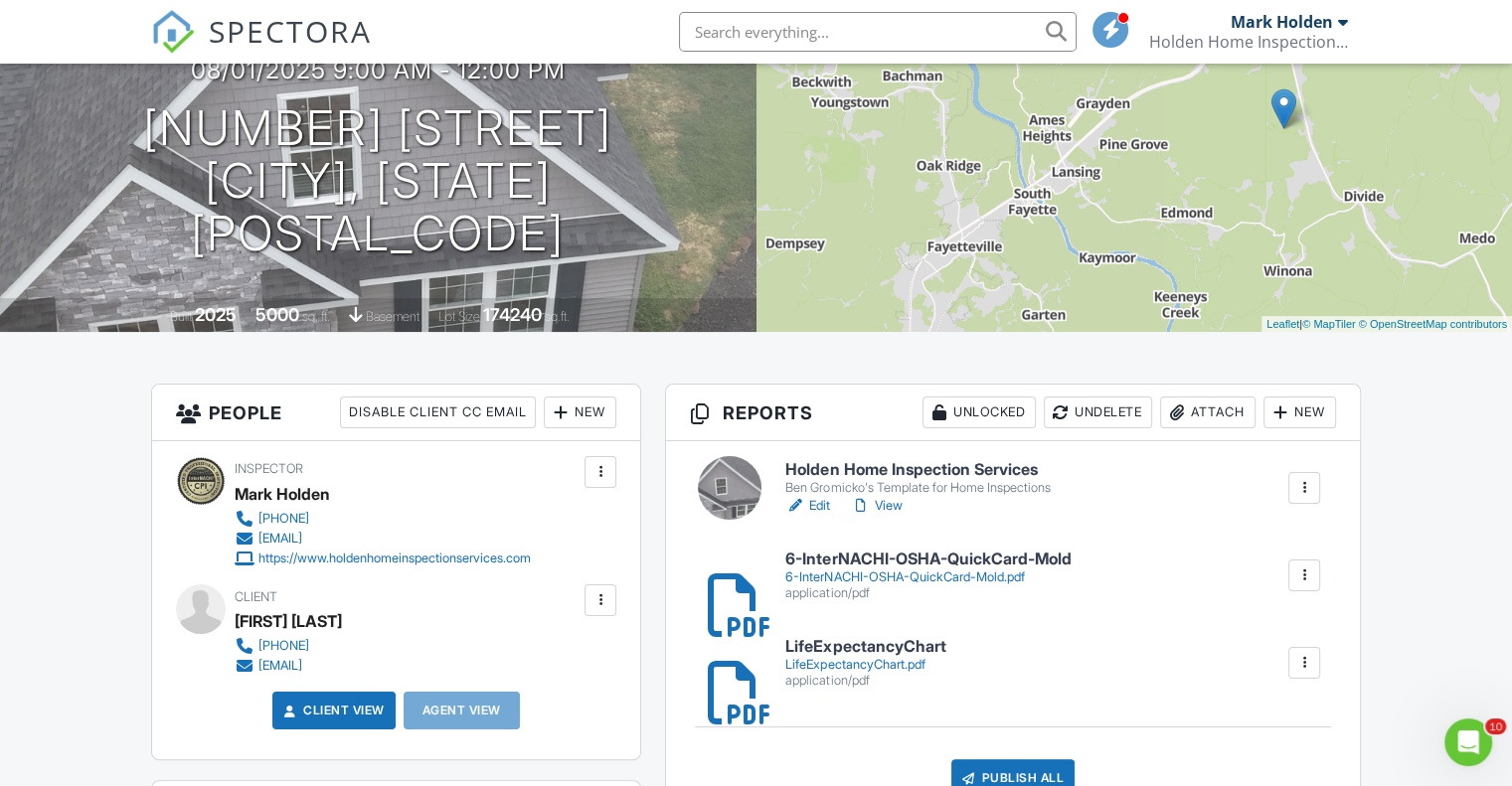 click on "Holden Home Inspection Services" at bounding box center [918, 470] 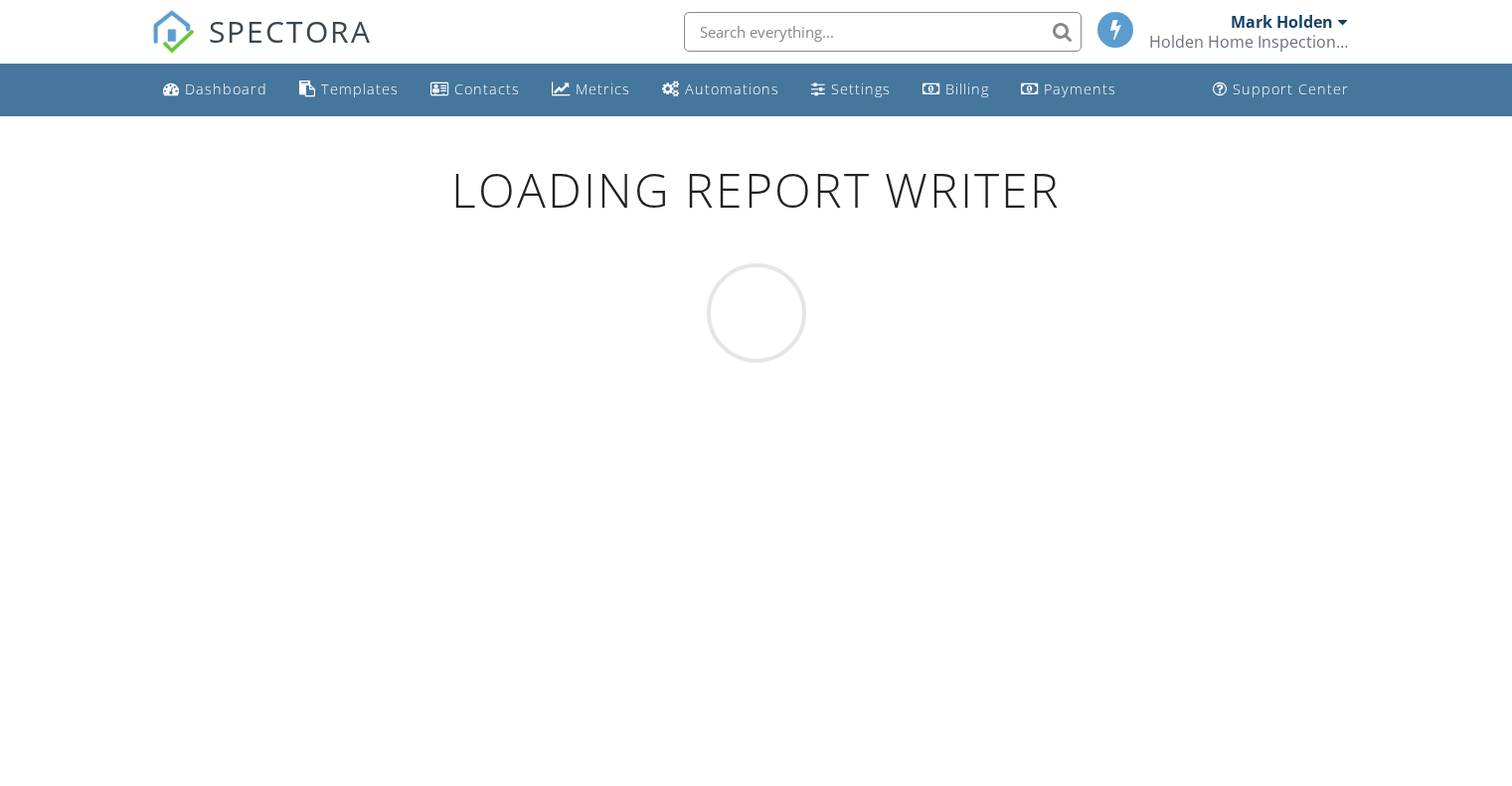 scroll, scrollTop: 0, scrollLeft: 0, axis: both 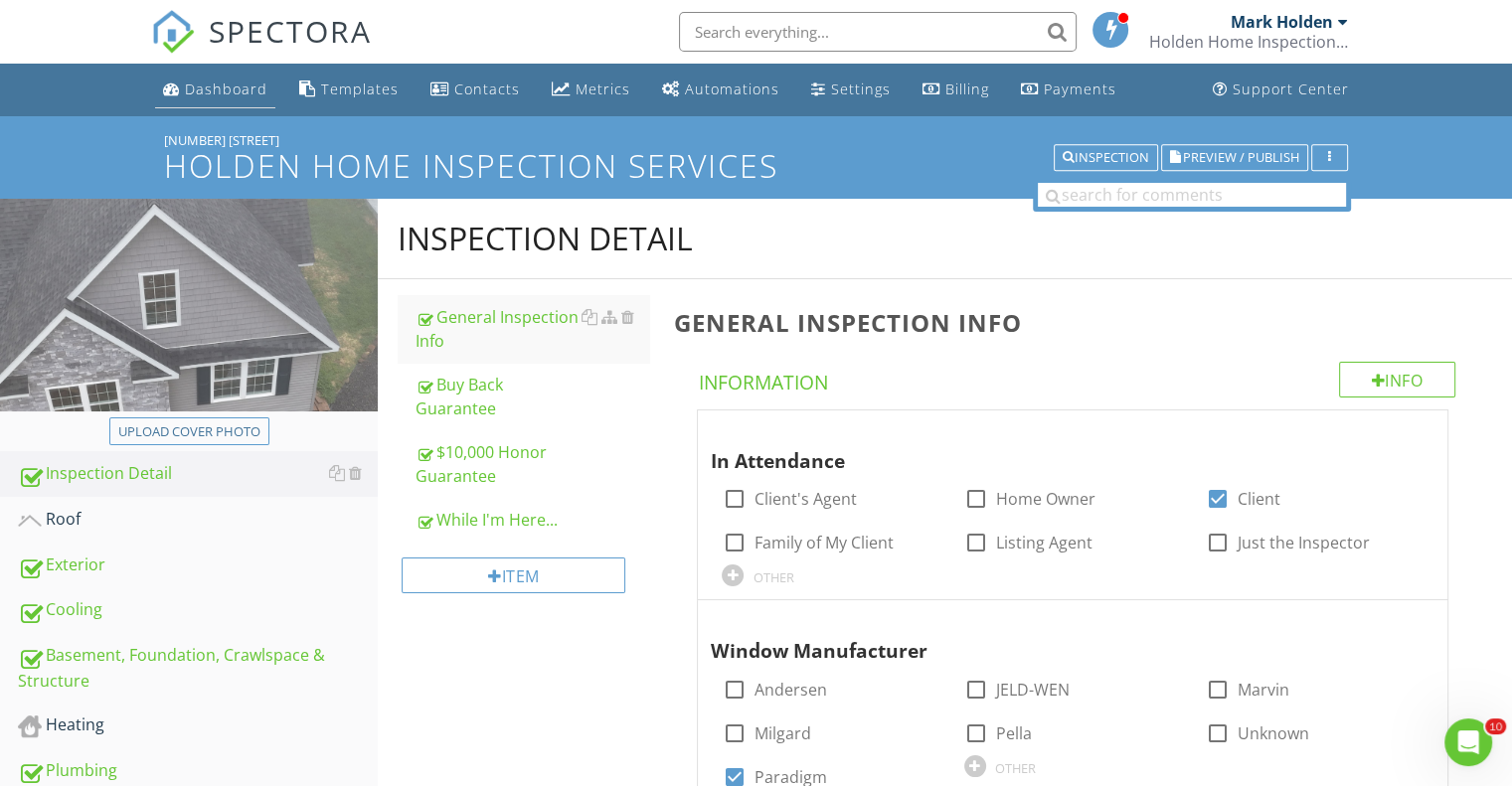 click on "Dashboard" at bounding box center (226, 88) 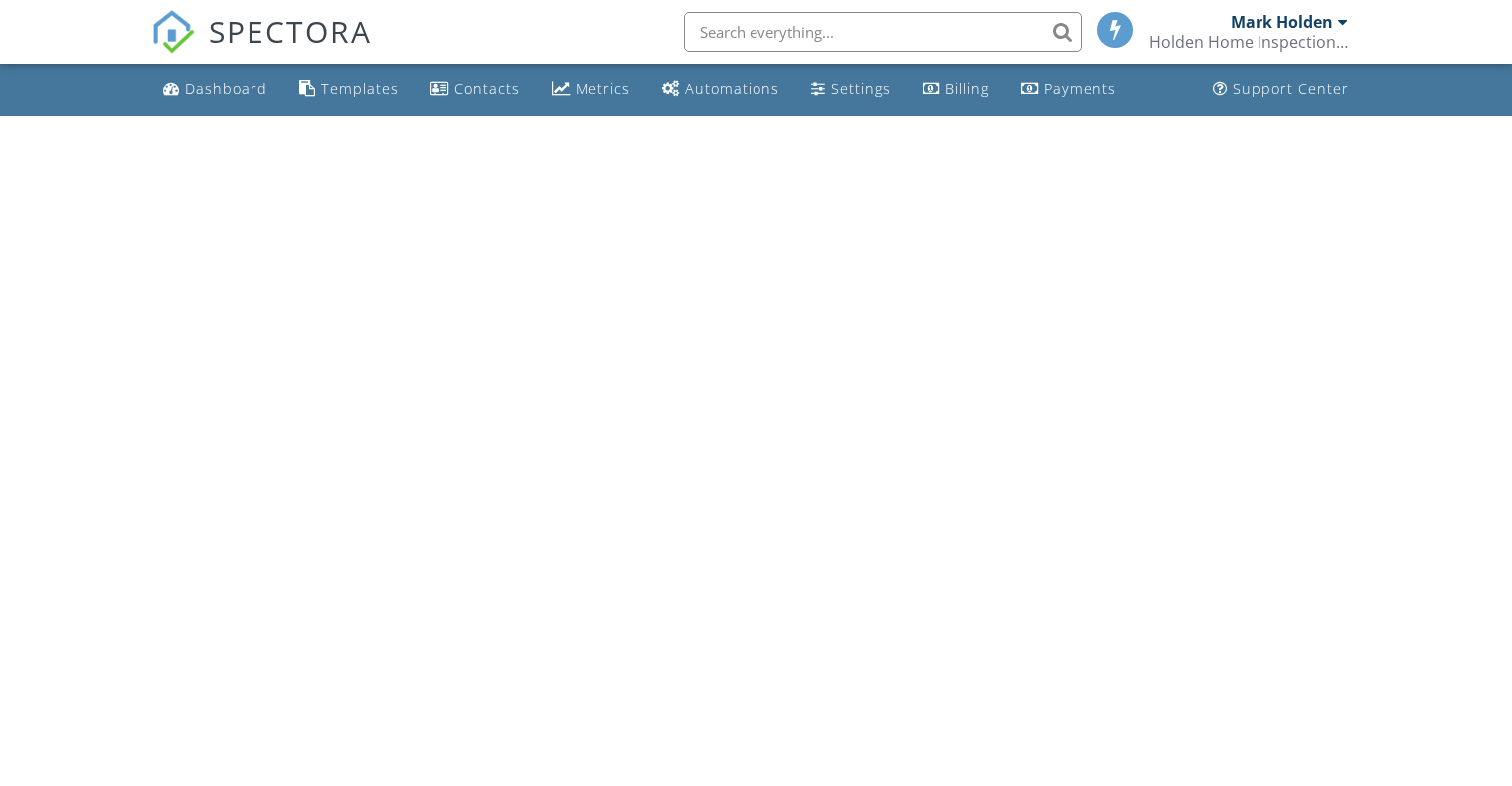 scroll, scrollTop: 0, scrollLeft: 0, axis: both 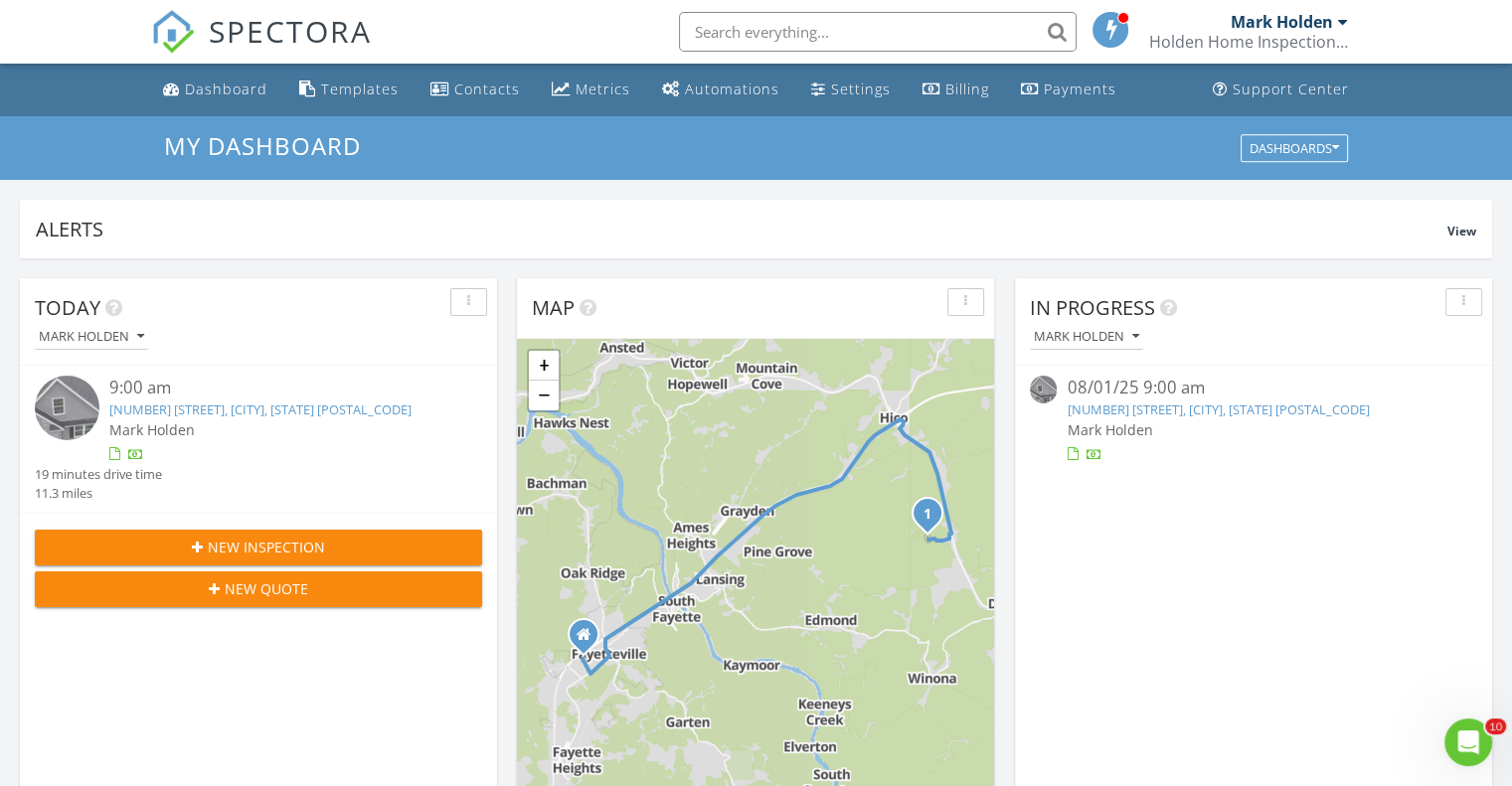 click on "356 Mallard Rd, Hico, WV 25854" at bounding box center (1218, 409) 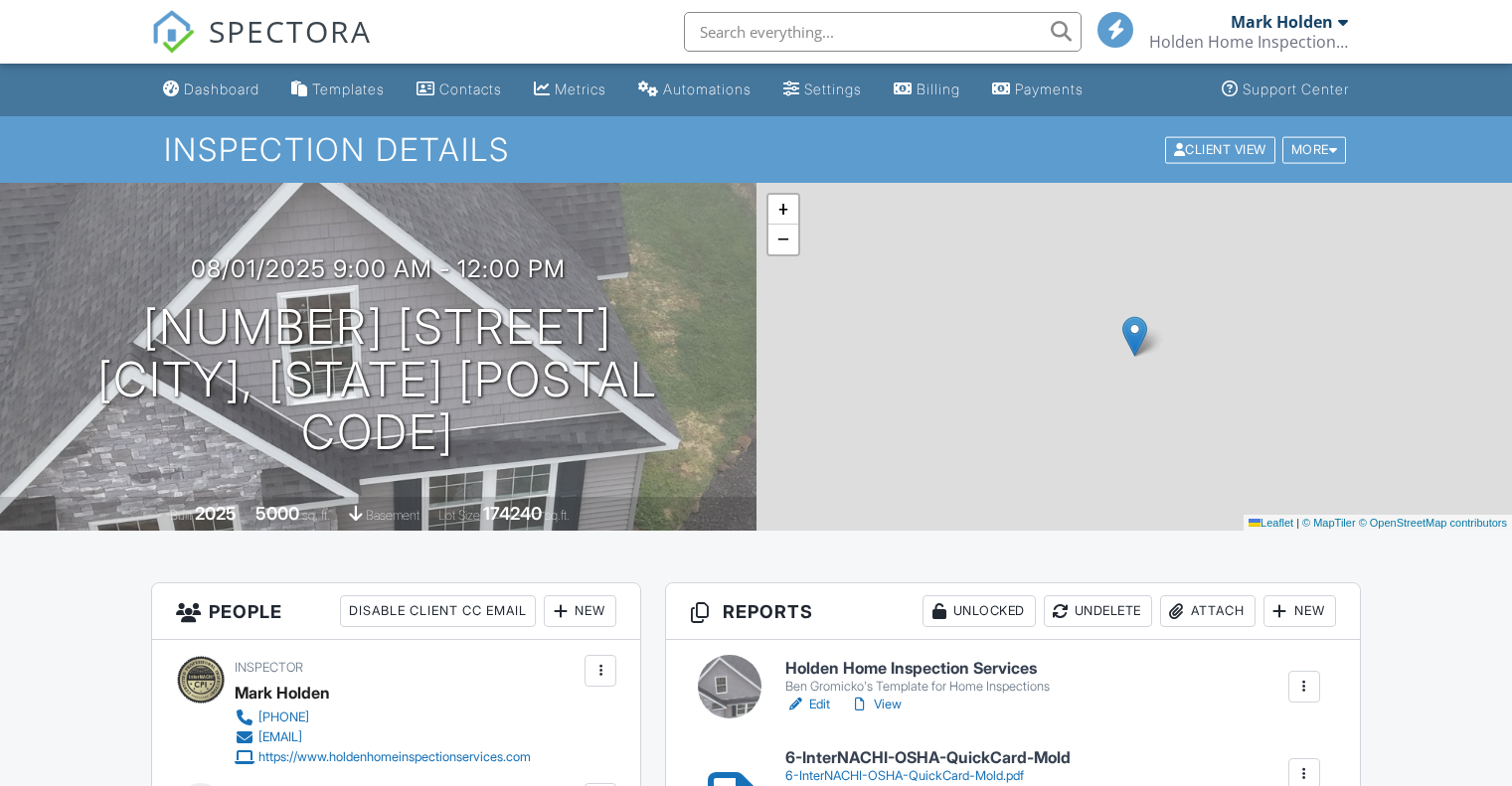 click on "Attach" at bounding box center (1208, 611) 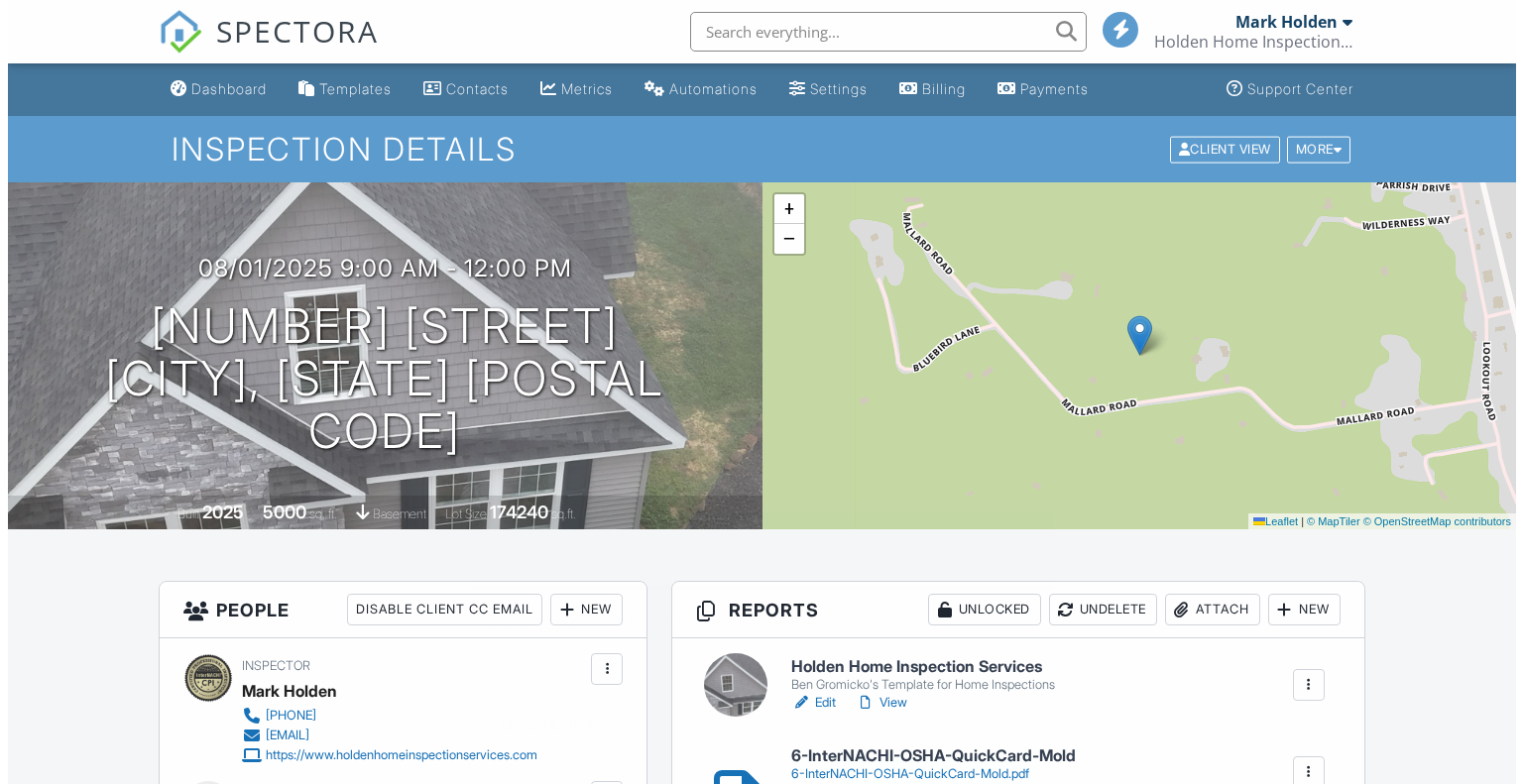 scroll, scrollTop: 0, scrollLeft: 0, axis: both 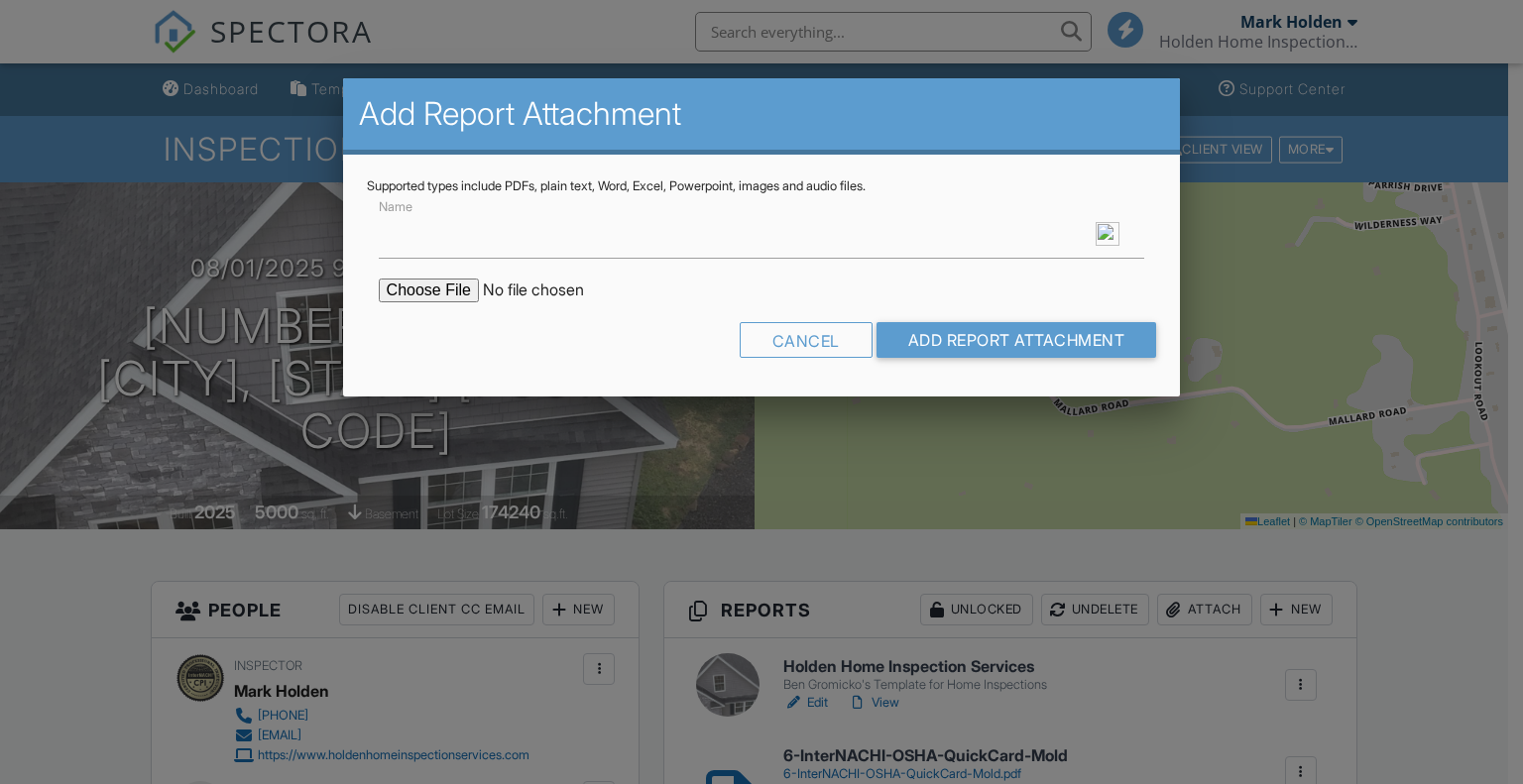click at bounding box center (547, 290) 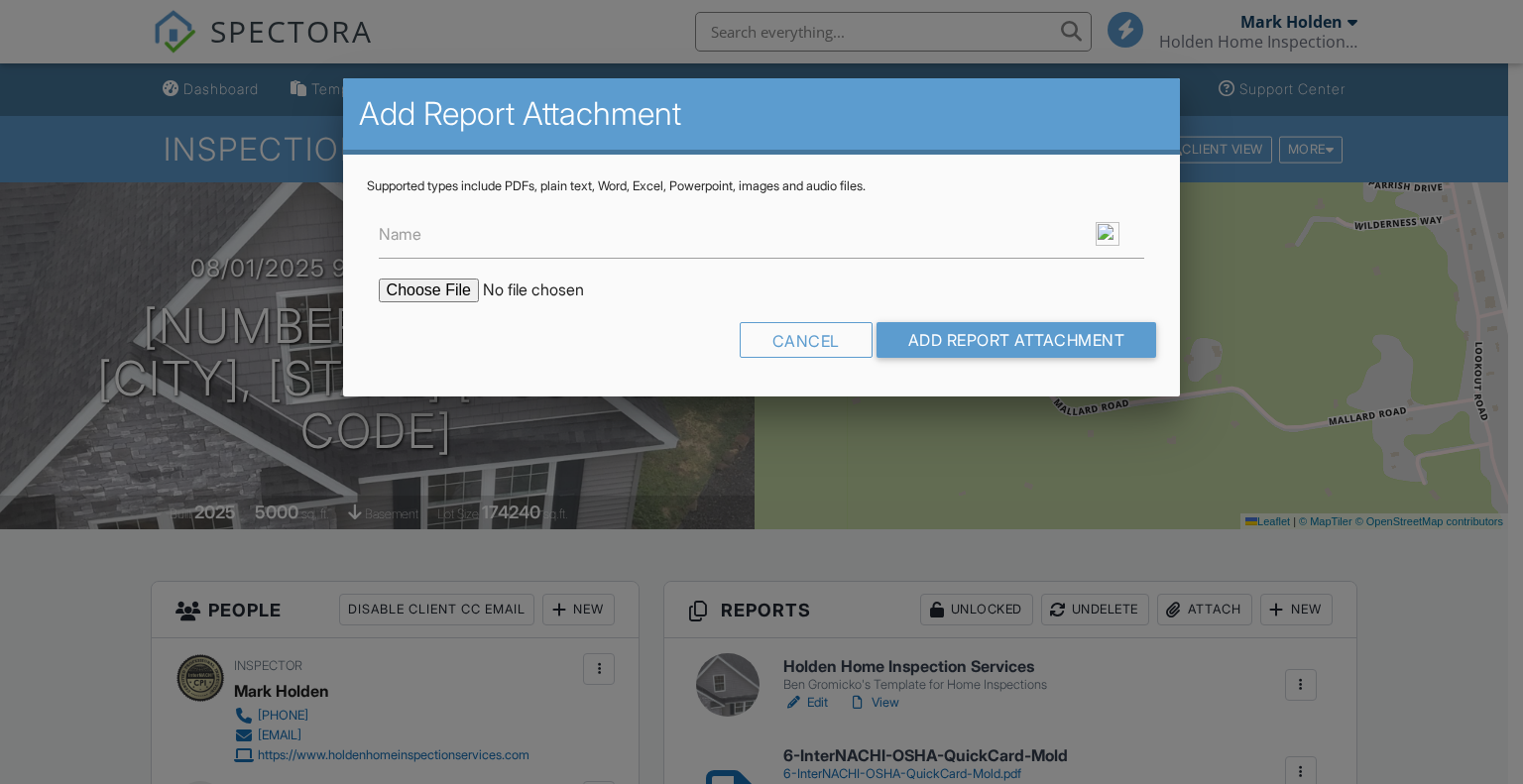 scroll, scrollTop: 0, scrollLeft: 0, axis: both 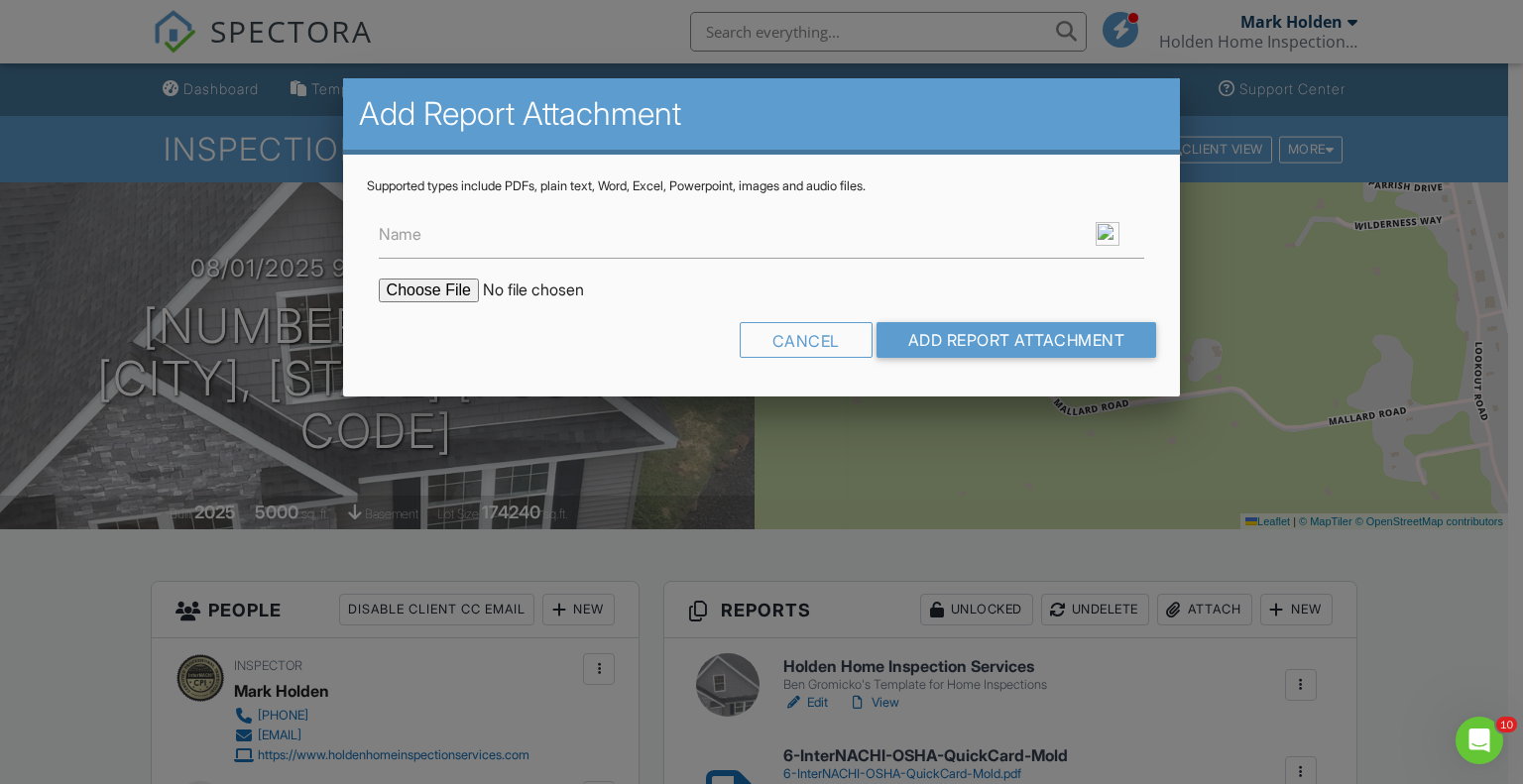 type on "C:\fakepath\Recommended Fasteners for Roof OSB Sheathing in WV.pdf" 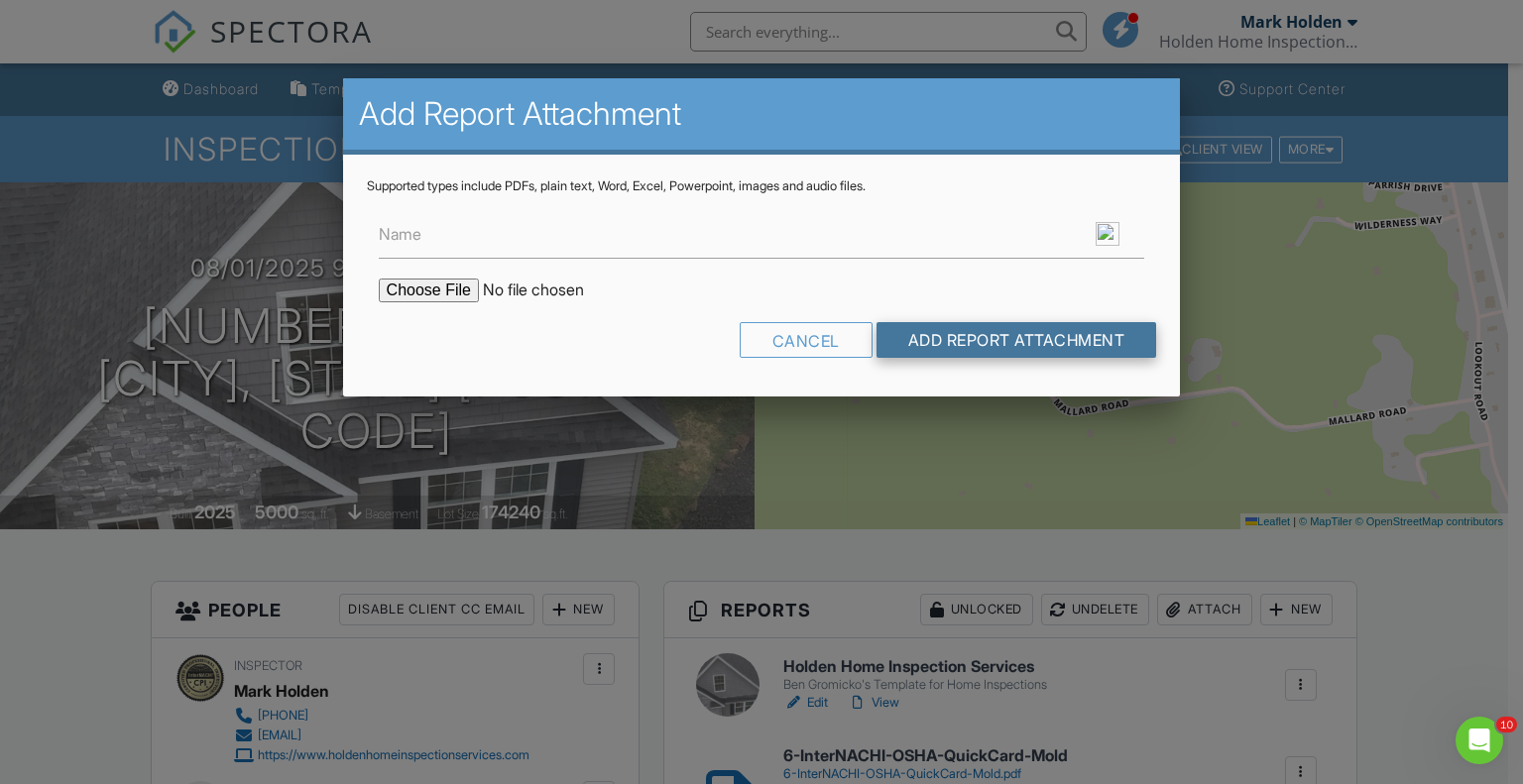 click on "Add Report Attachment" at bounding box center (1016, 340) 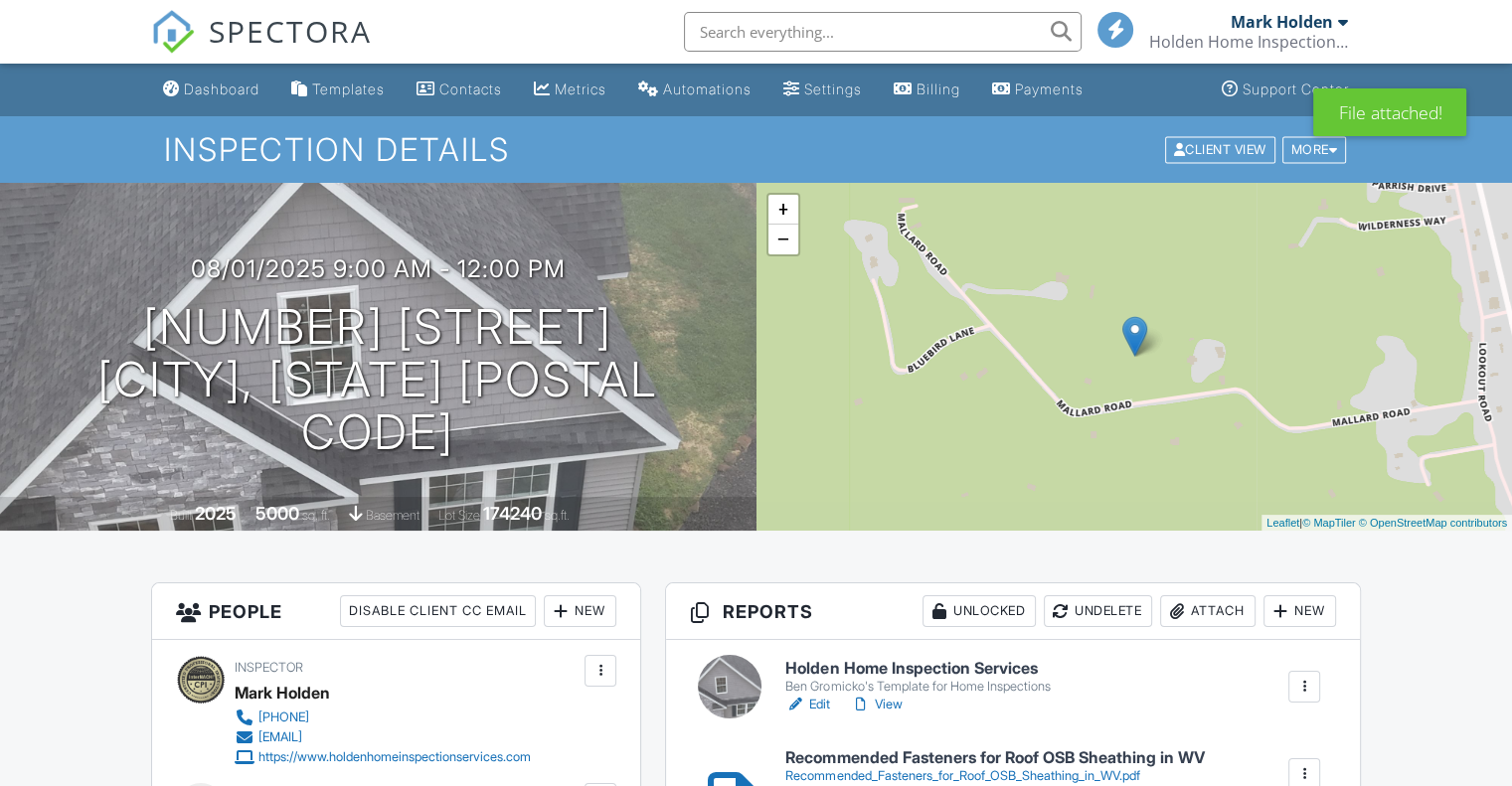 scroll, scrollTop: 298, scrollLeft: 0, axis: vertical 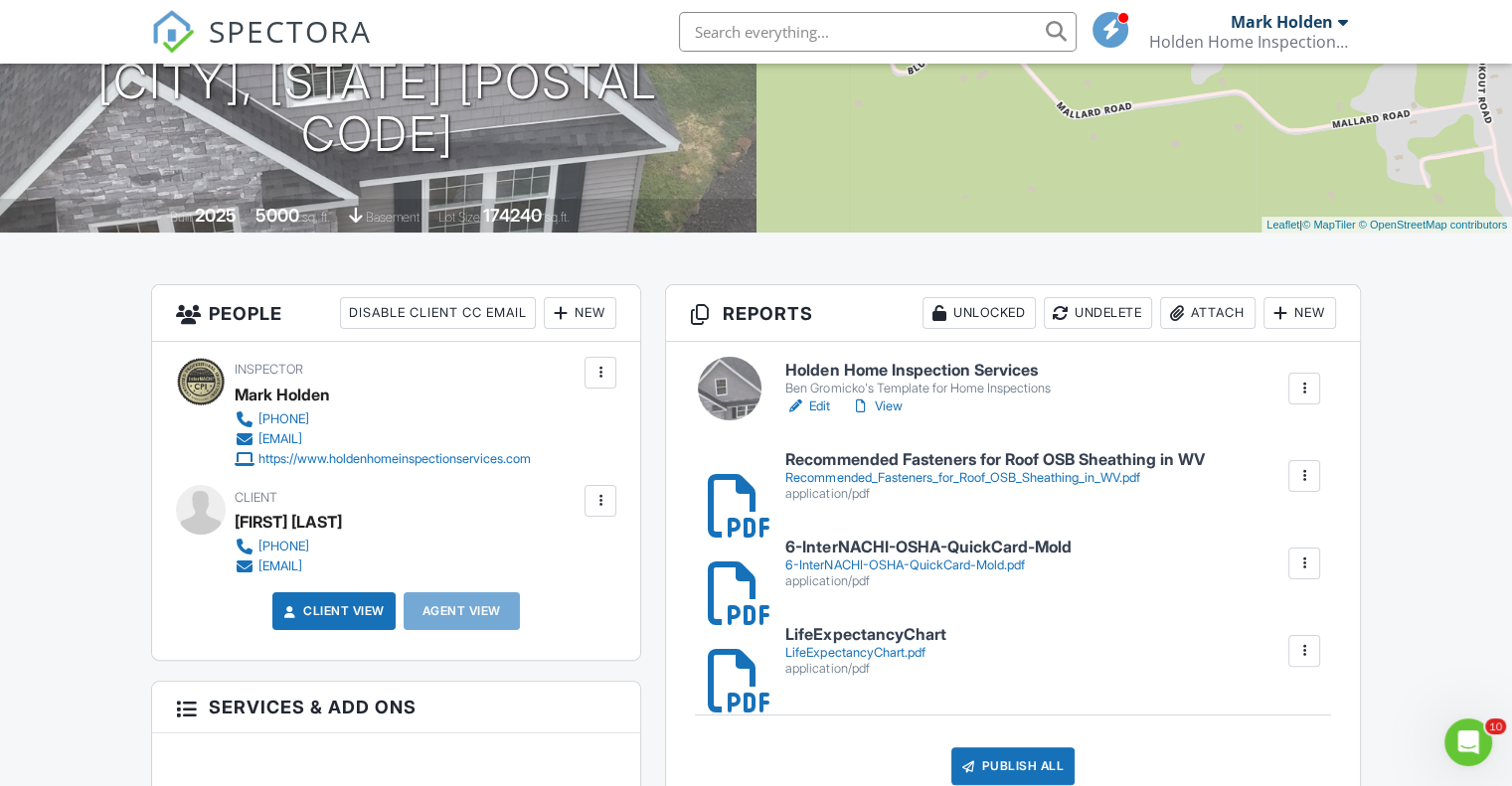 click on "Holden Home Inspection Services" at bounding box center [918, 371] 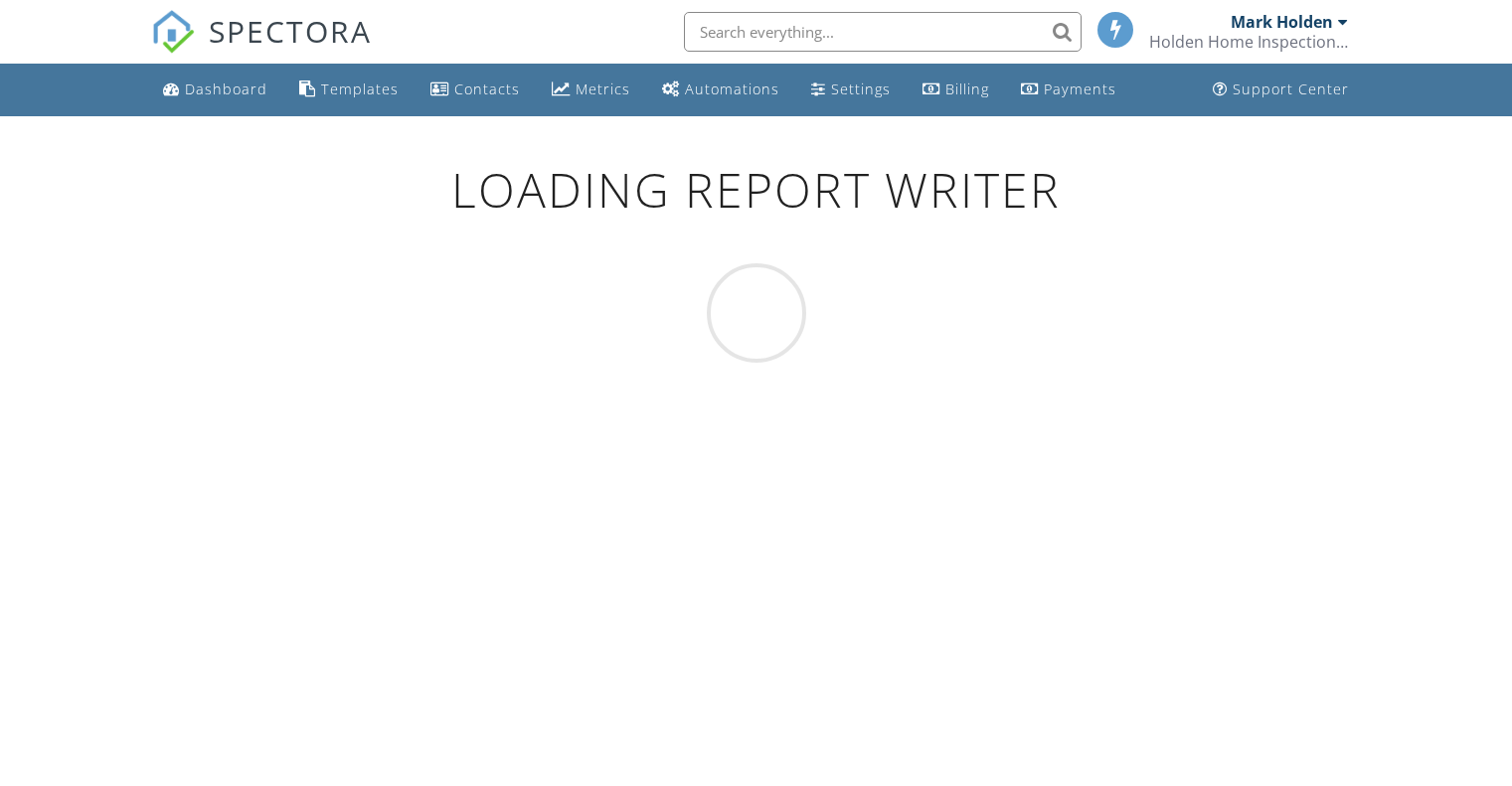 scroll, scrollTop: 0, scrollLeft: 0, axis: both 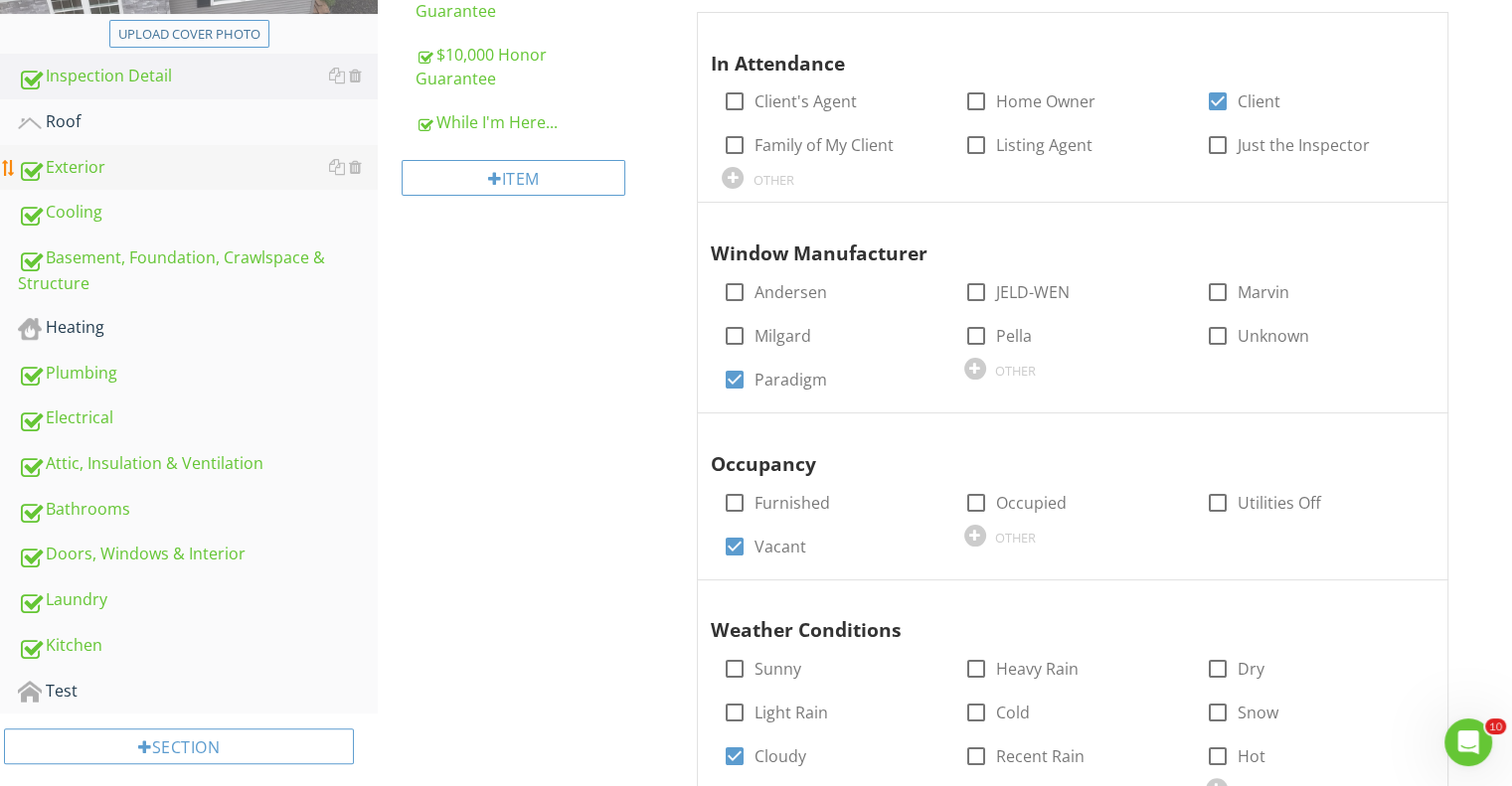 click on "Exterior" at bounding box center [198, 168] 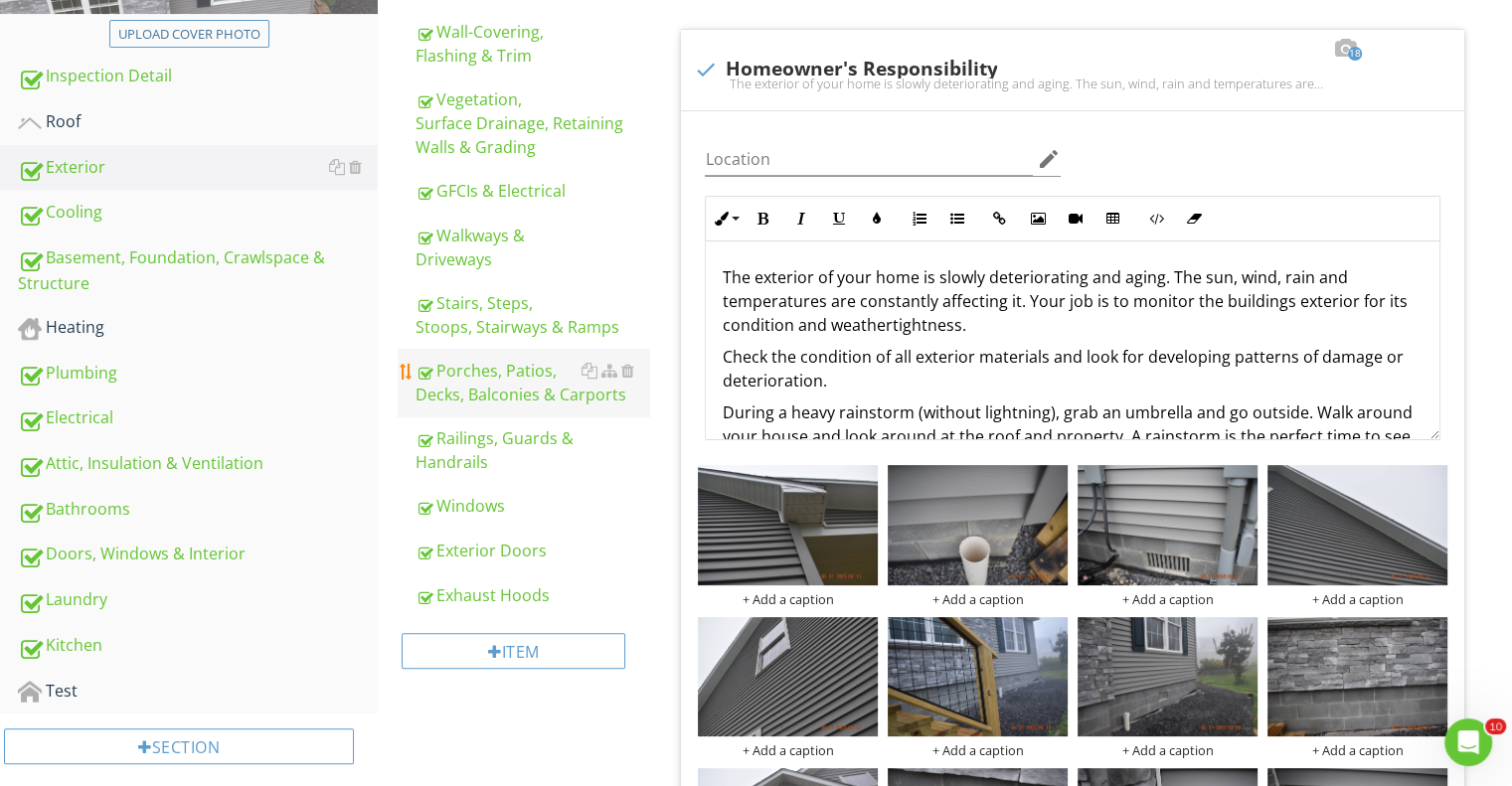 click on "Porches, Patios, Decks, Balconies & Carports" at bounding box center [532, 383] 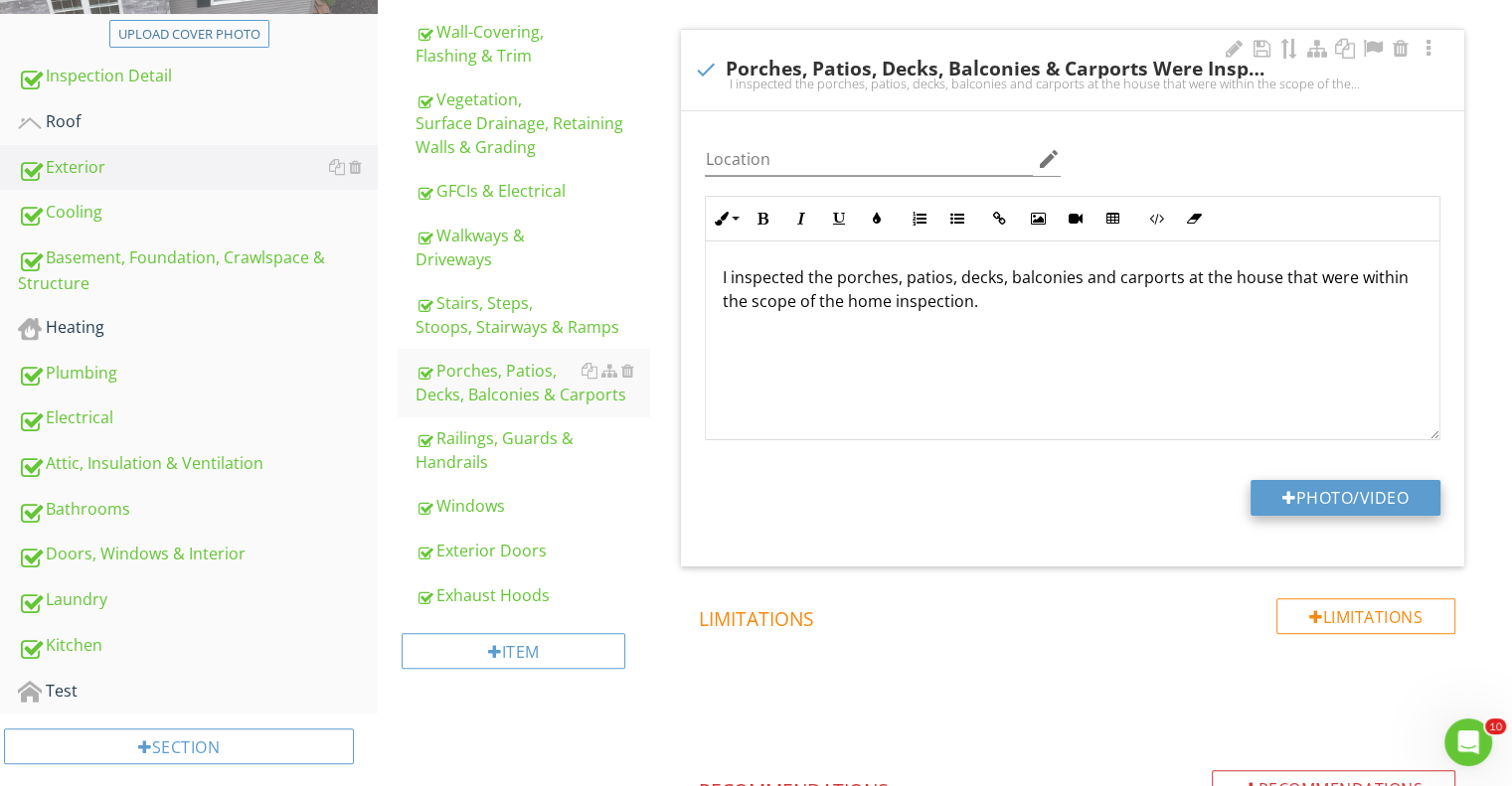 click on "Photo/Video" at bounding box center [1345, 498] 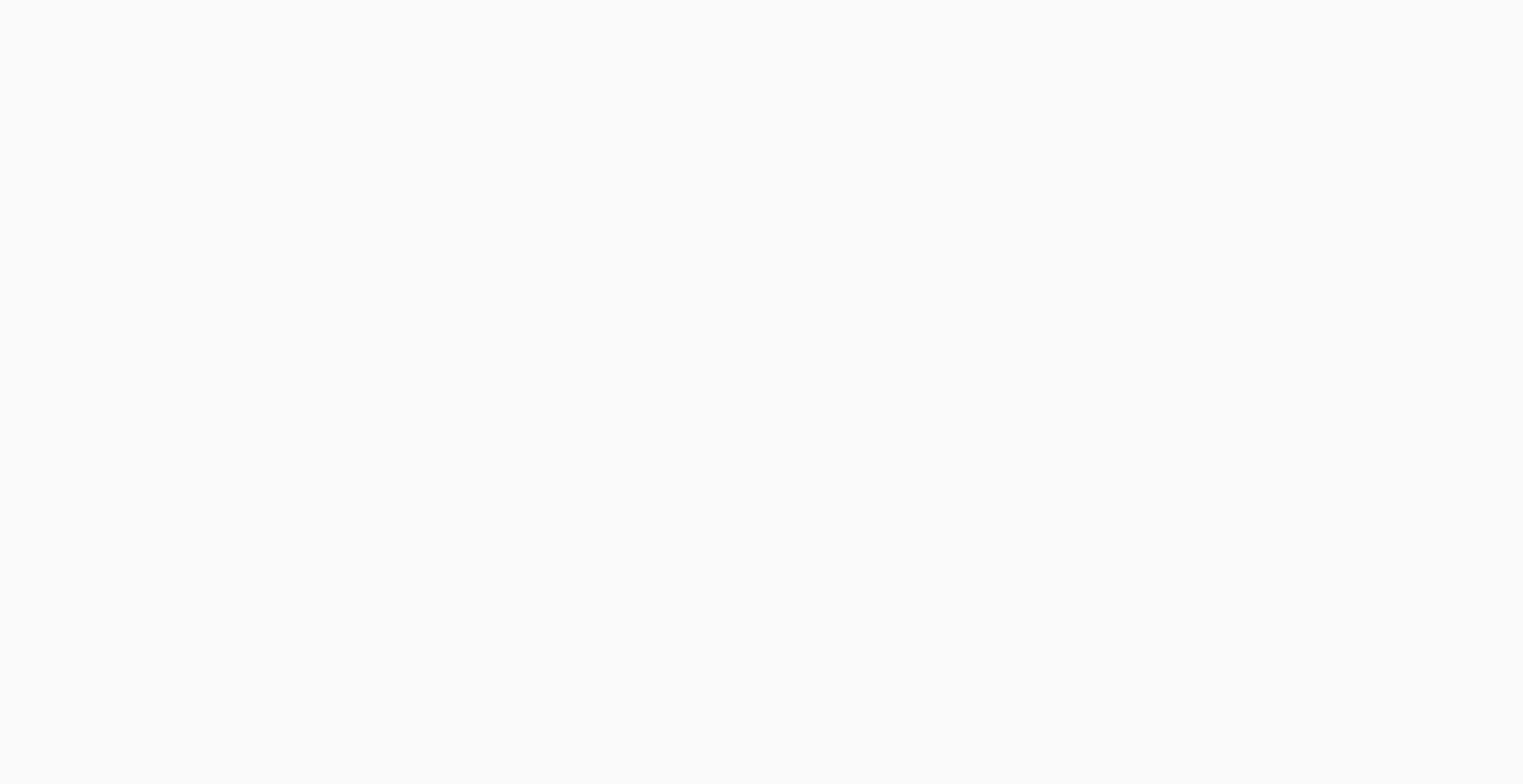 scroll, scrollTop: 0, scrollLeft: 0, axis: both 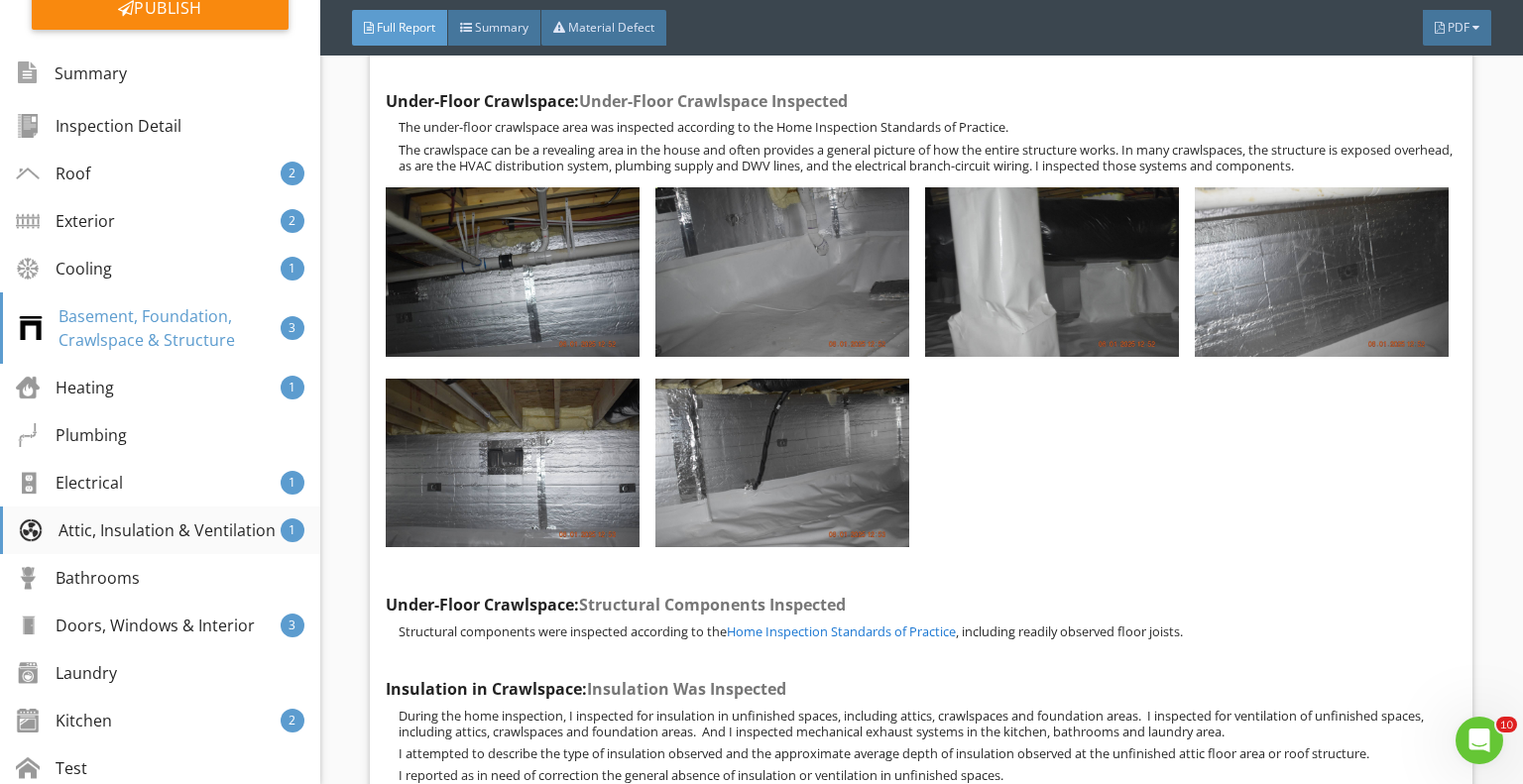 click on "Attic, Insulation & Ventilation" at bounding box center (147, 530) 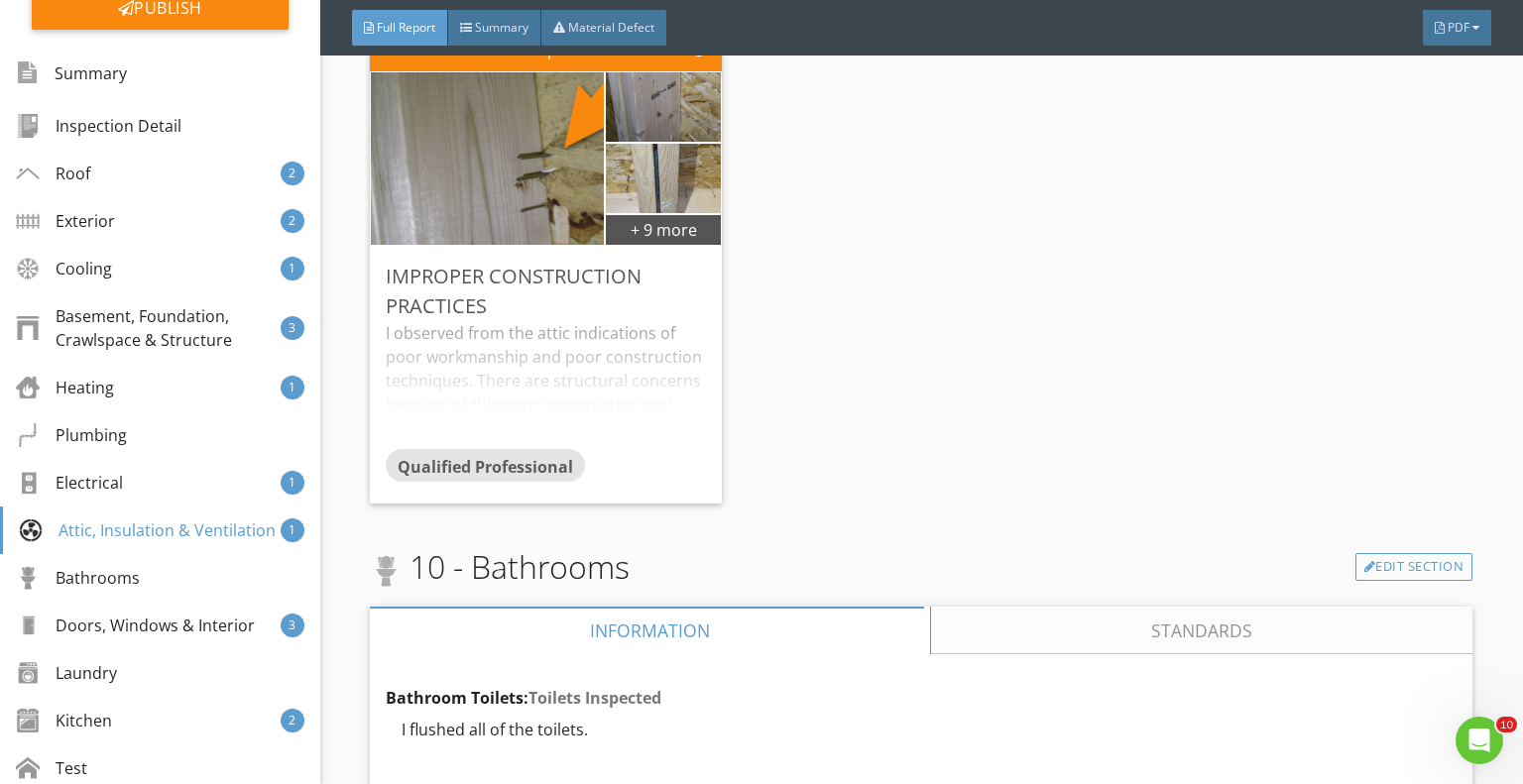 scroll, scrollTop: 21336, scrollLeft: 0, axis: vertical 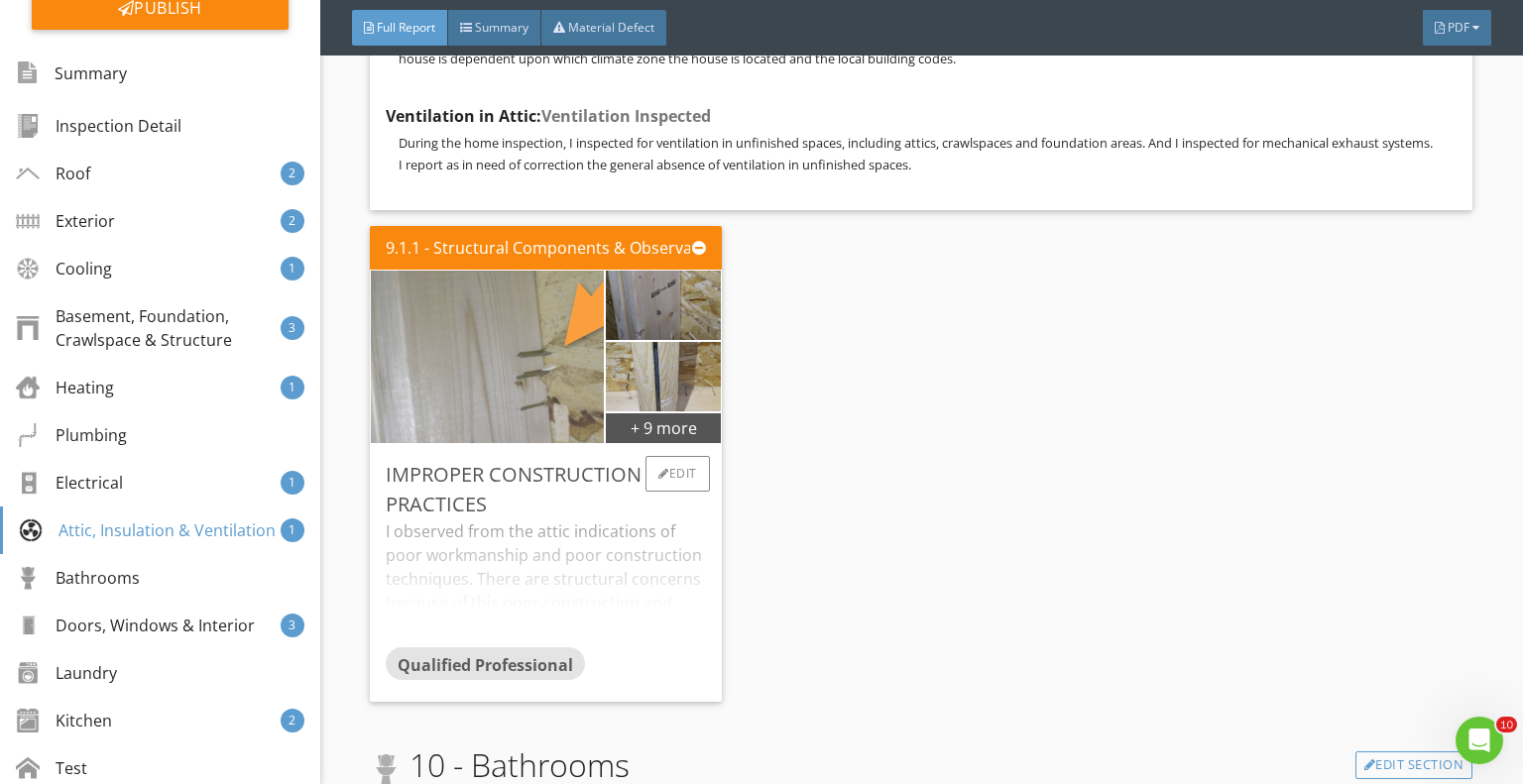 click at bounding box center [488, 357] 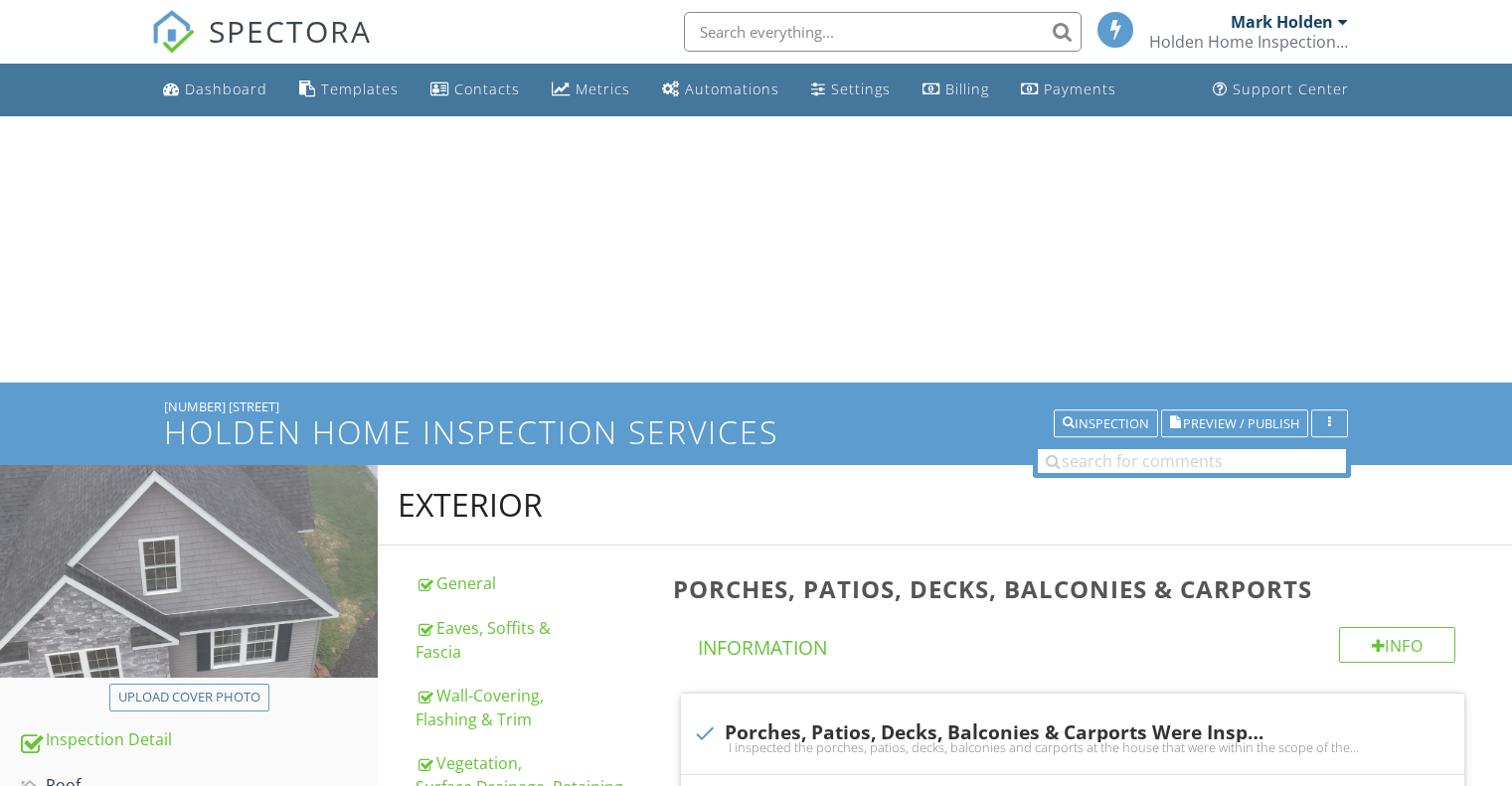 scroll, scrollTop: 0, scrollLeft: 0, axis: both 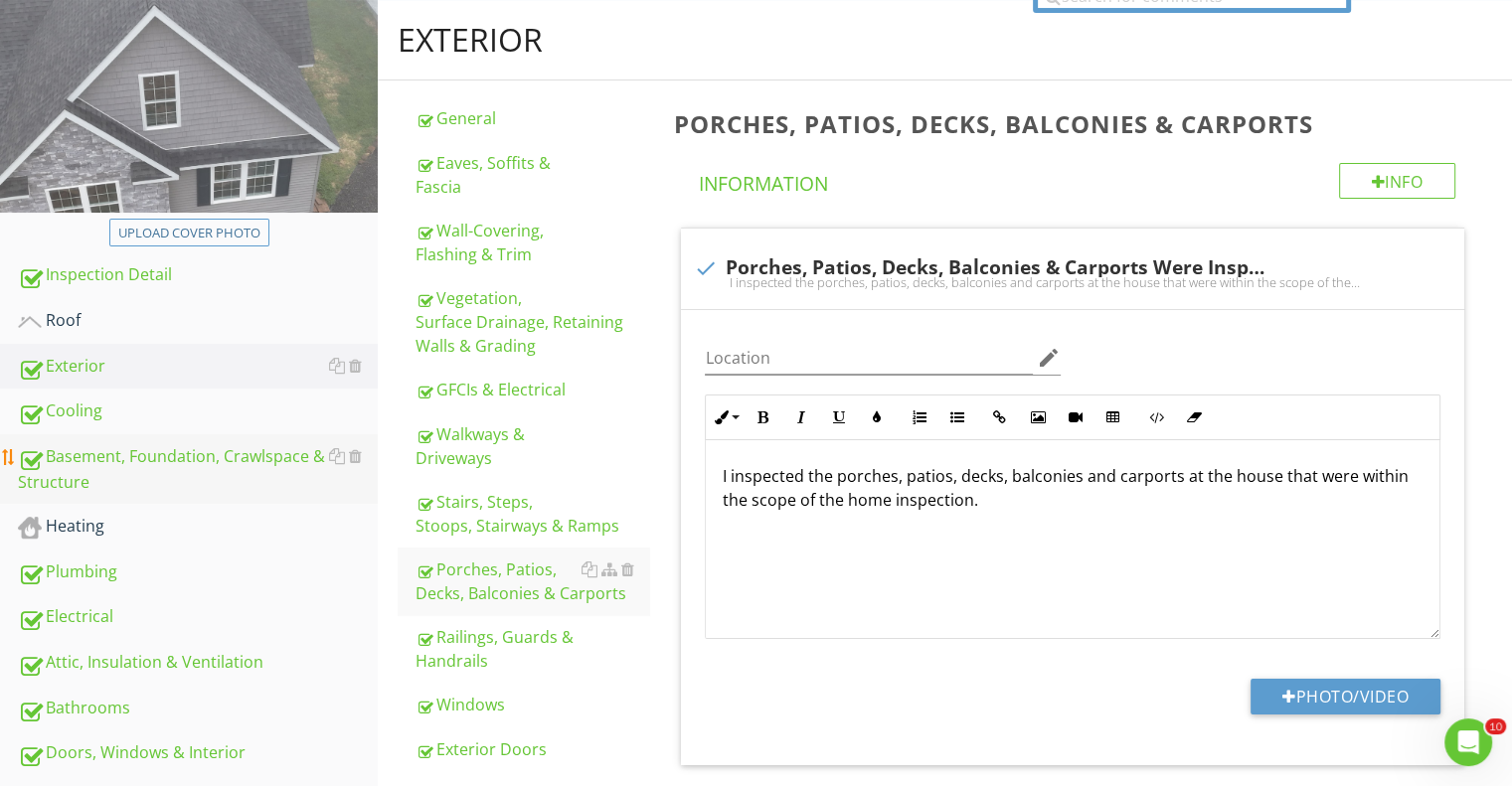 click on "Basement, Foundation, Crawlspace & Structure" at bounding box center [198, 469] 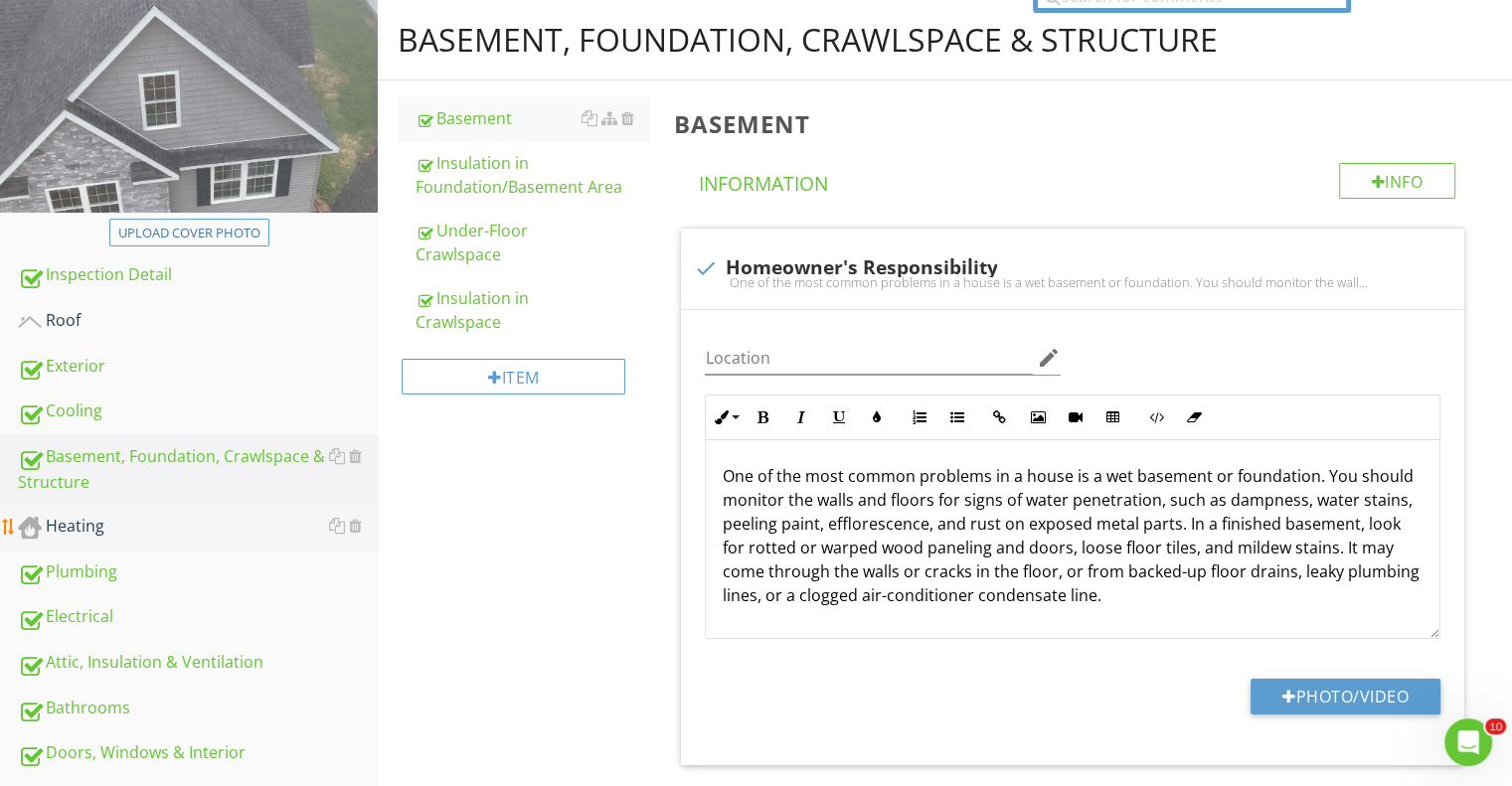 scroll, scrollTop: 298, scrollLeft: 0, axis: vertical 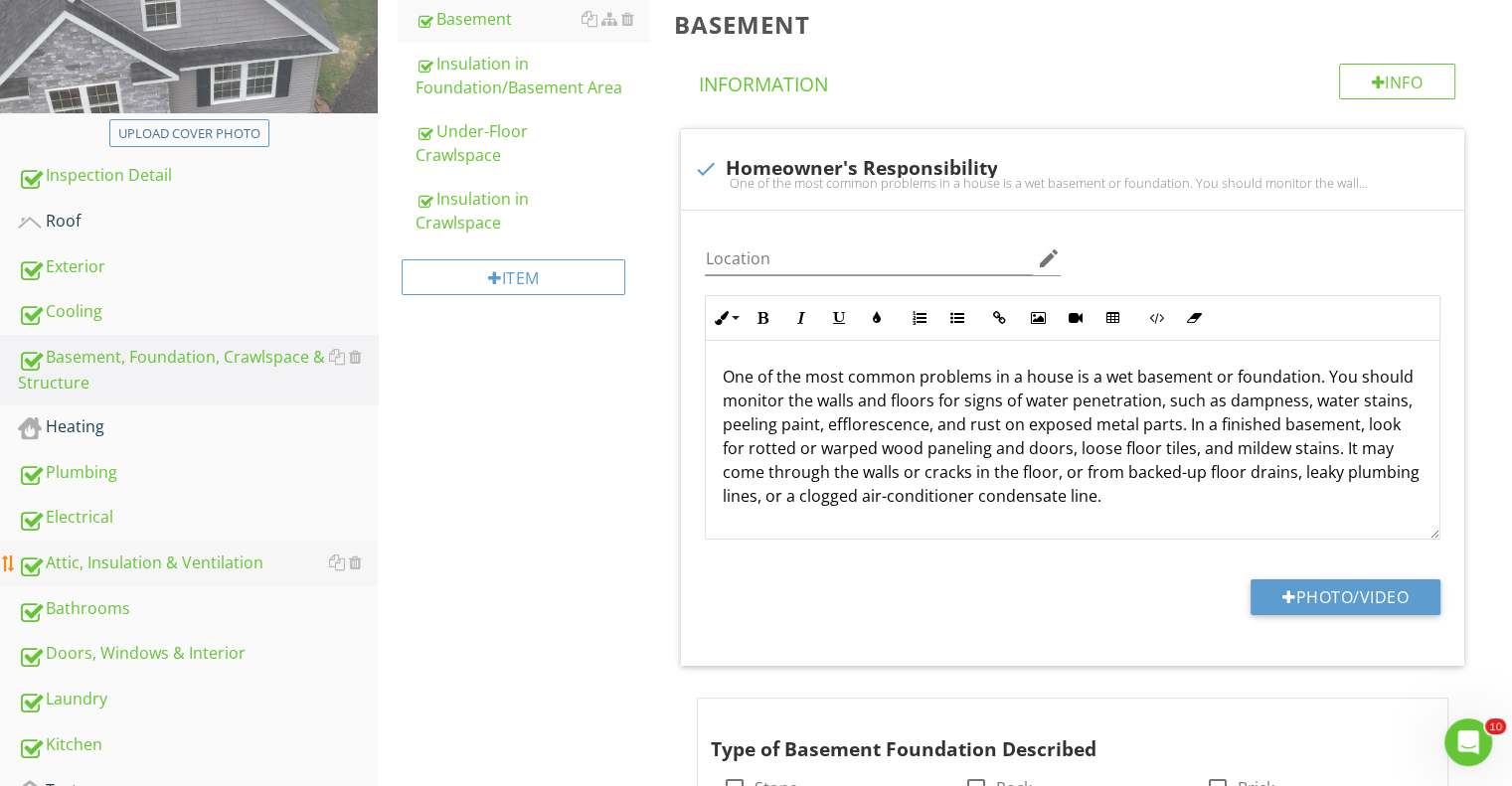 click on "Attic, Insulation & Ventilation" at bounding box center (198, 563) 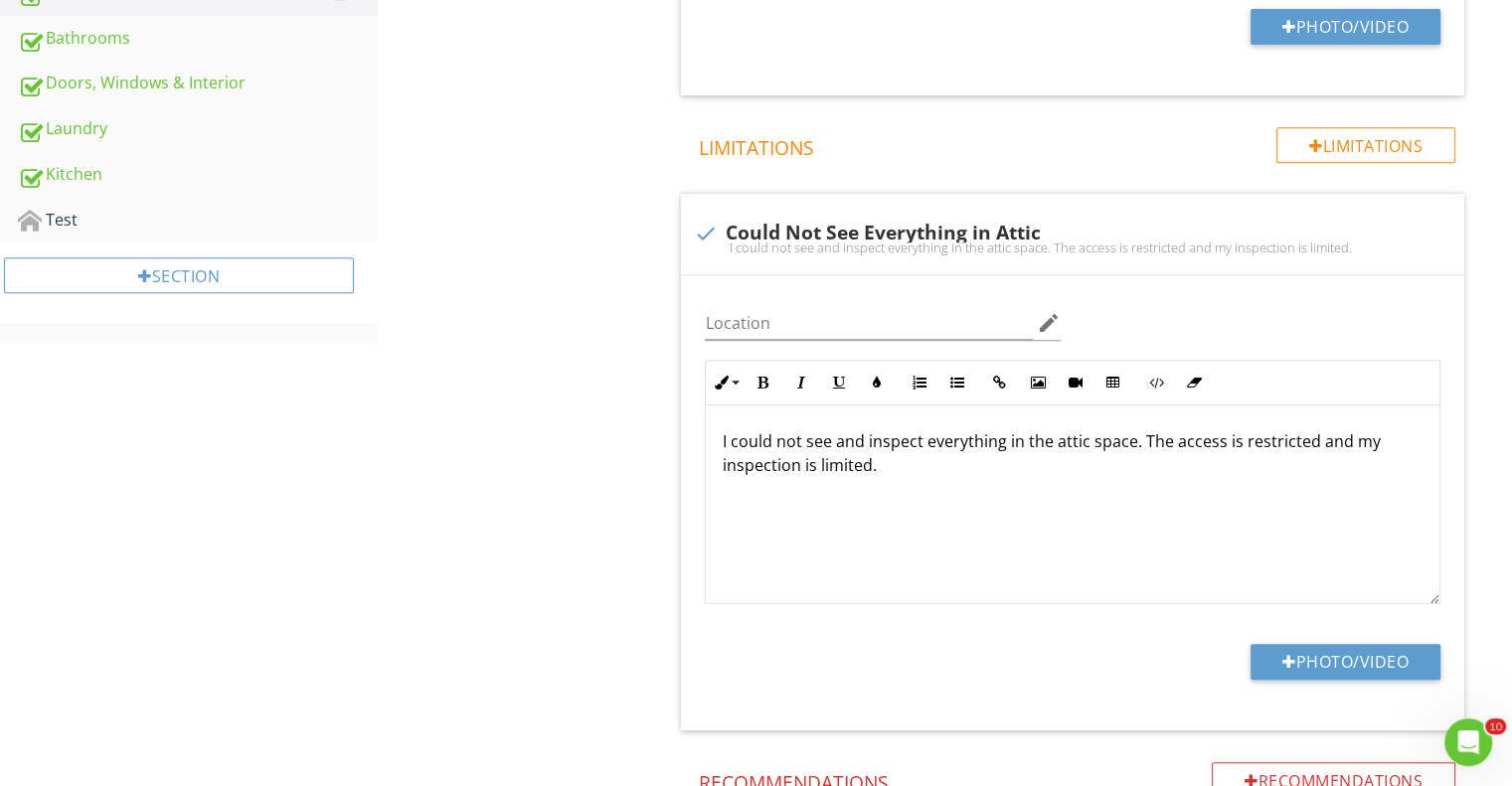 scroll, scrollTop: 894, scrollLeft: 0, axis: vertical 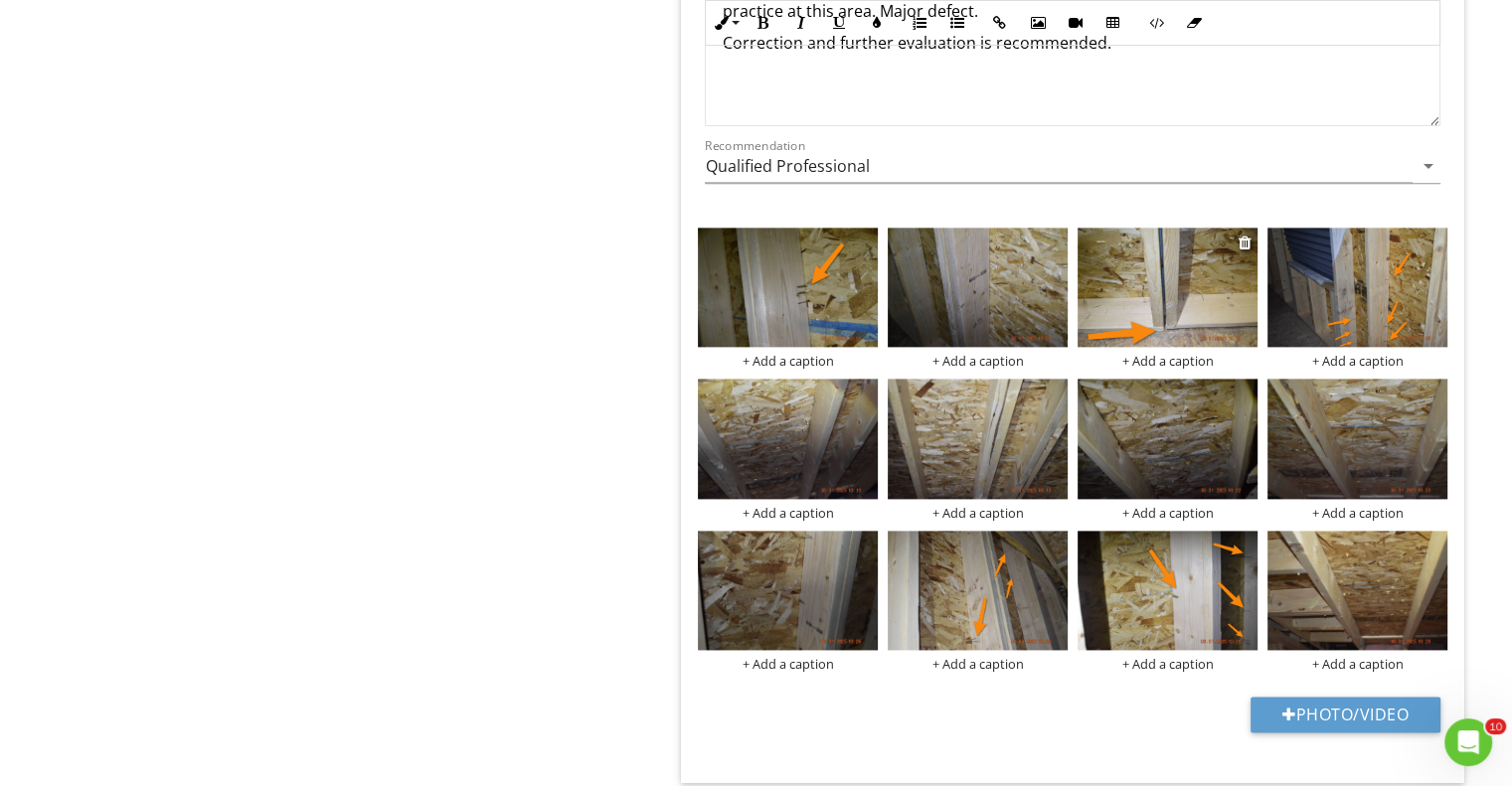click at bounding box center [1167, 287] 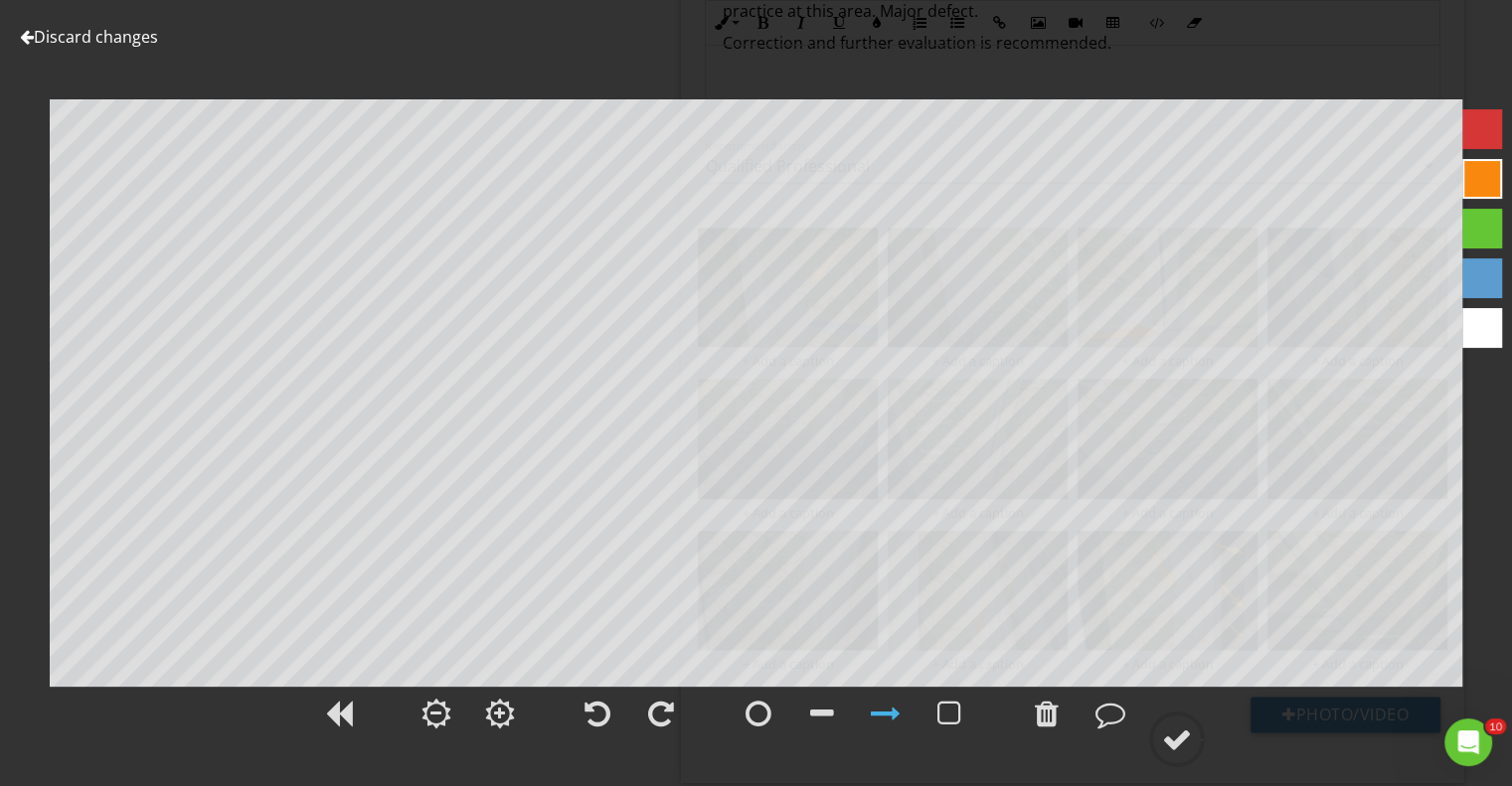 click at bounding box center [27, 37] 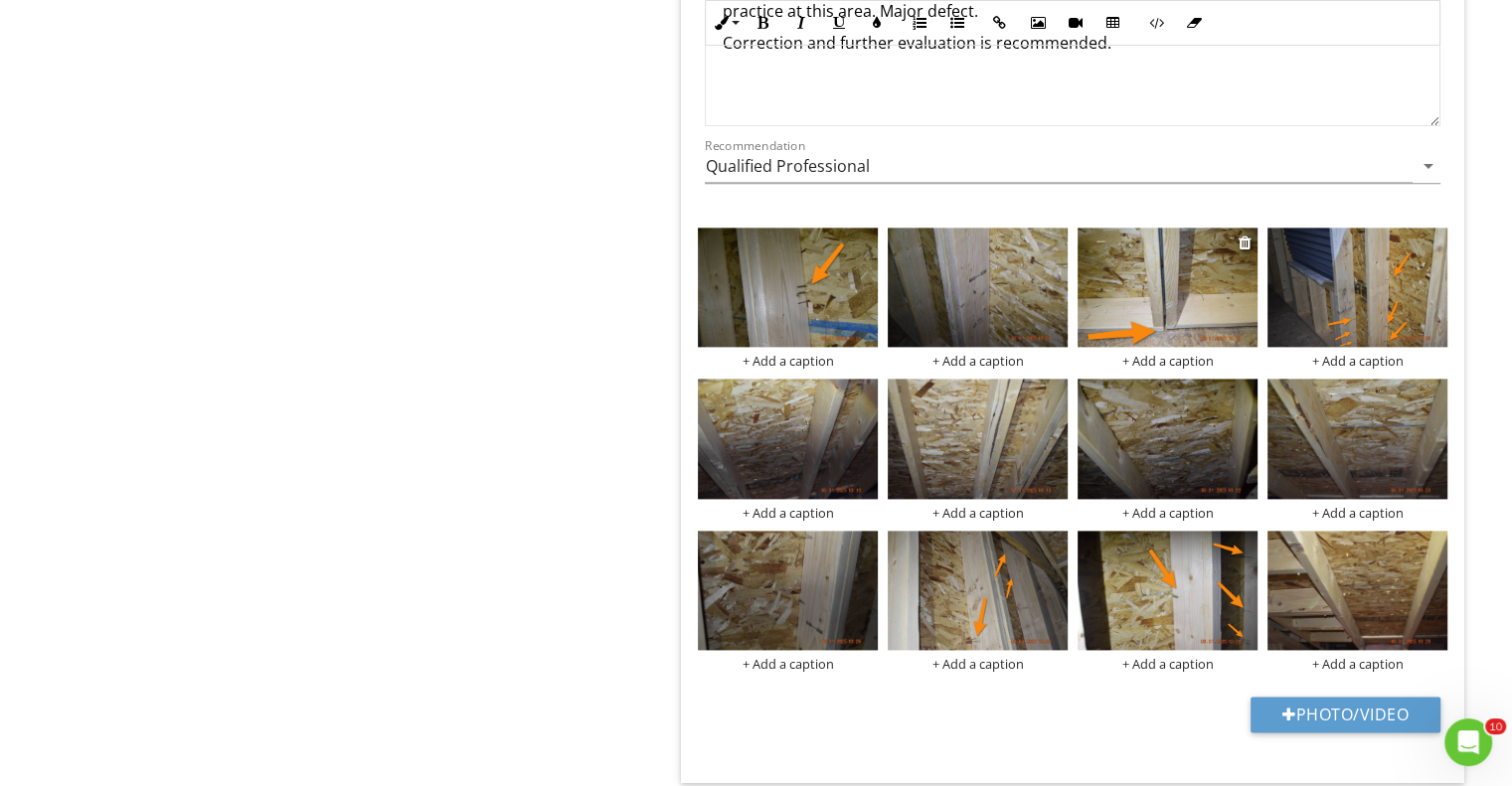 click on "+ Add a caption" at bounding box center [1167, 361] 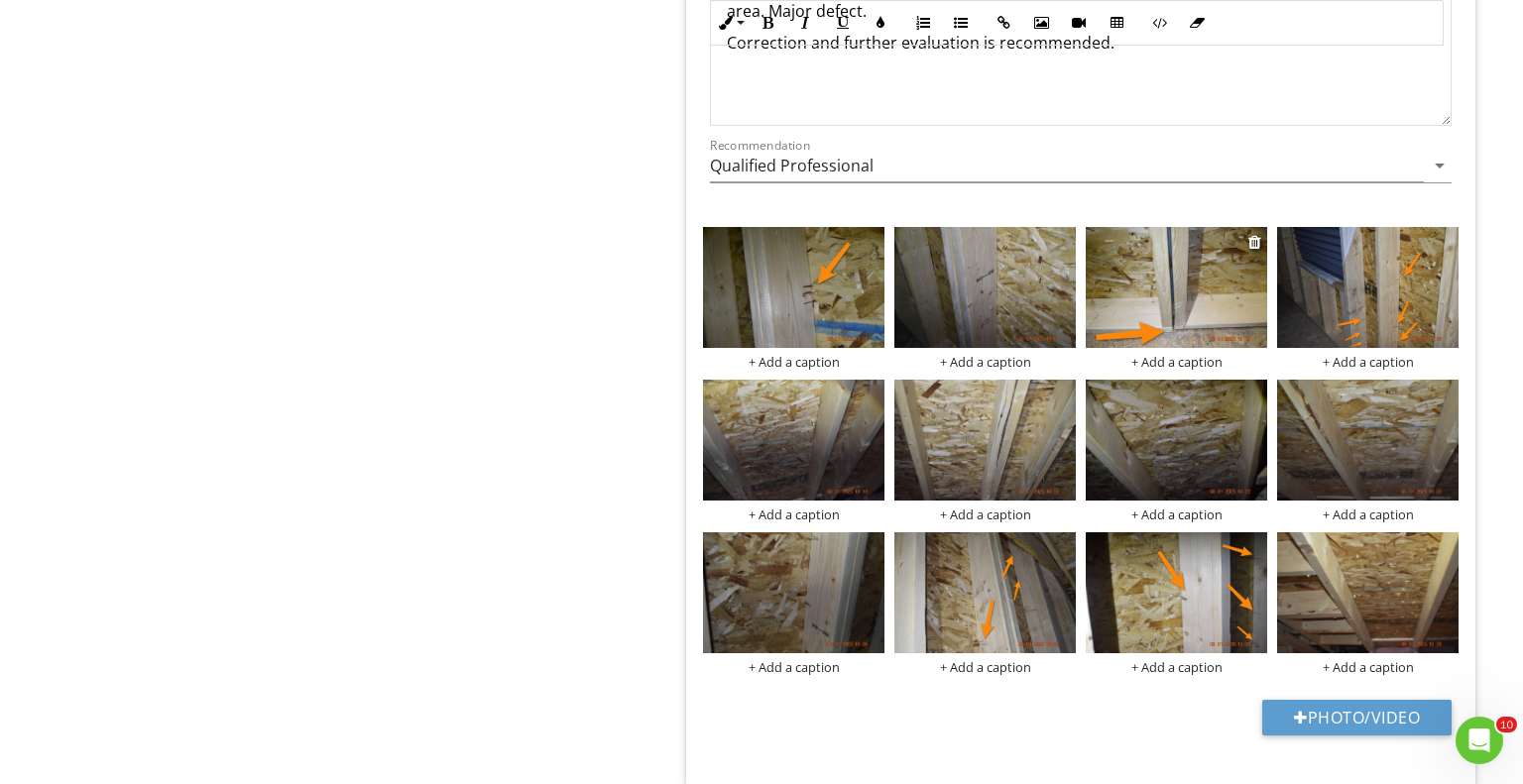scroll, scrollTop: 0, scrollLeft: 0, axis: both 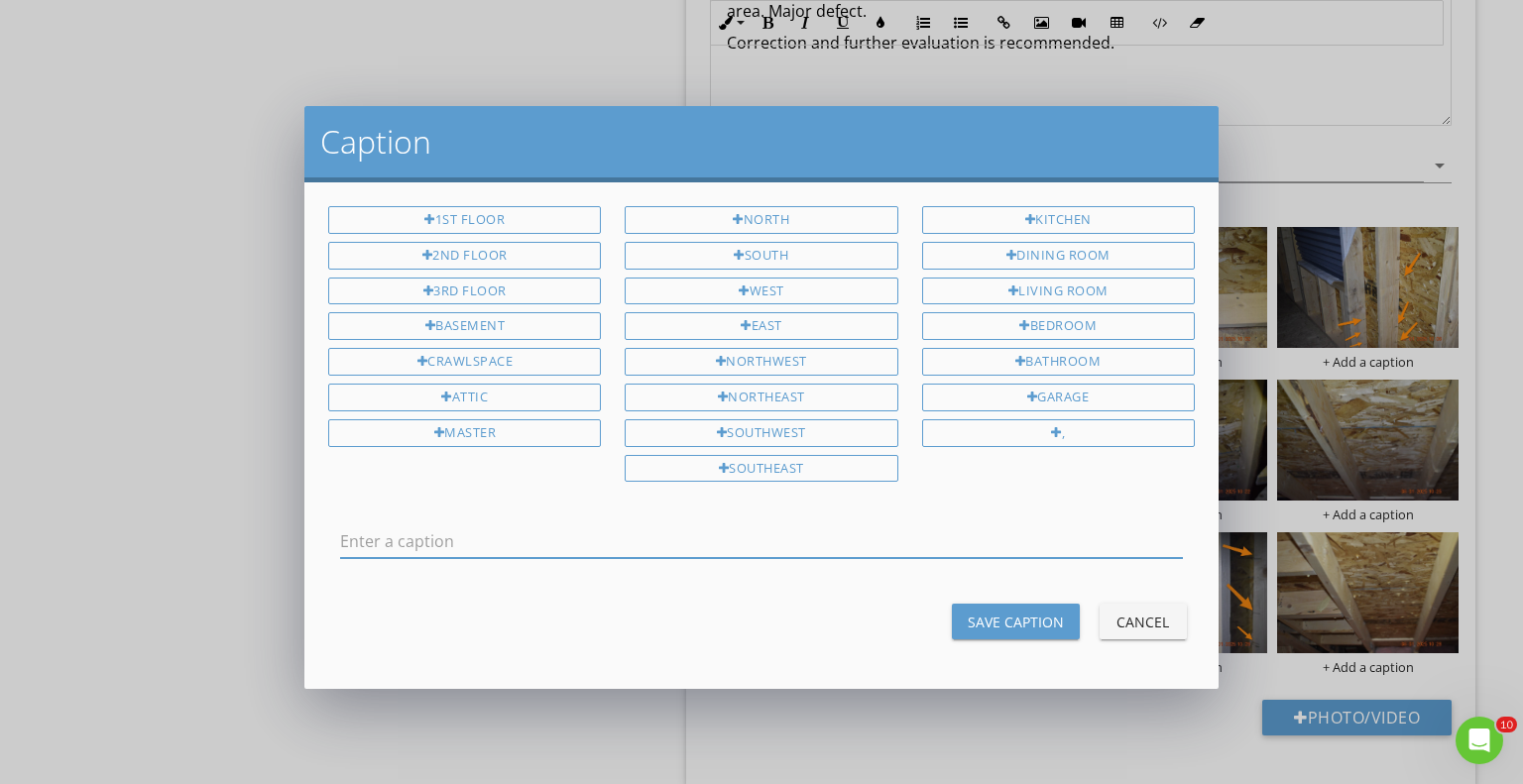 click at bounding box center (762, 541) 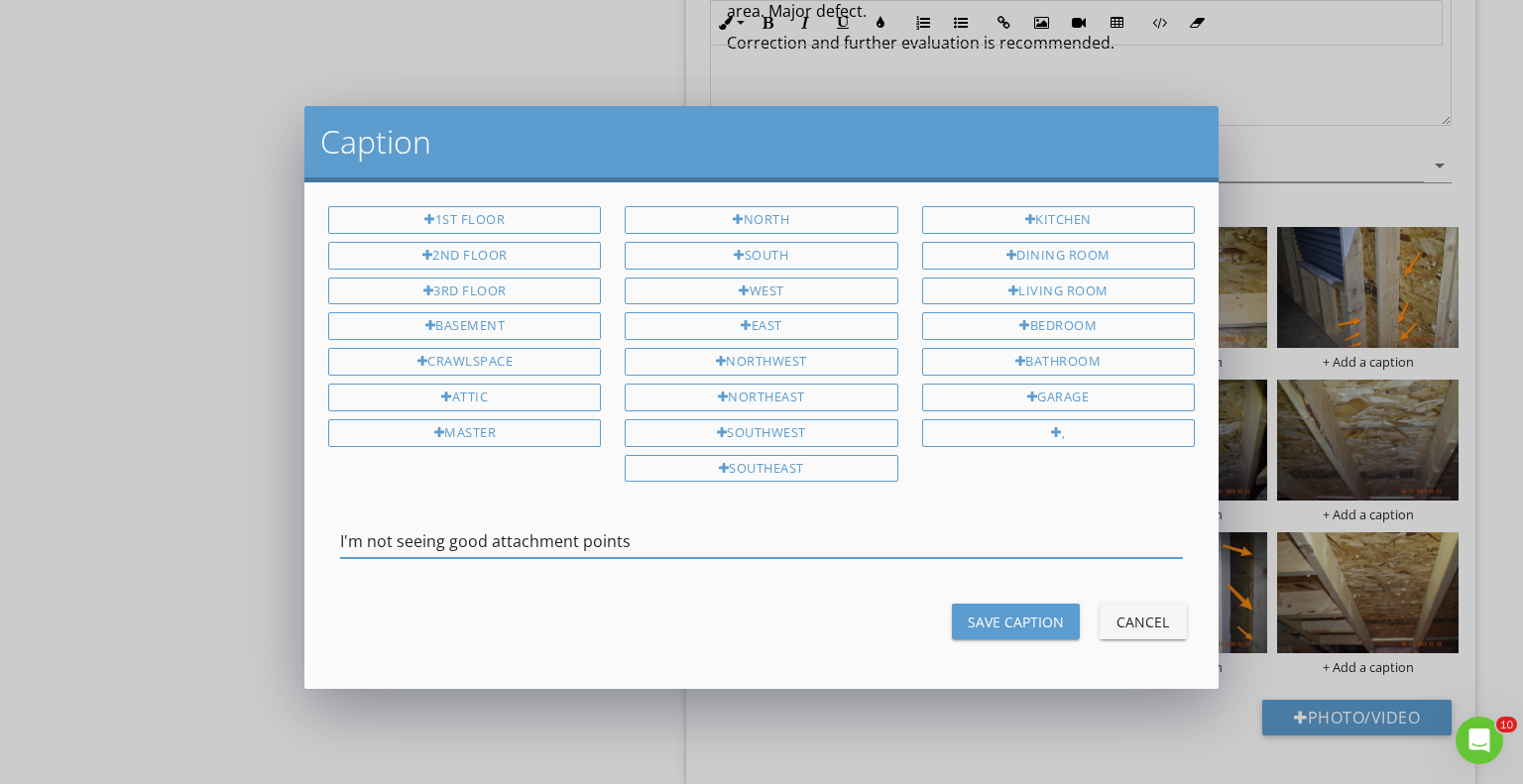 click on "I'm not seeing good attachment points" at bounding box center (762, 541) 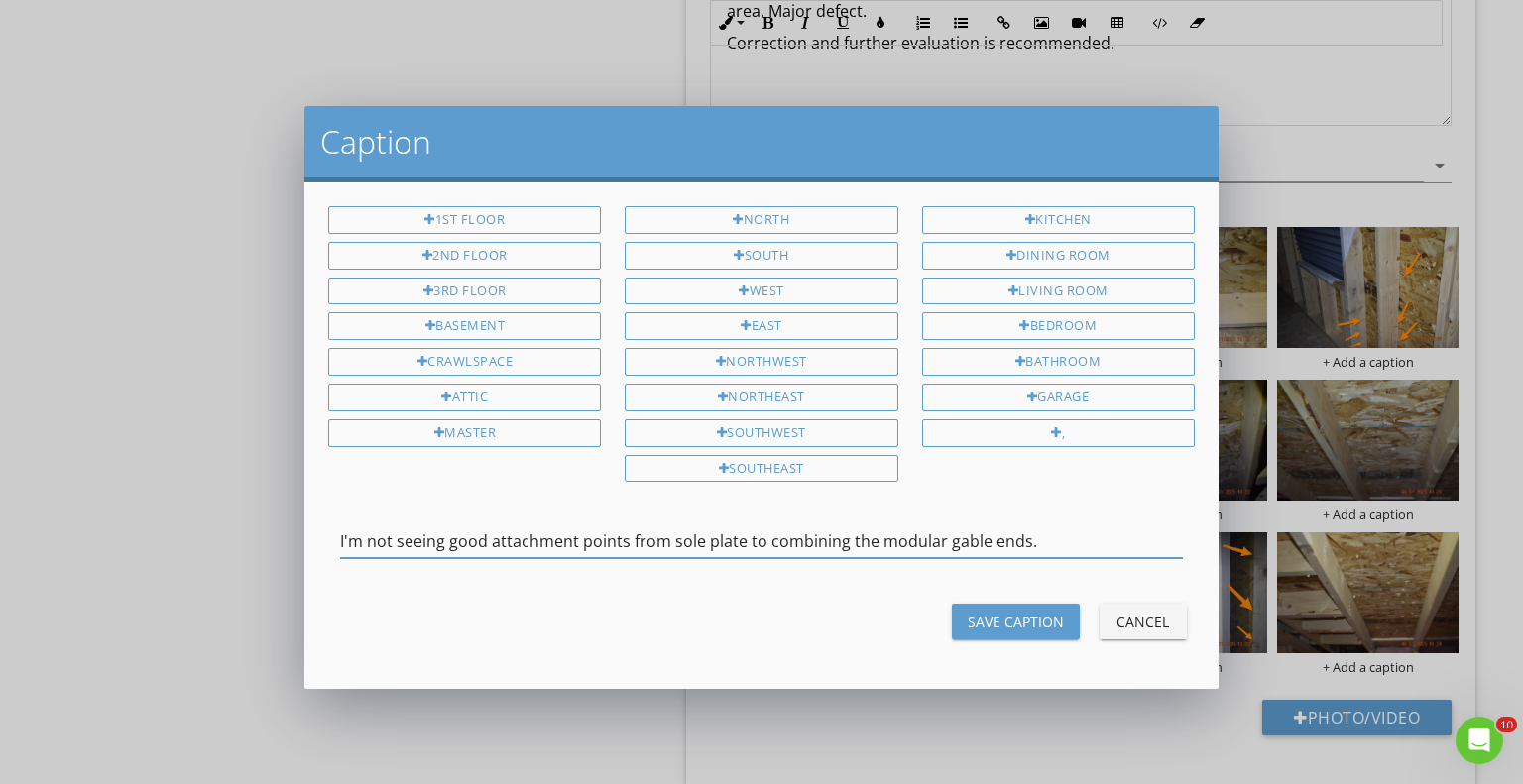 type on "I'm not seeing good attachment points from sole plate to combining the modular gable ends." 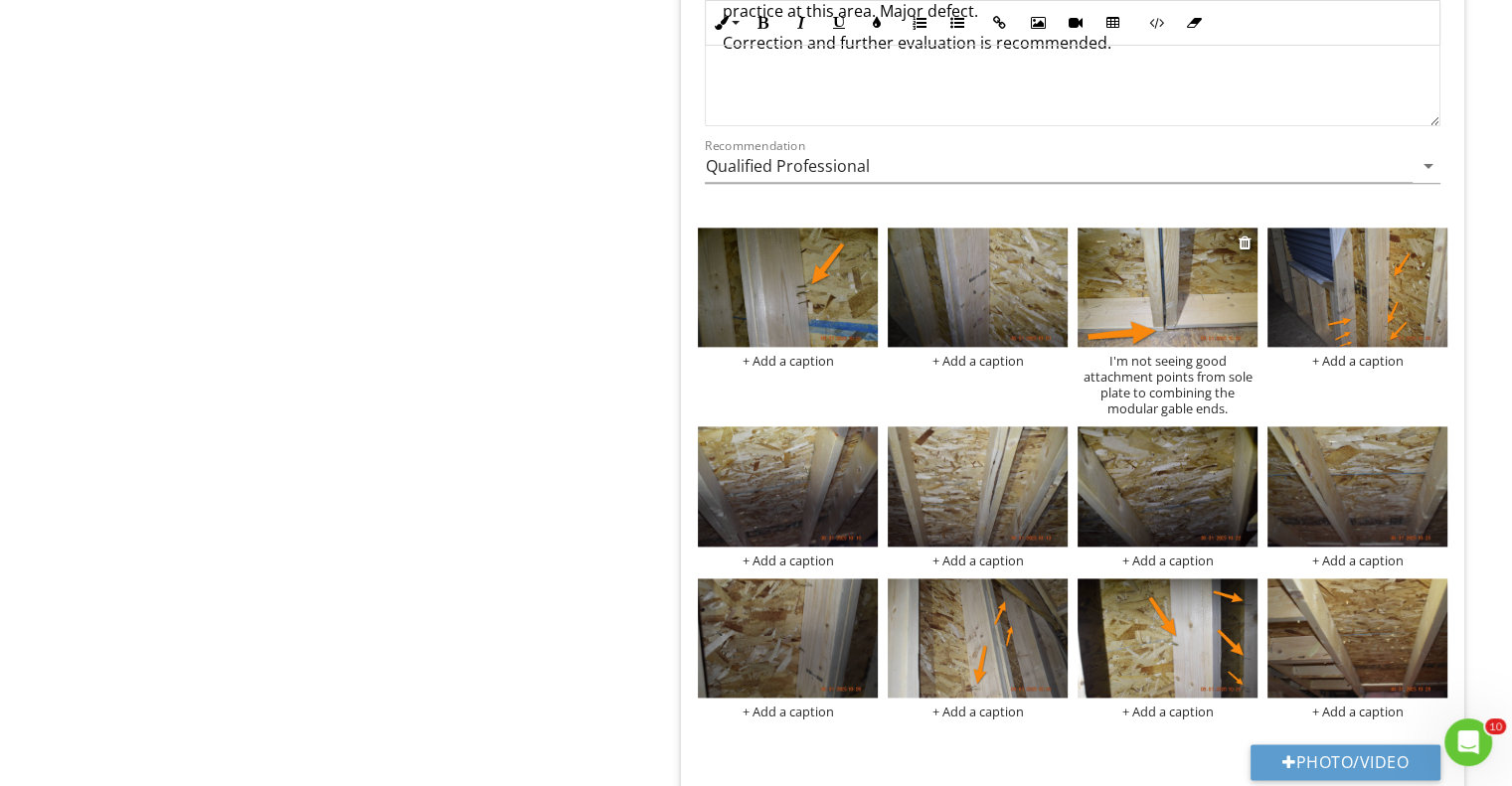 click at bounding box center [1167, 287] 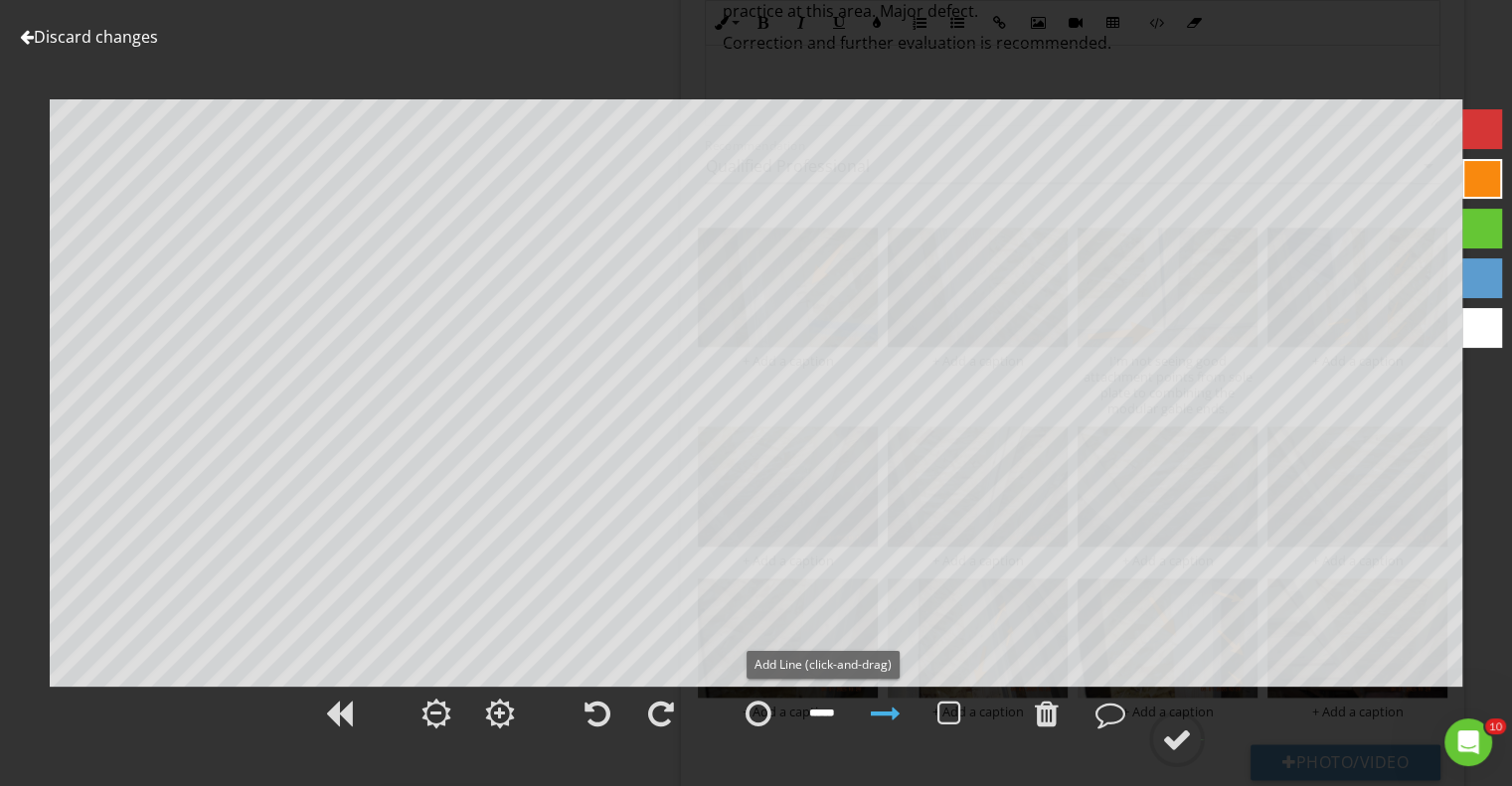 click at bounding box center [822, 713] 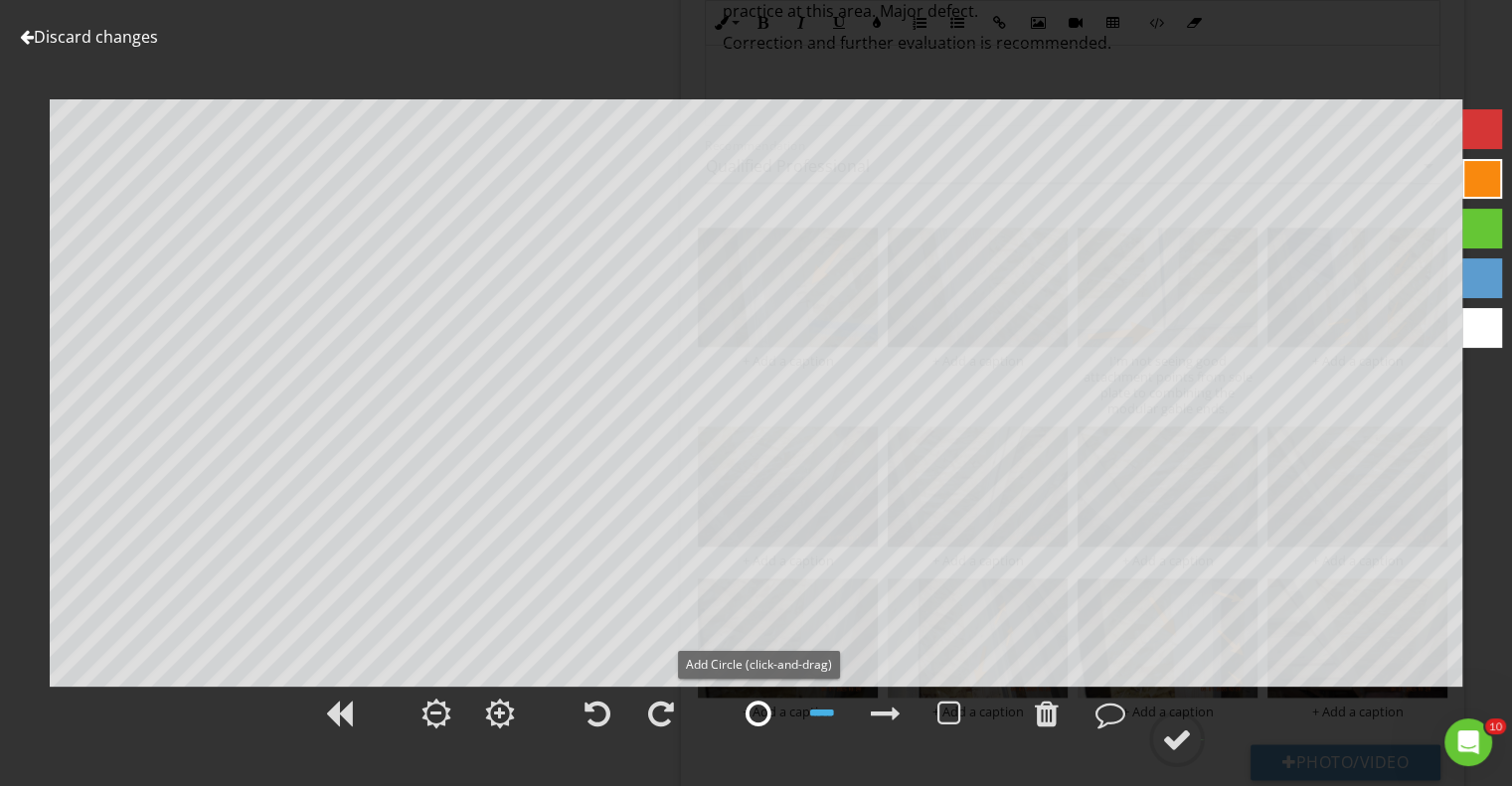 click at bounding box center (758, 713) 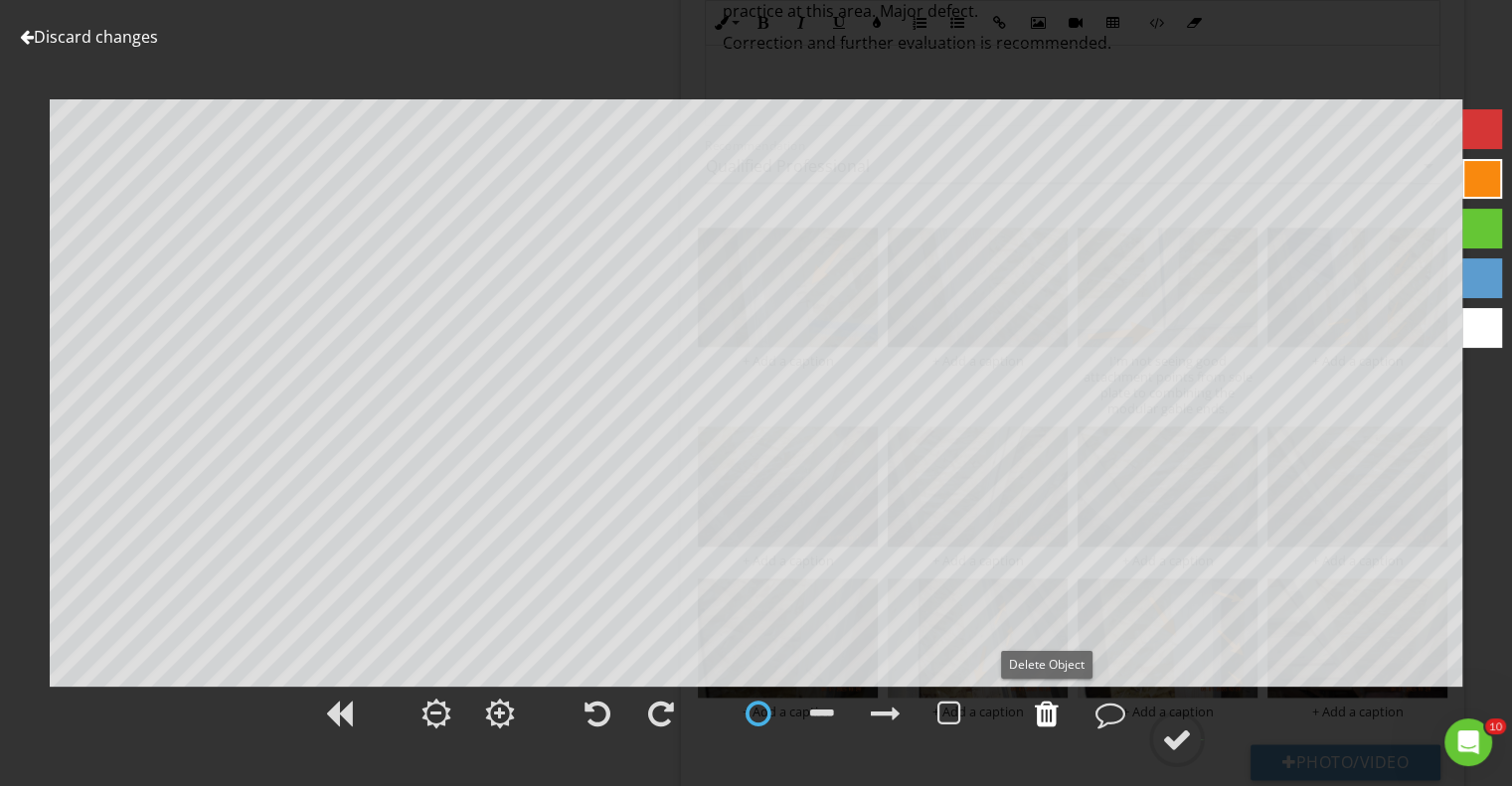 click at bounding box center [1047, 713] 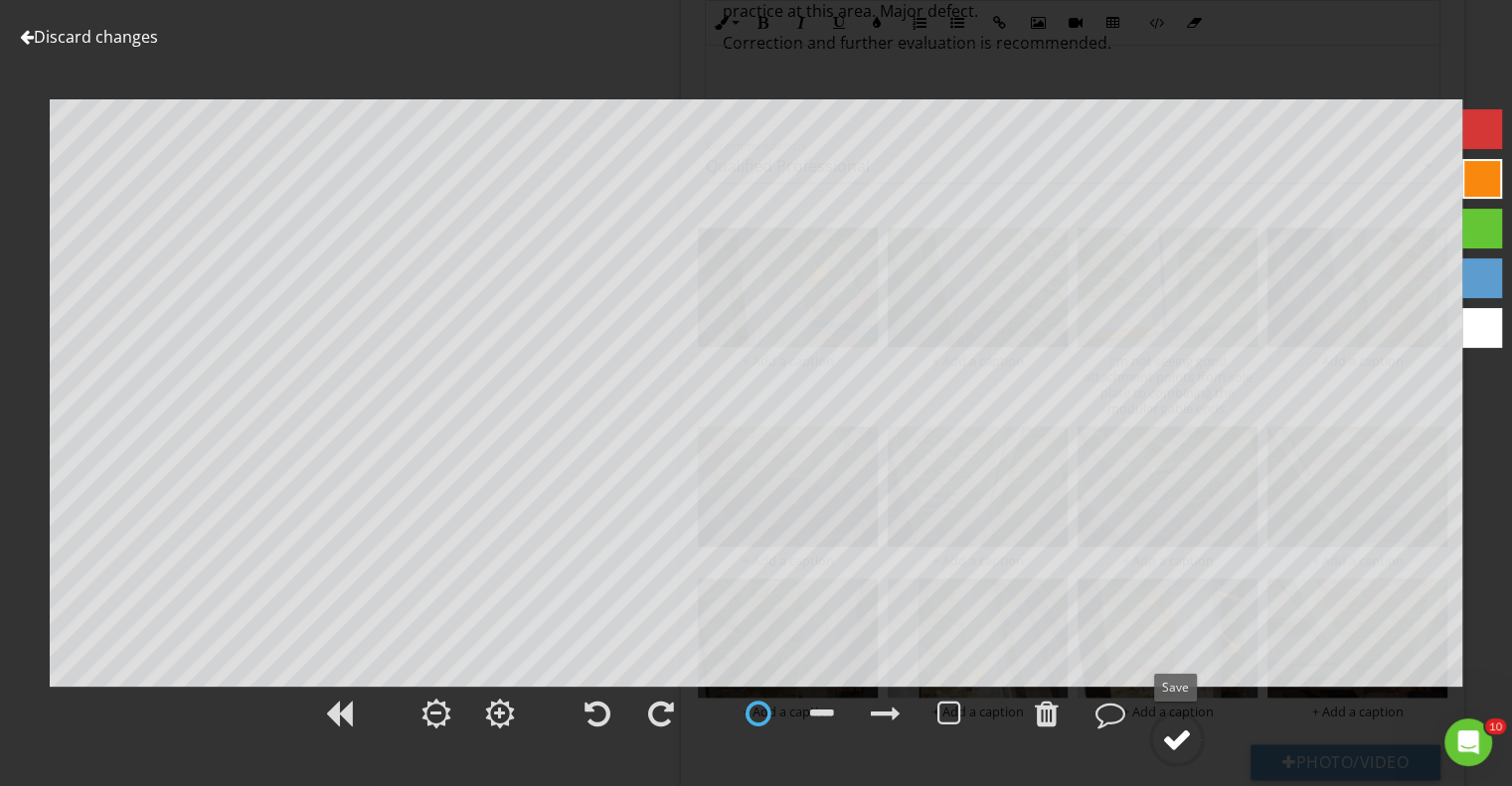 click at bounding box center (1177, 739) 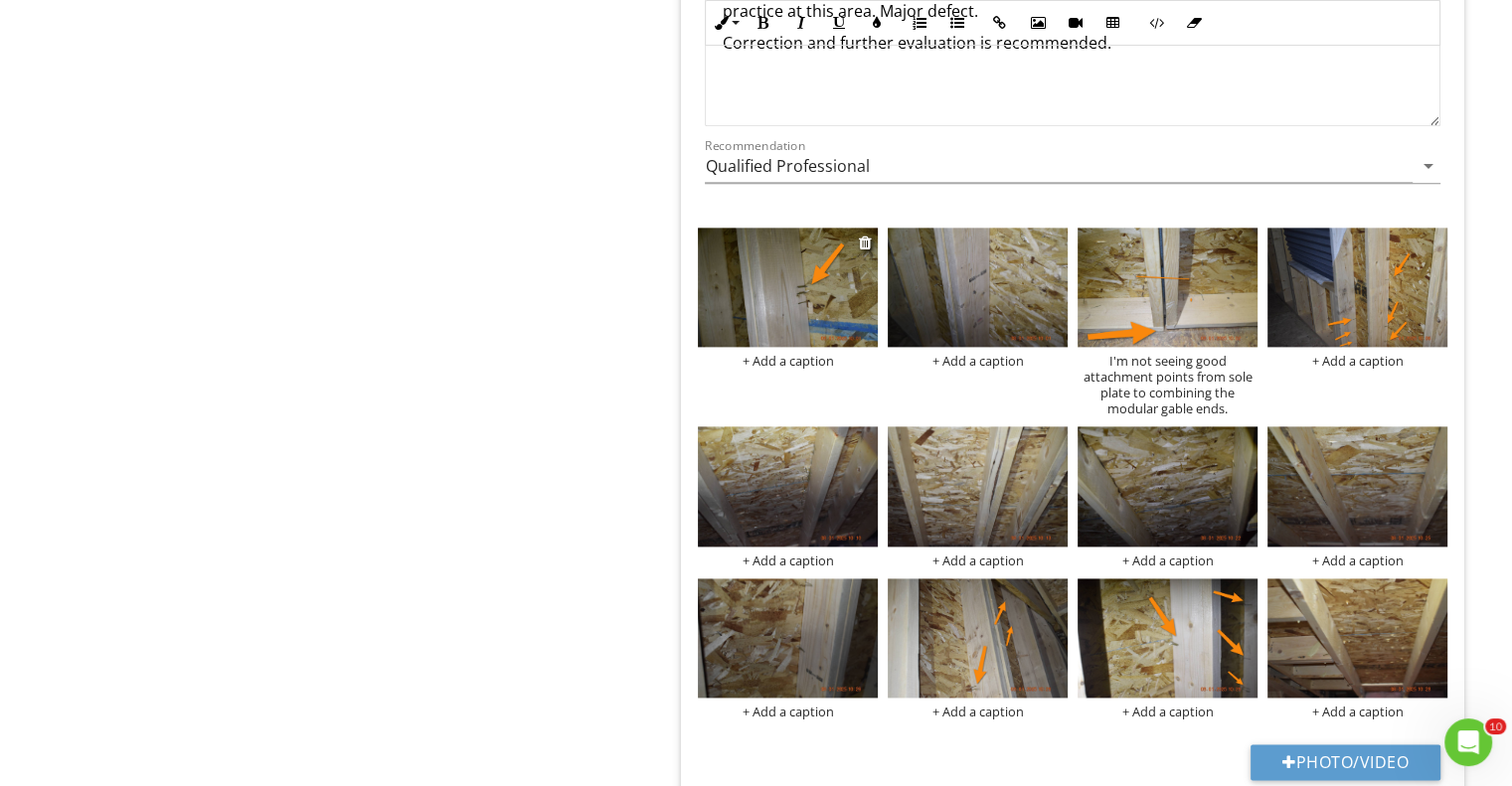 click at bounding box center (787, 287) 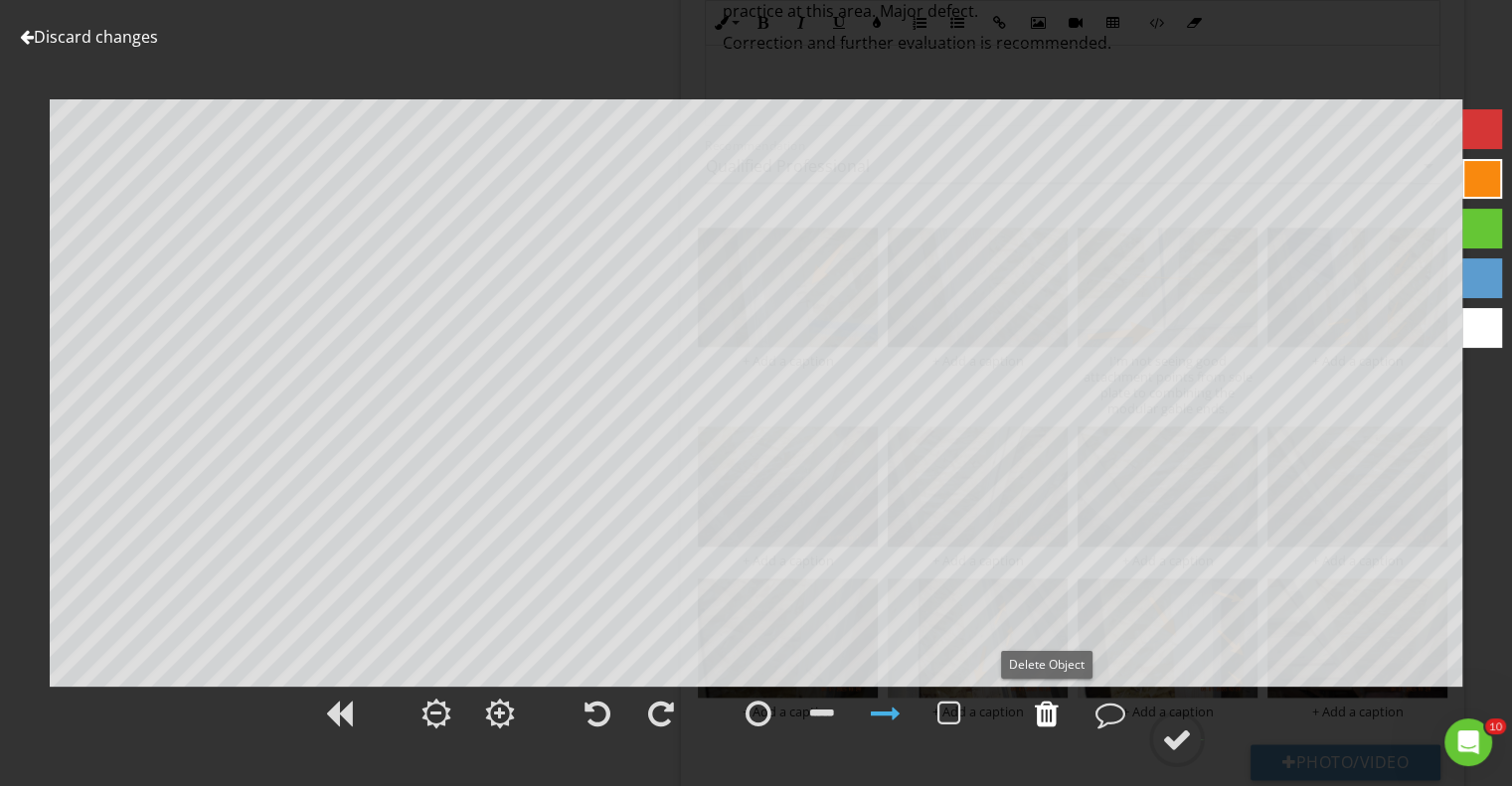 click at bounding box center [1047, 713] 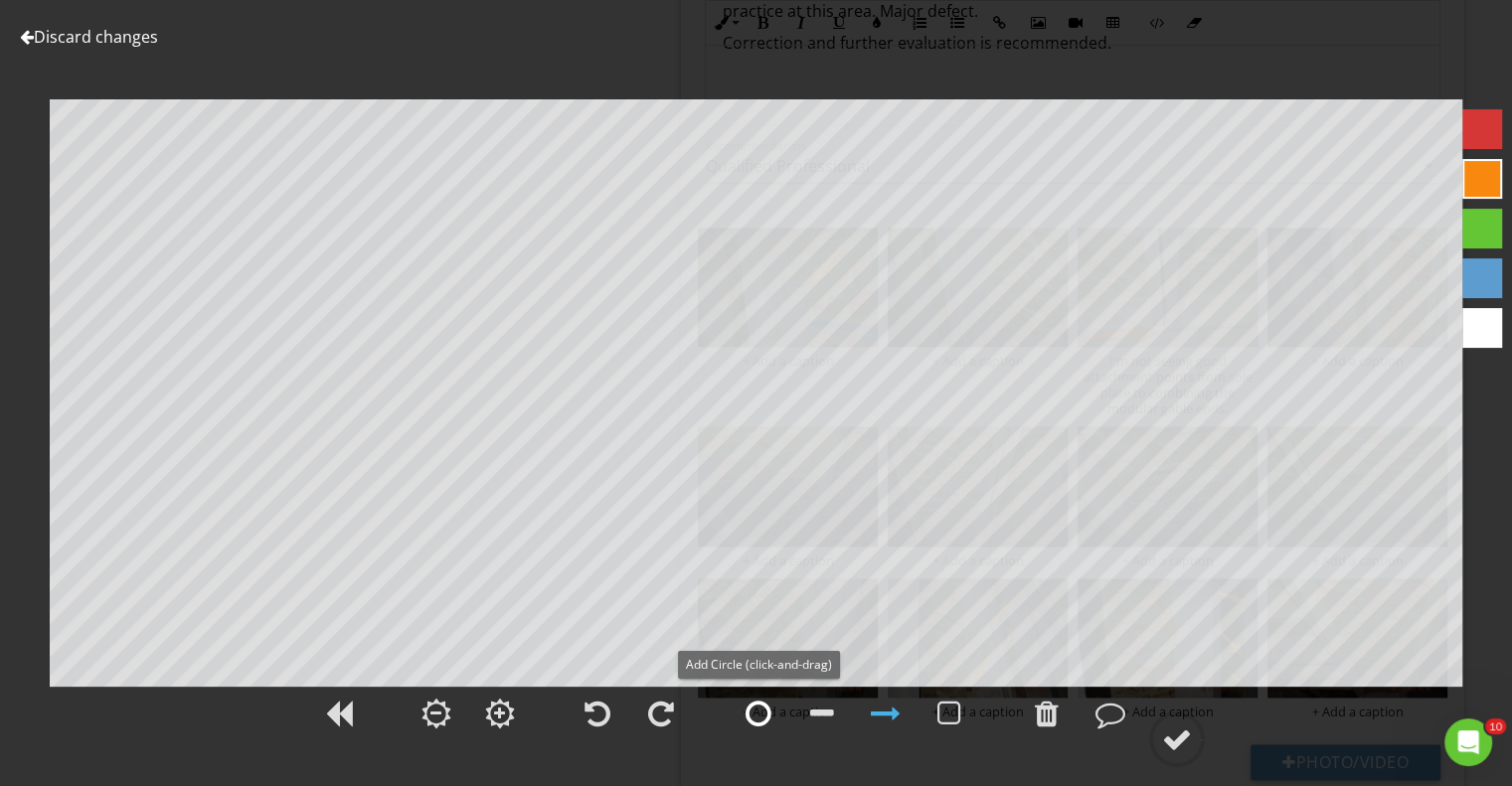 click at bounding box center [758, 713] 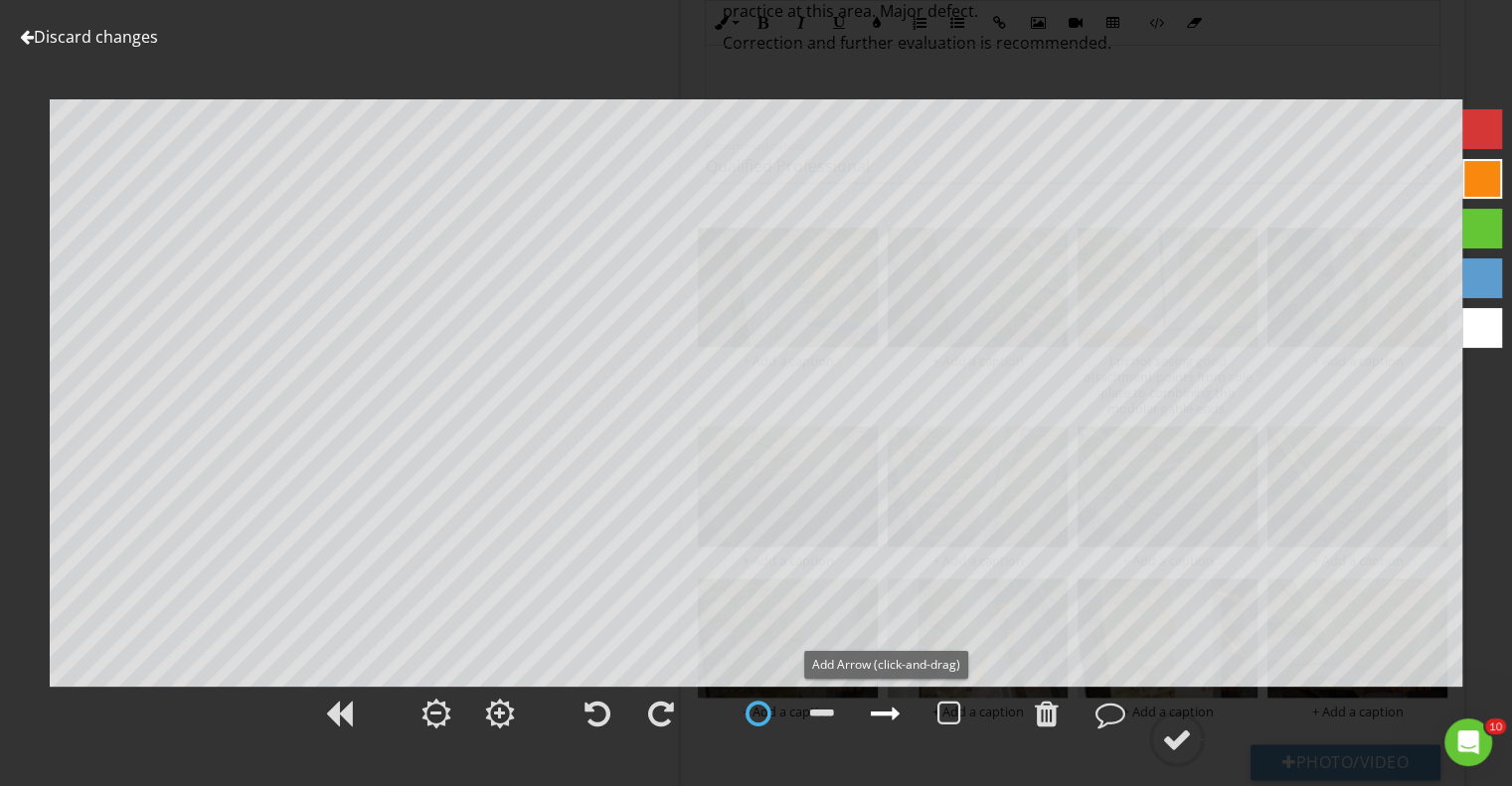 click at bounding box center (886, 713) 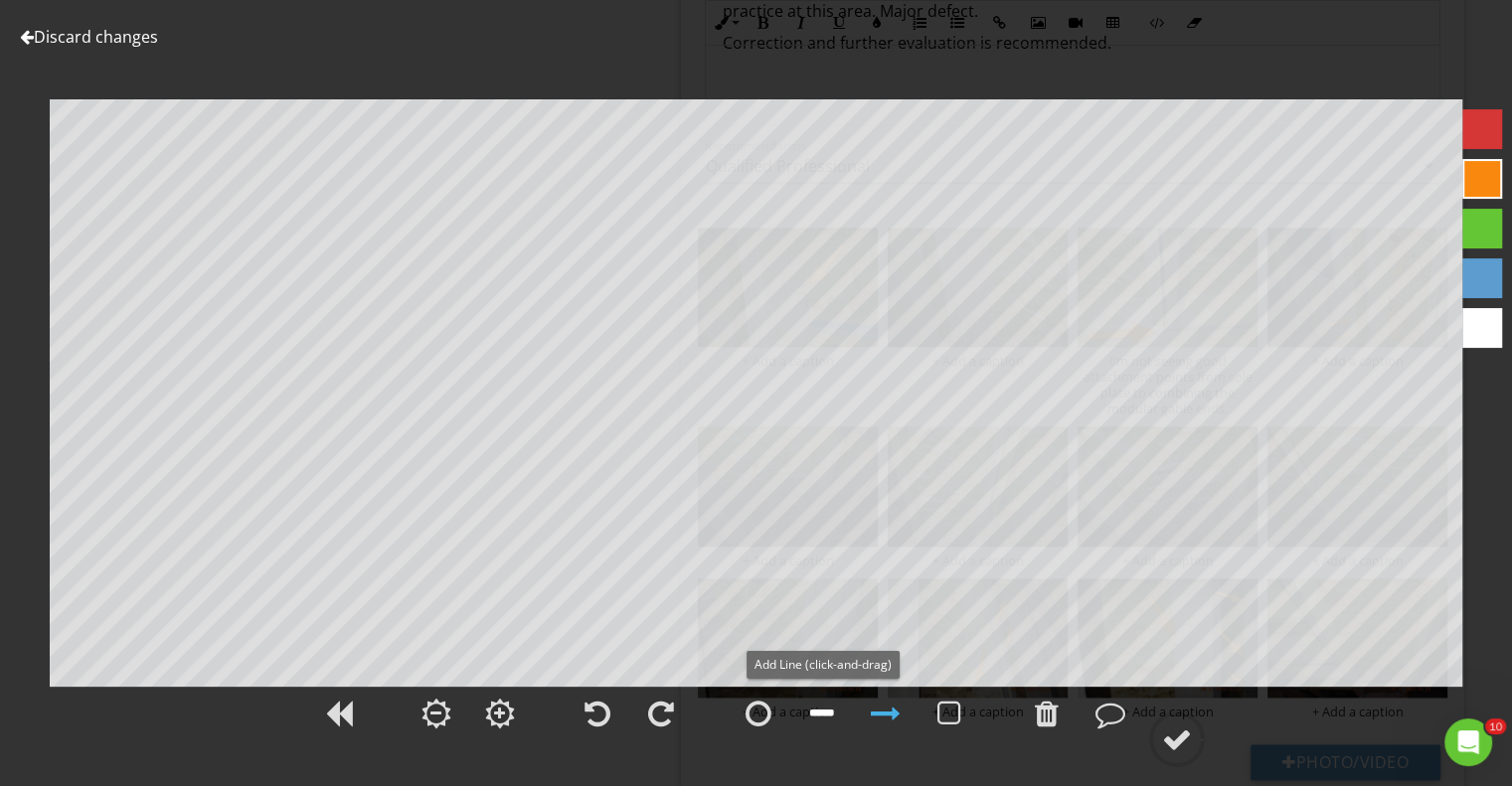 click at bounding box center (822, 713) 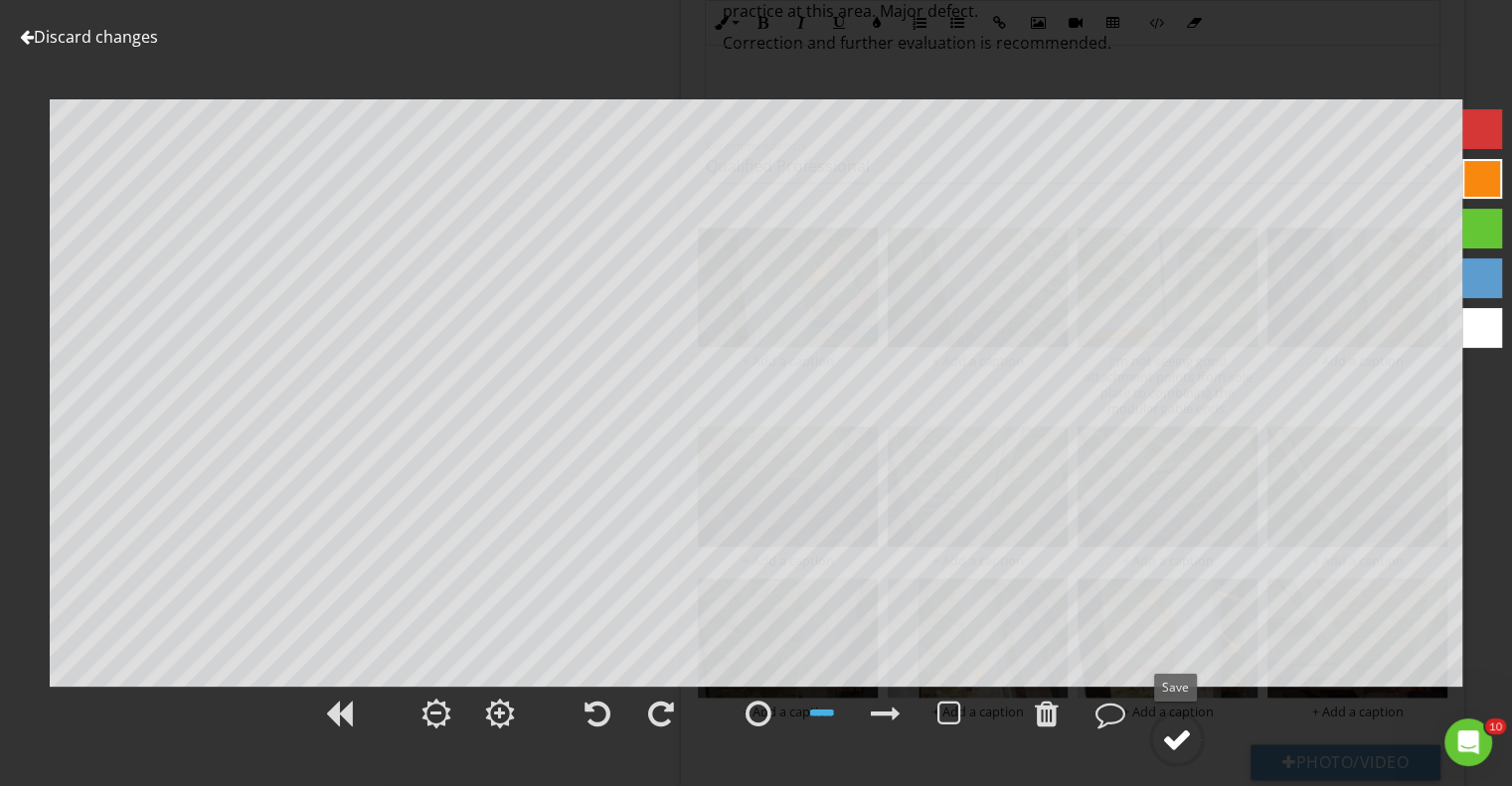 click at bounding box center [1177, 739] 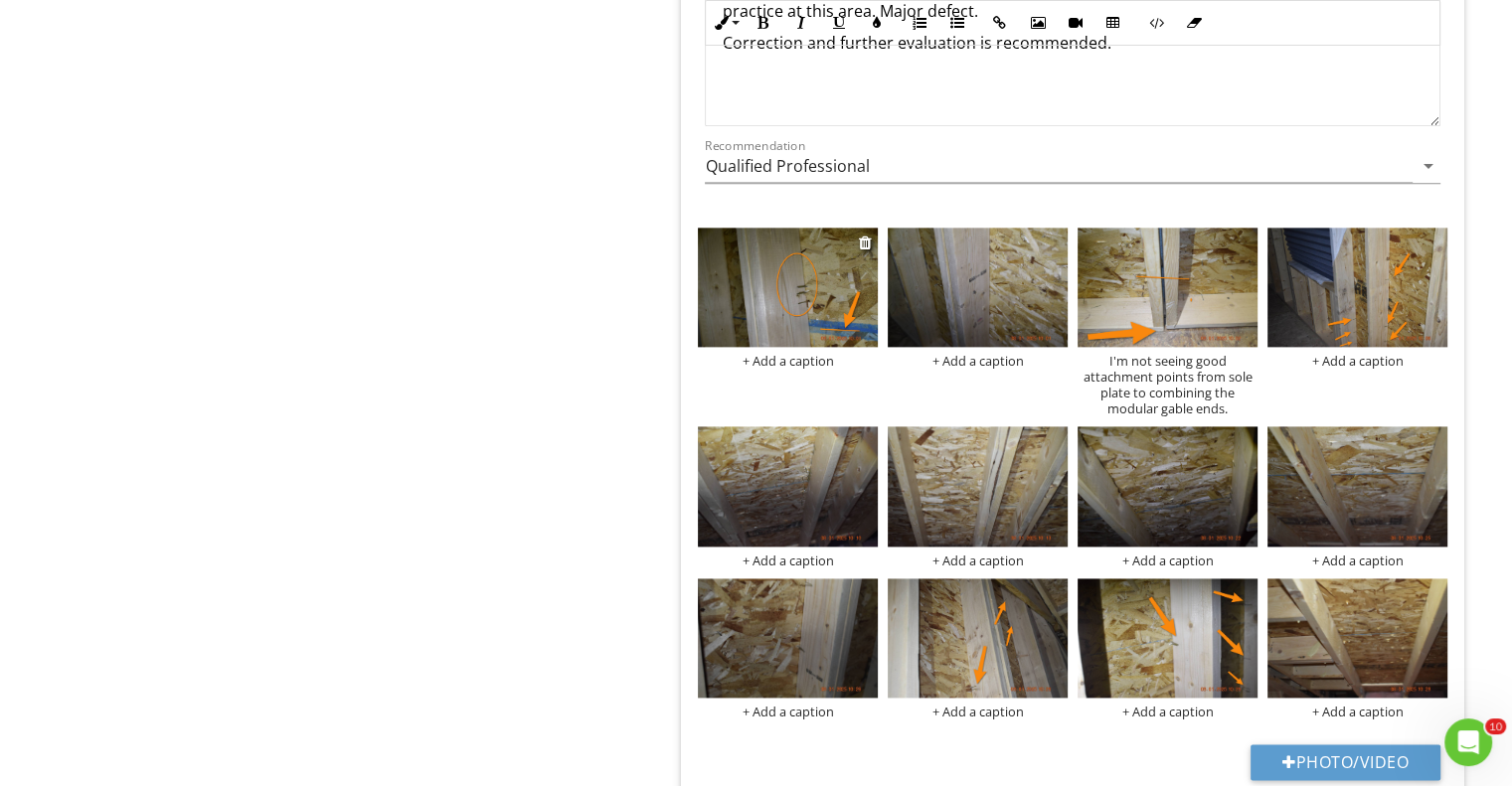 click on "+ Add a caption" at bounding box center (787, 361) 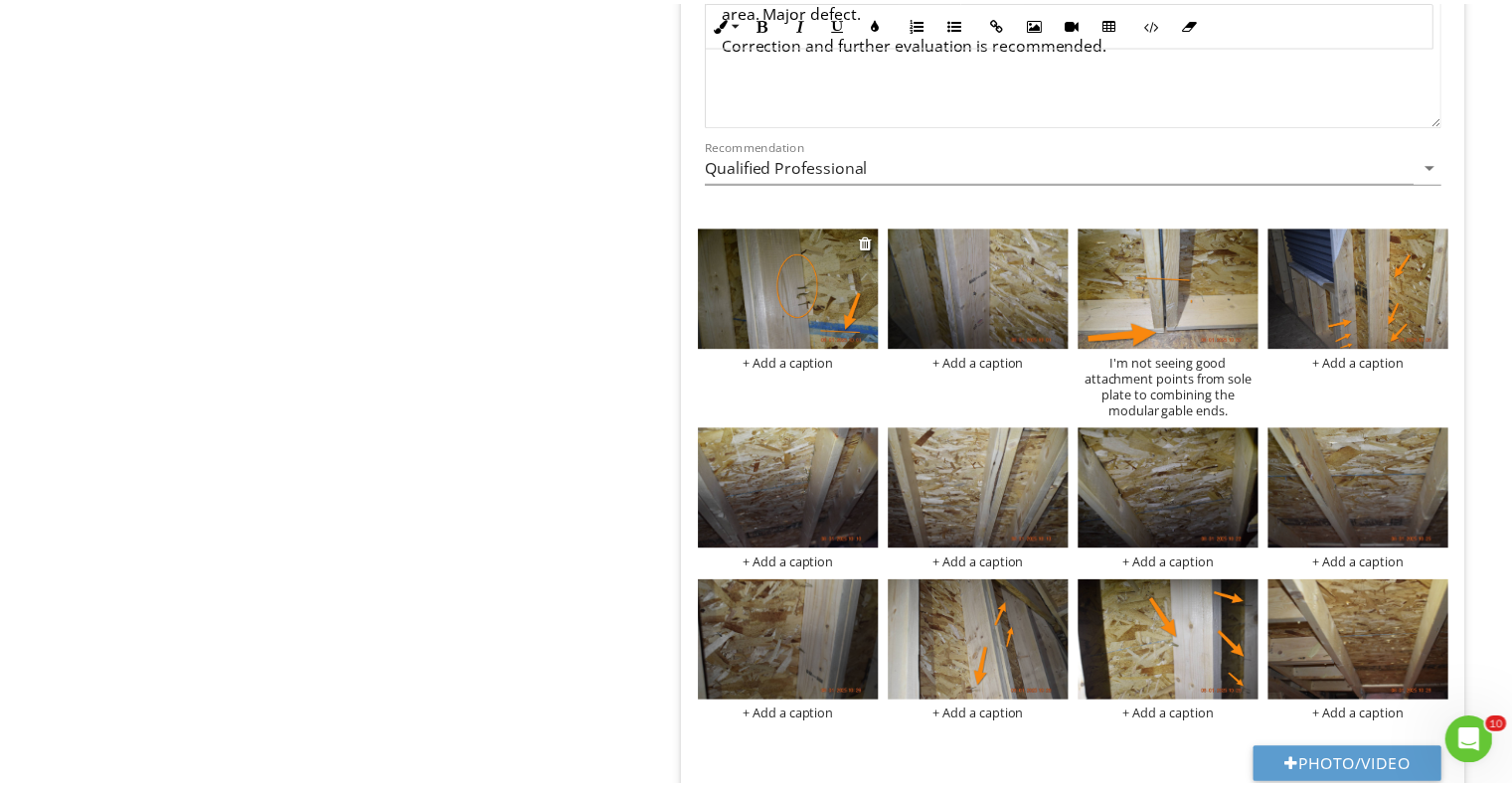 scroll, scrollTop: 0, scrollLeft: 0, axis: both 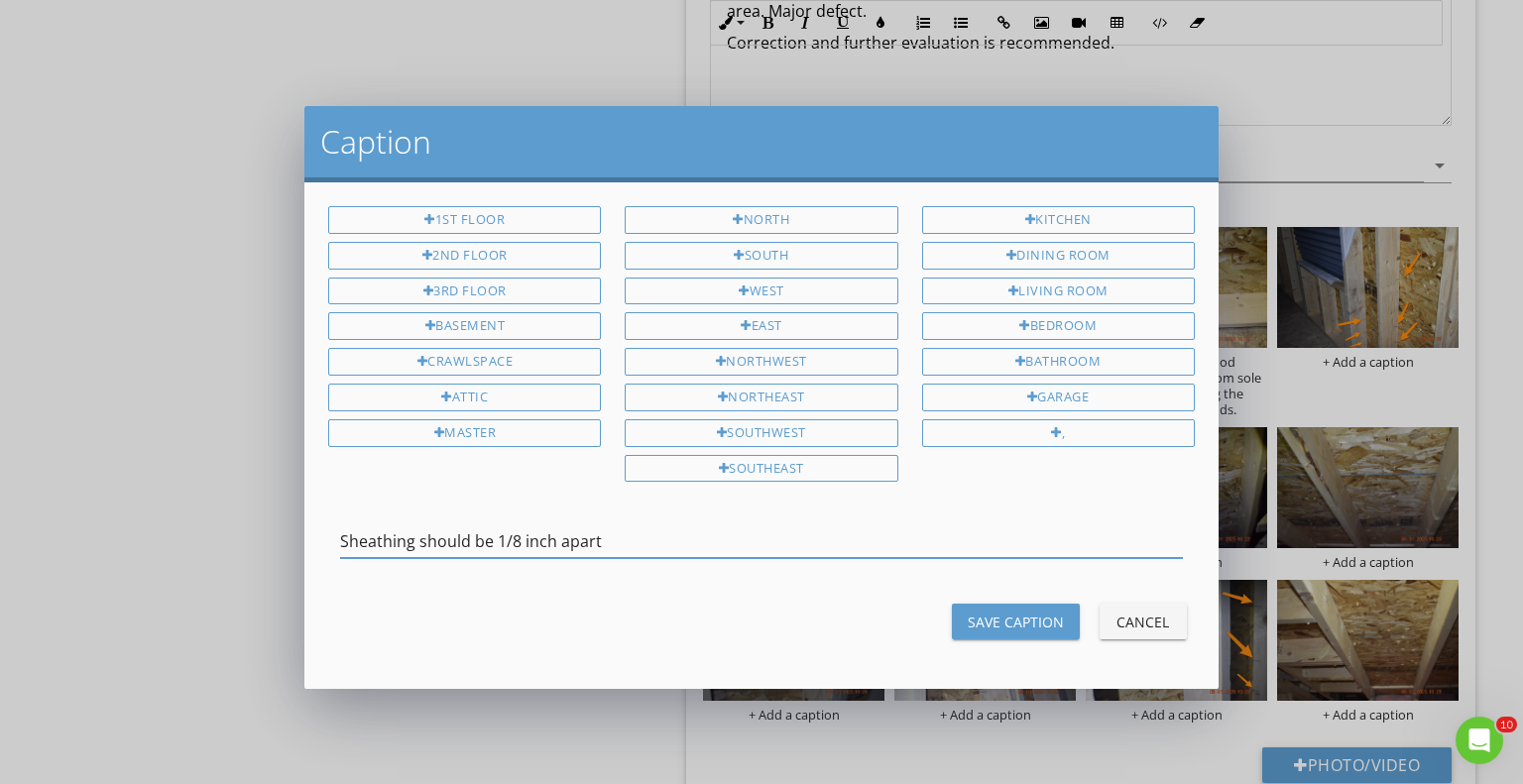 click on "Sheathing should be 1/8 inch apart" at bounding box center (762, 541) 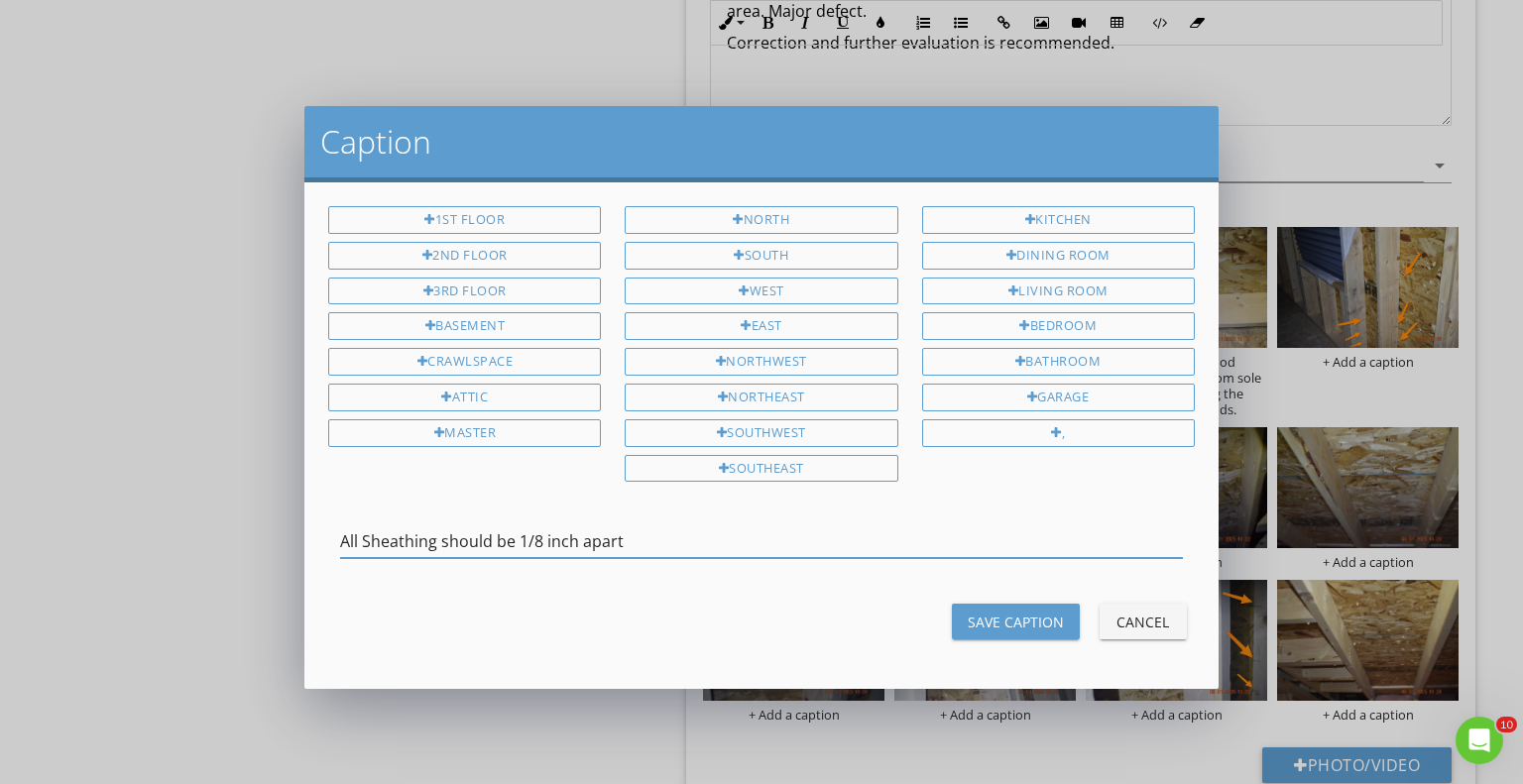 drag, startPoint x: 361, startPoint y: 532, endPoint x: 371, endPoint y: 534, distance: 10.198039 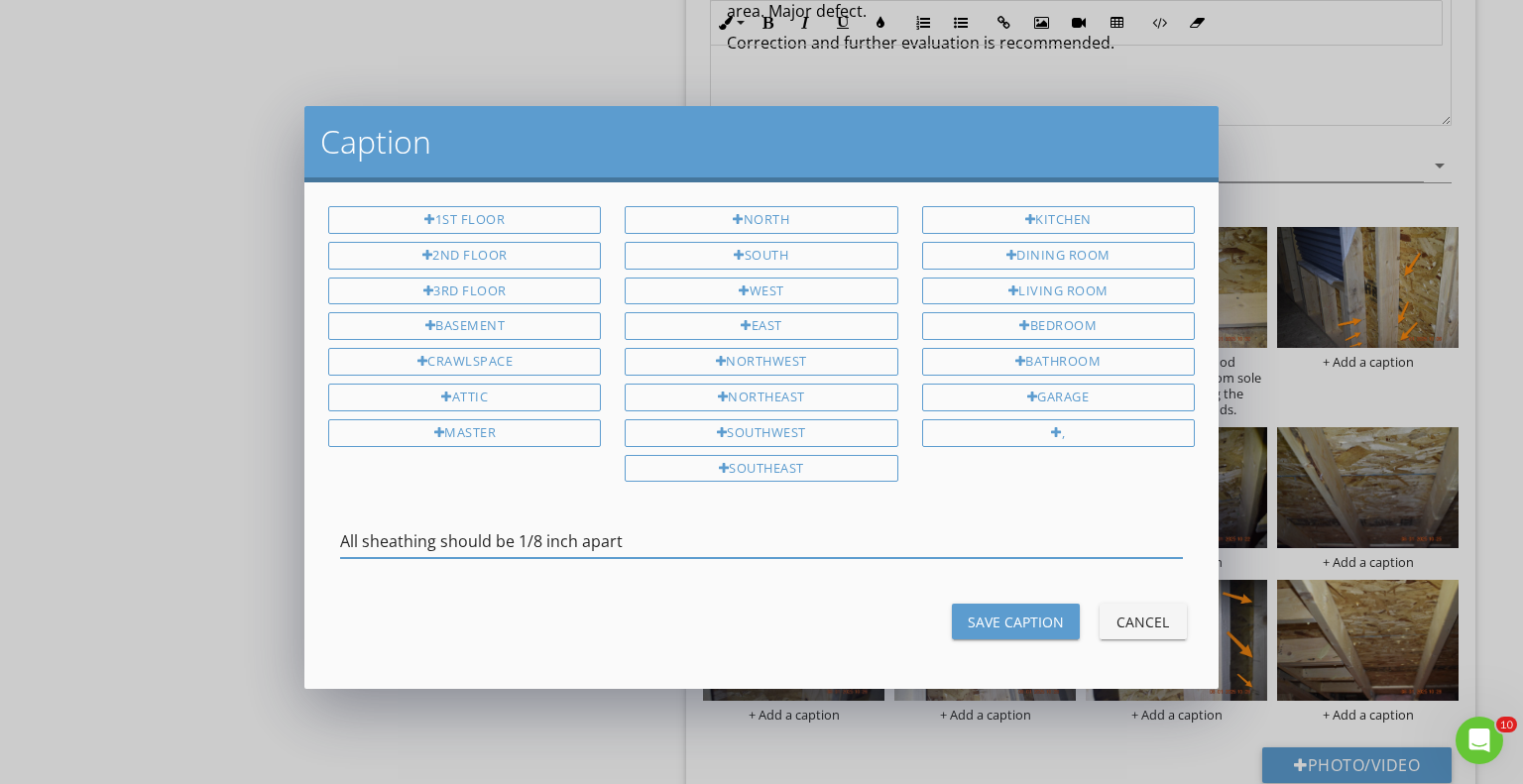 click on "All sheathing should be 1/8 inch apart" at bounding box center (762, 541) 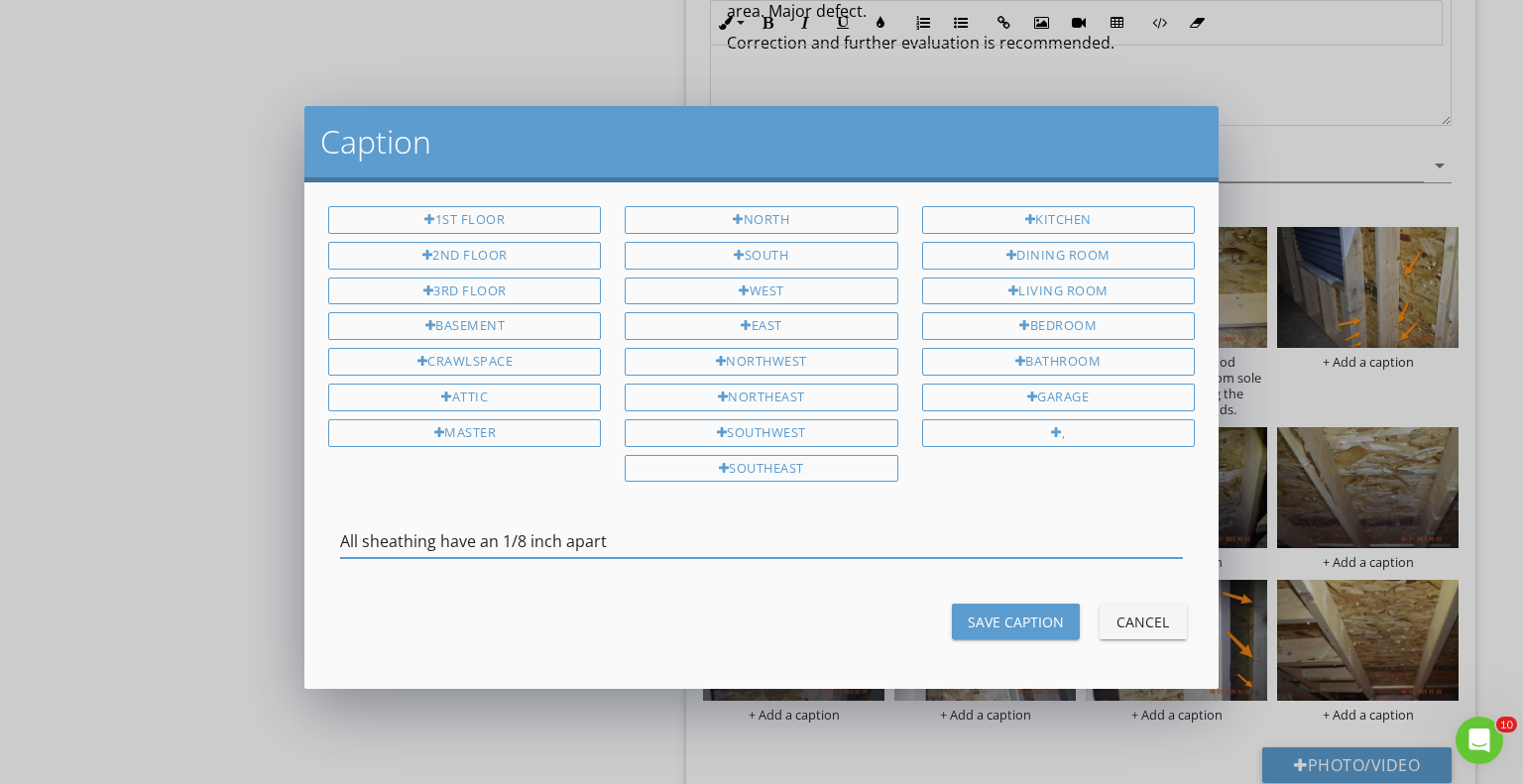 click on "All sheathing have an 1/8 inch apart" at bounding box center (762, 541) 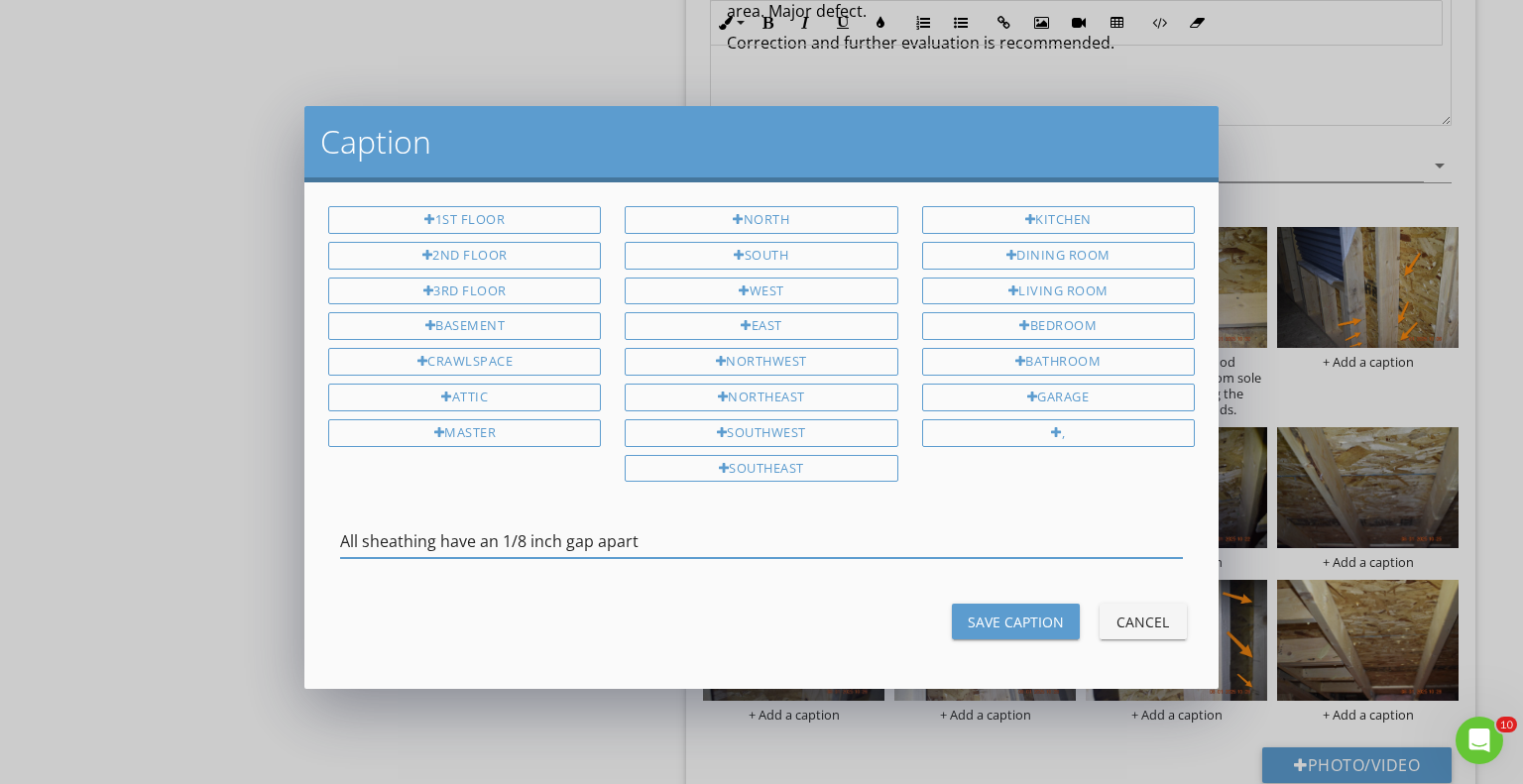 click on "All sheathing have an 1/8 inch gap apart" at bounding box center [762, 541] 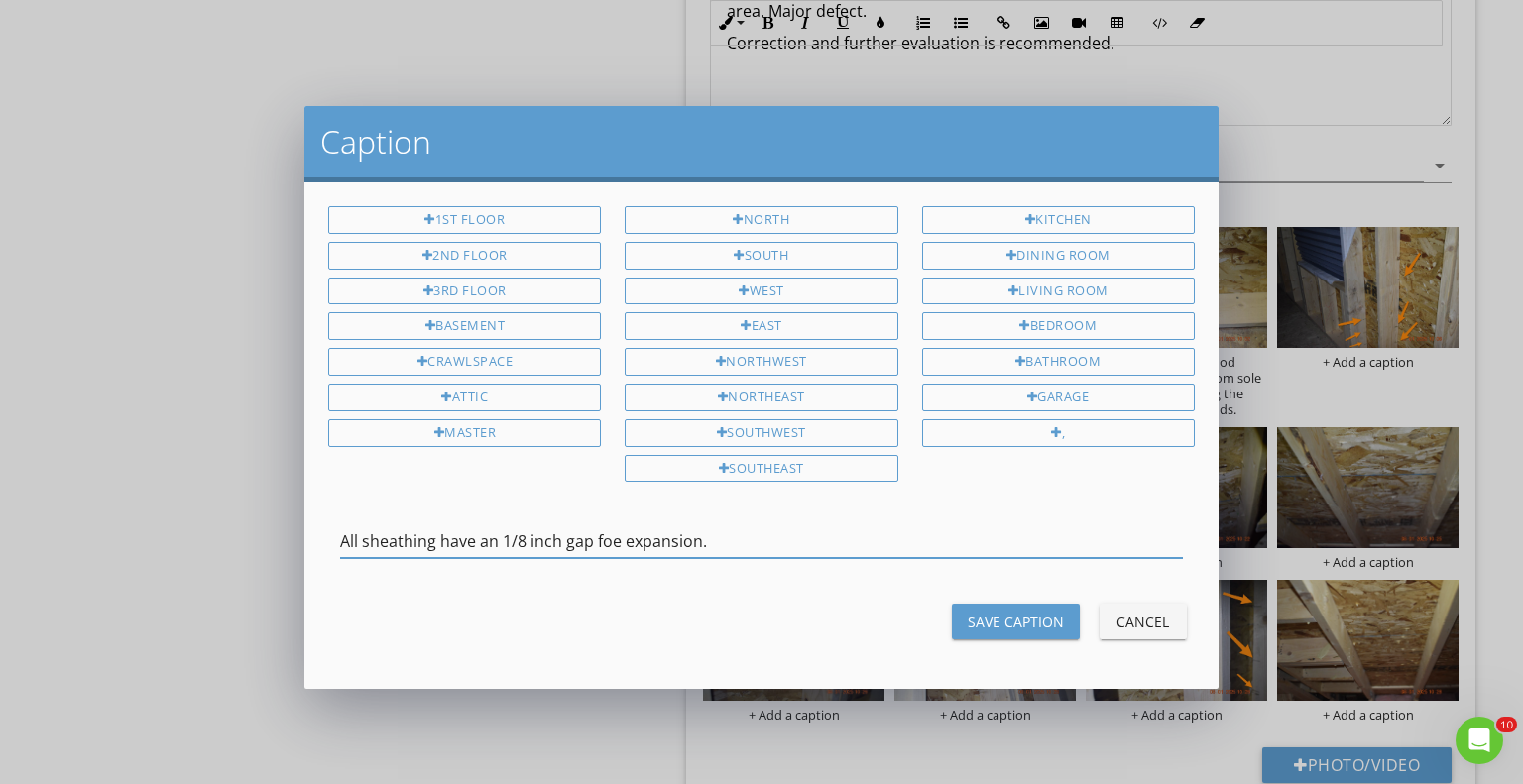 click on "All sheathing have an 1/8 inch gap foe expansion." at bounding box center (762, 541) 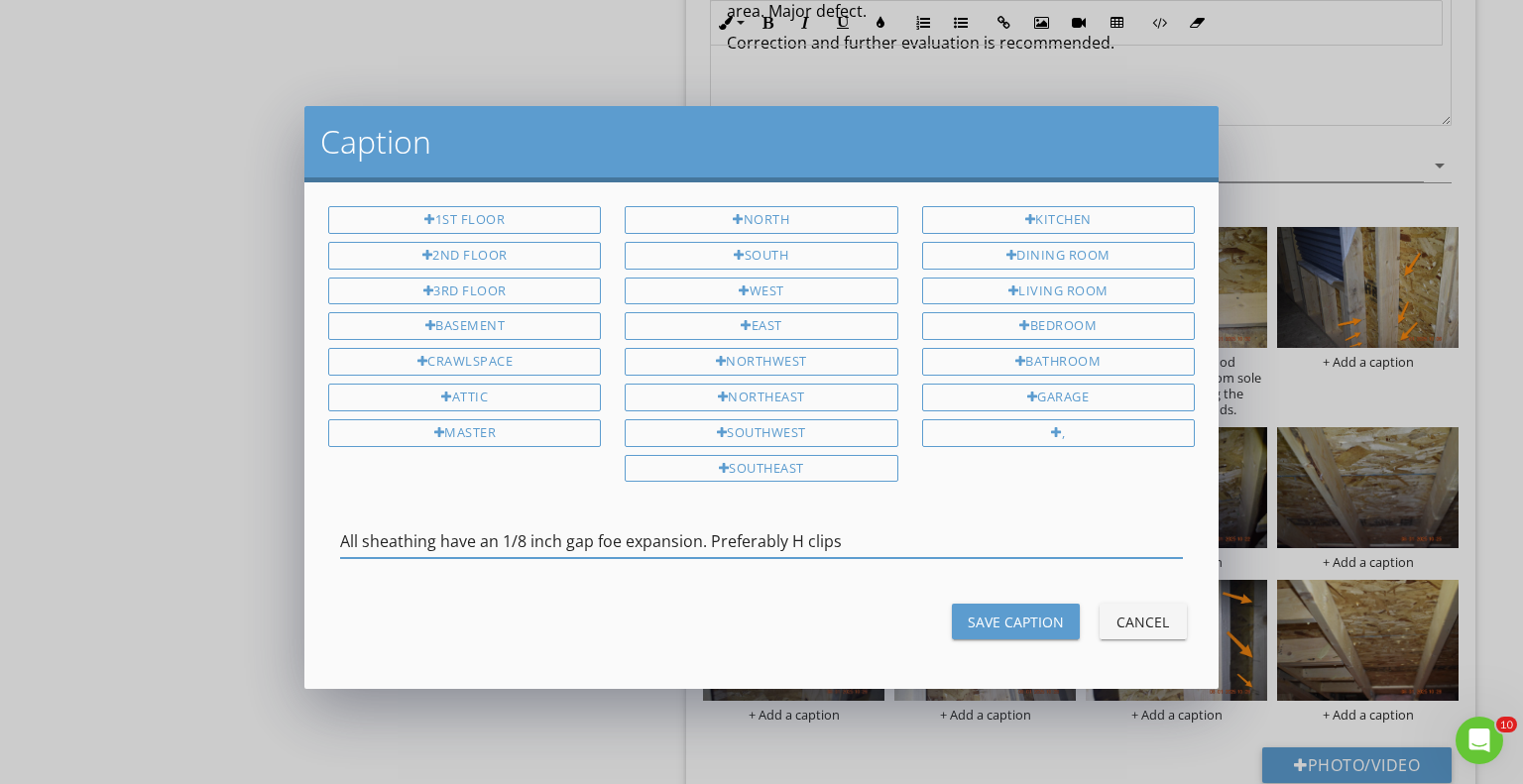 type on "All sheathing have an 1/8 inch gap foe expansion. Preferably H clips" 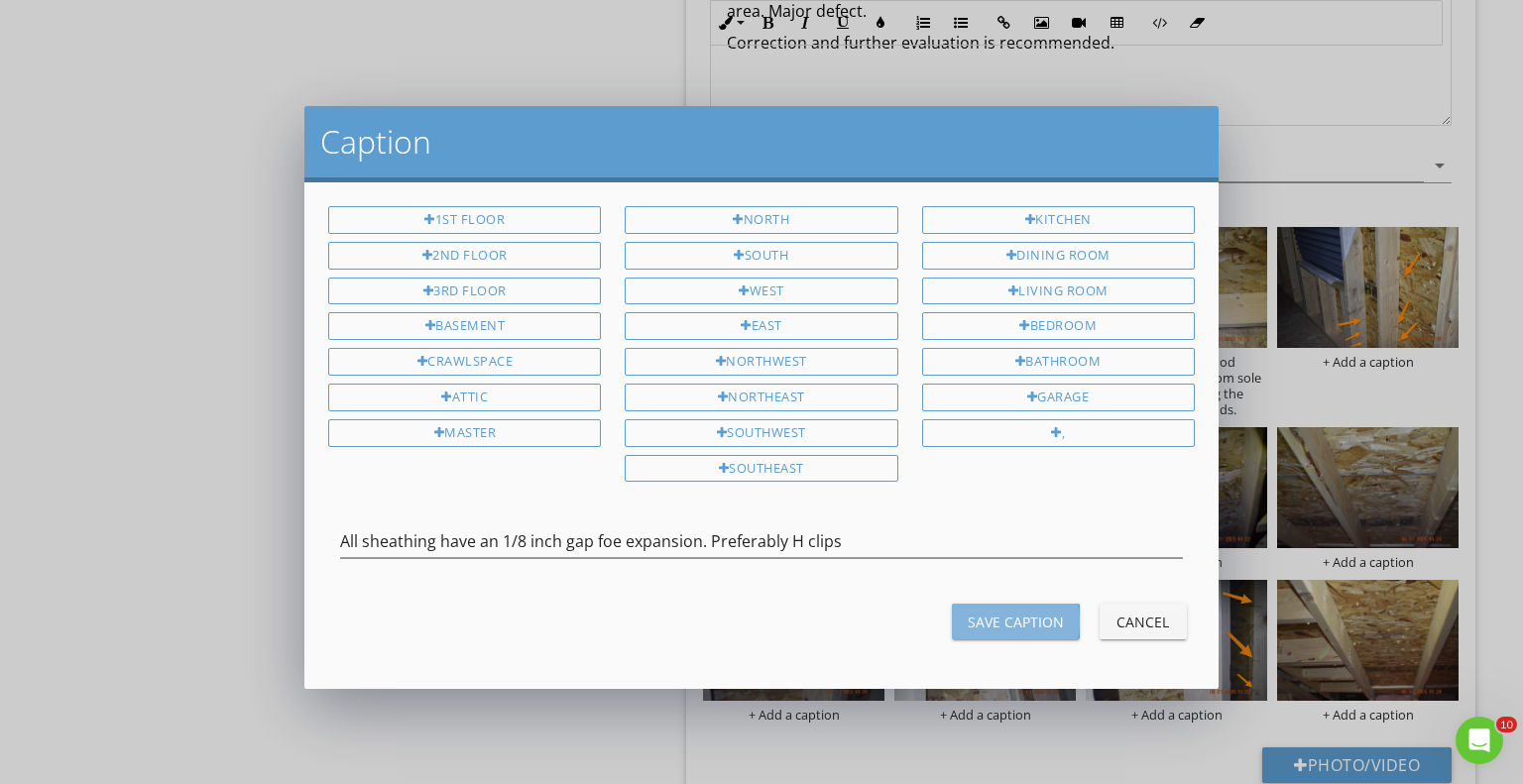 click on "Save Caption" at bounding box center (1015, 621) 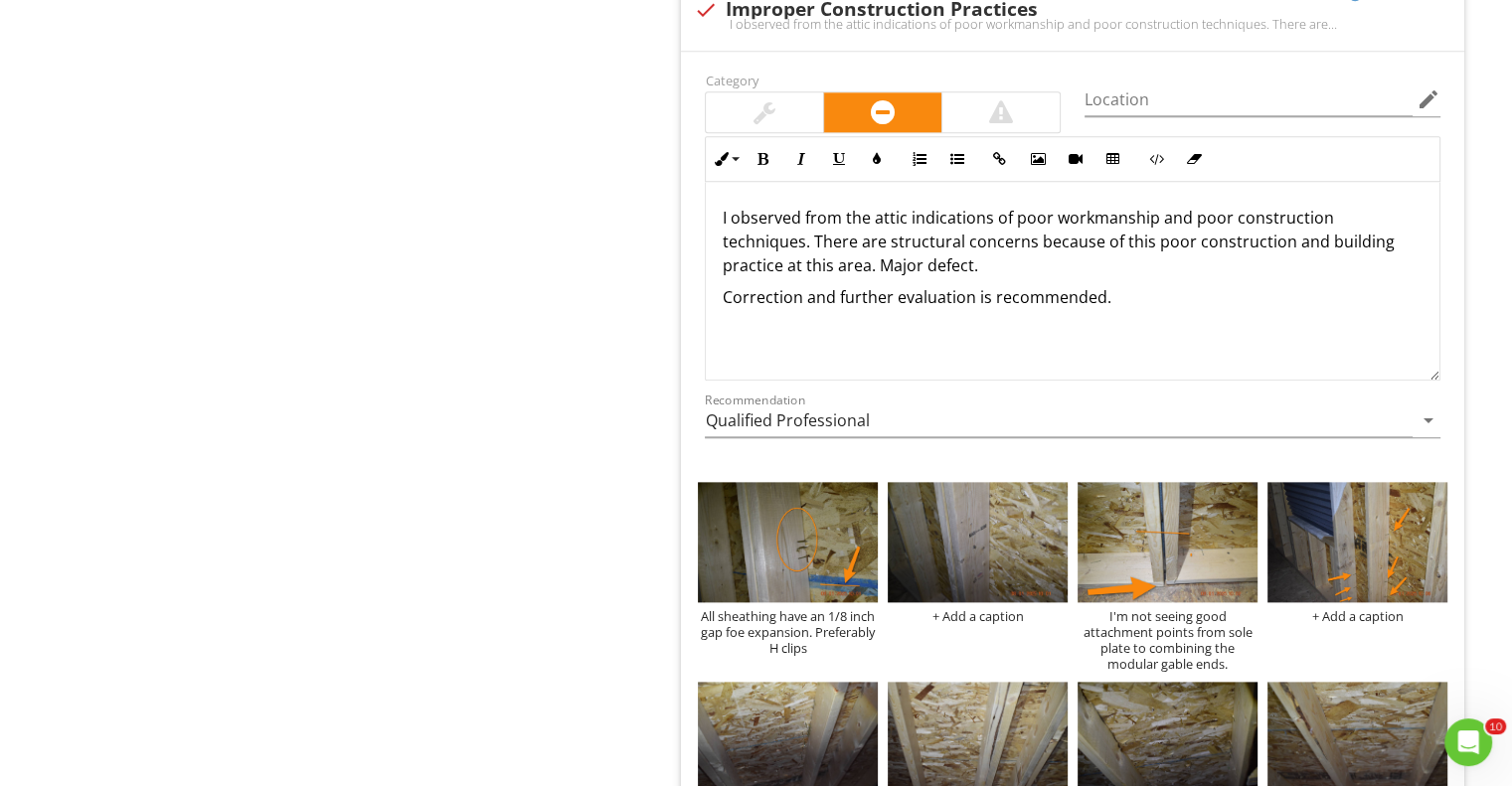 scroll, scrollTop: 2186, scrollLeft: 0, axis: vertical 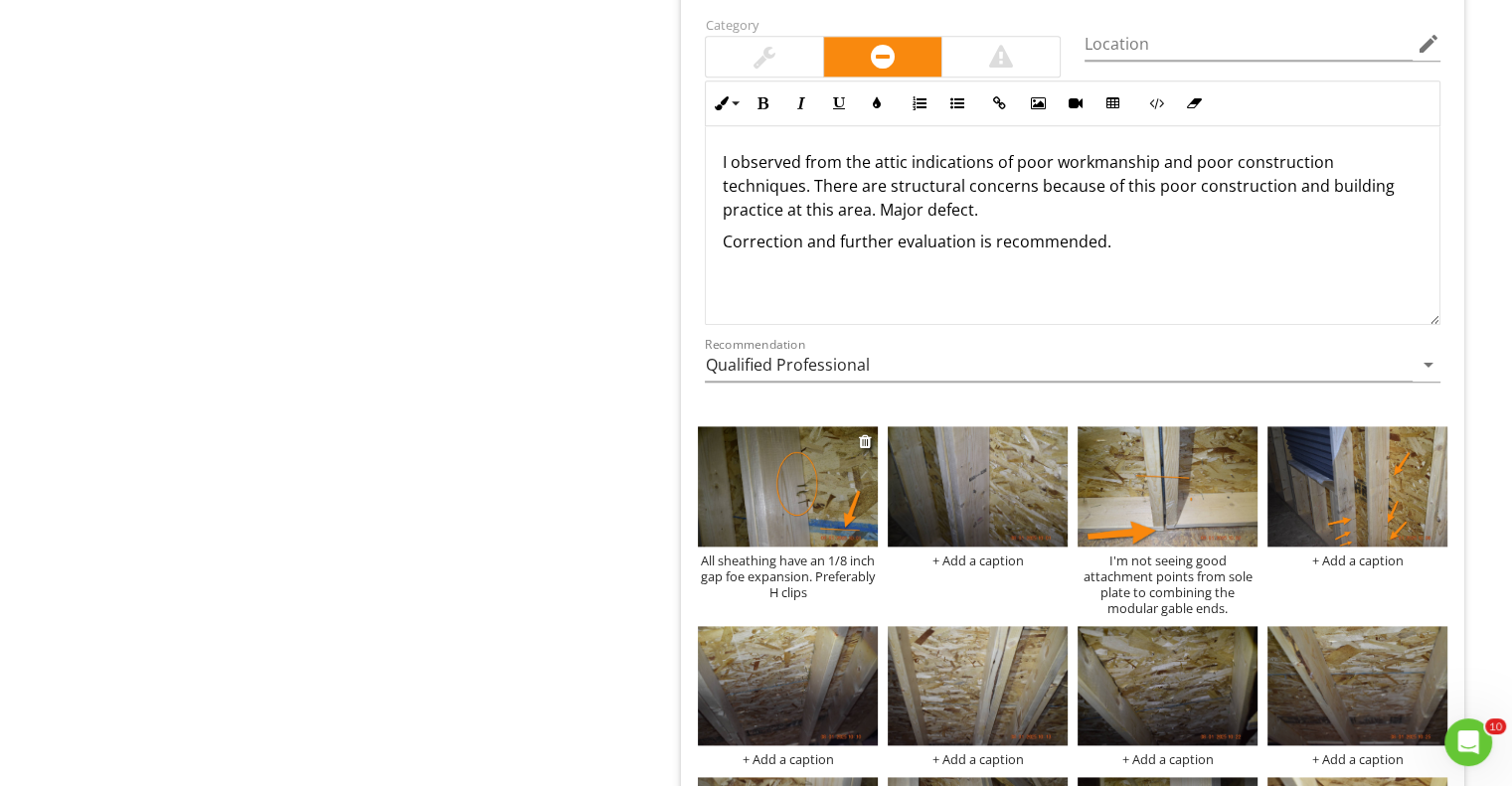 click on "All sheathing have an 1/8 inch gap foe expansion. Preferably H clips" at bounding box center (787, 576) 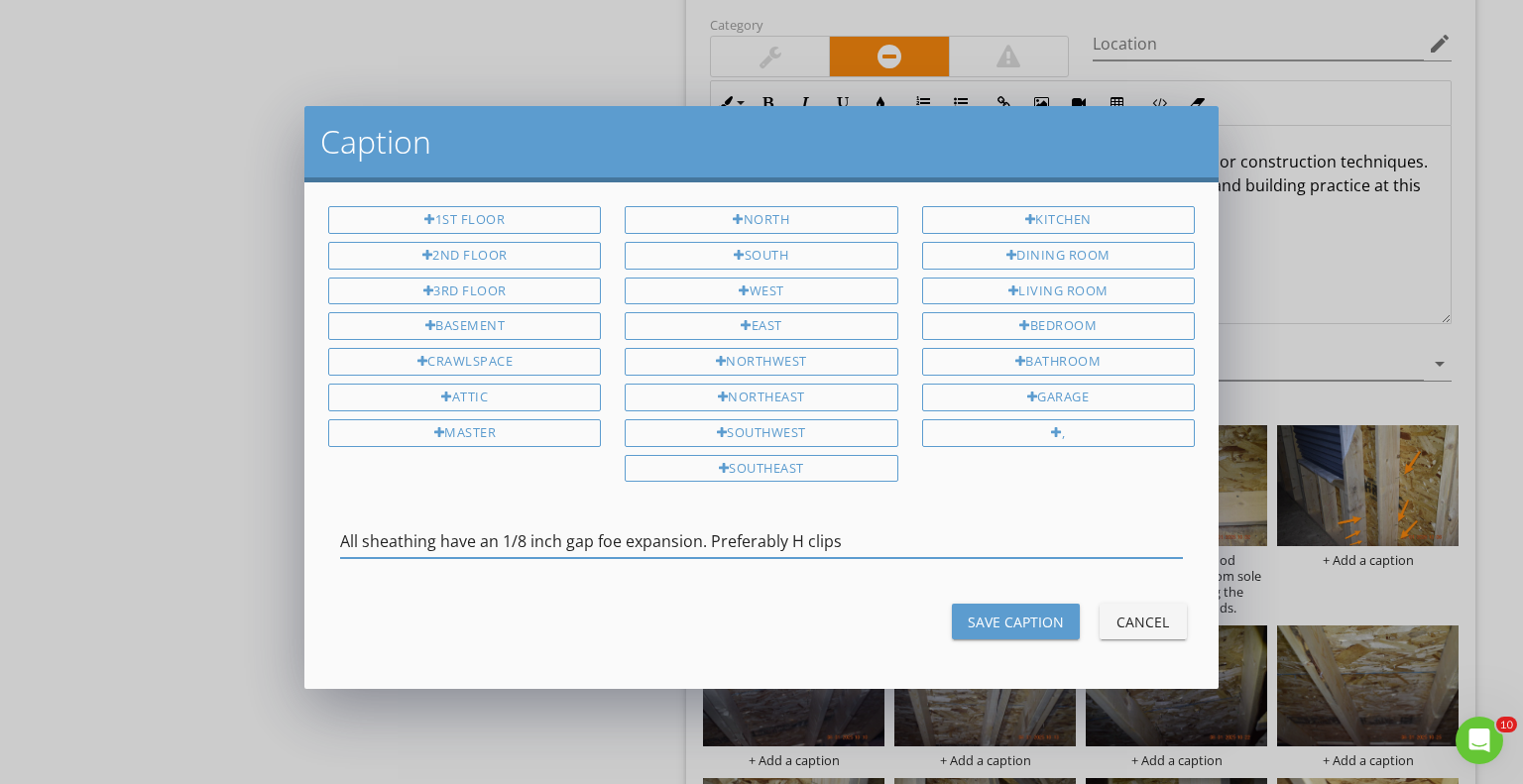 click on "All sheathing have an 1/8 inch gap foe expansion. Preferably H clips" at bounding box center (762, 541) 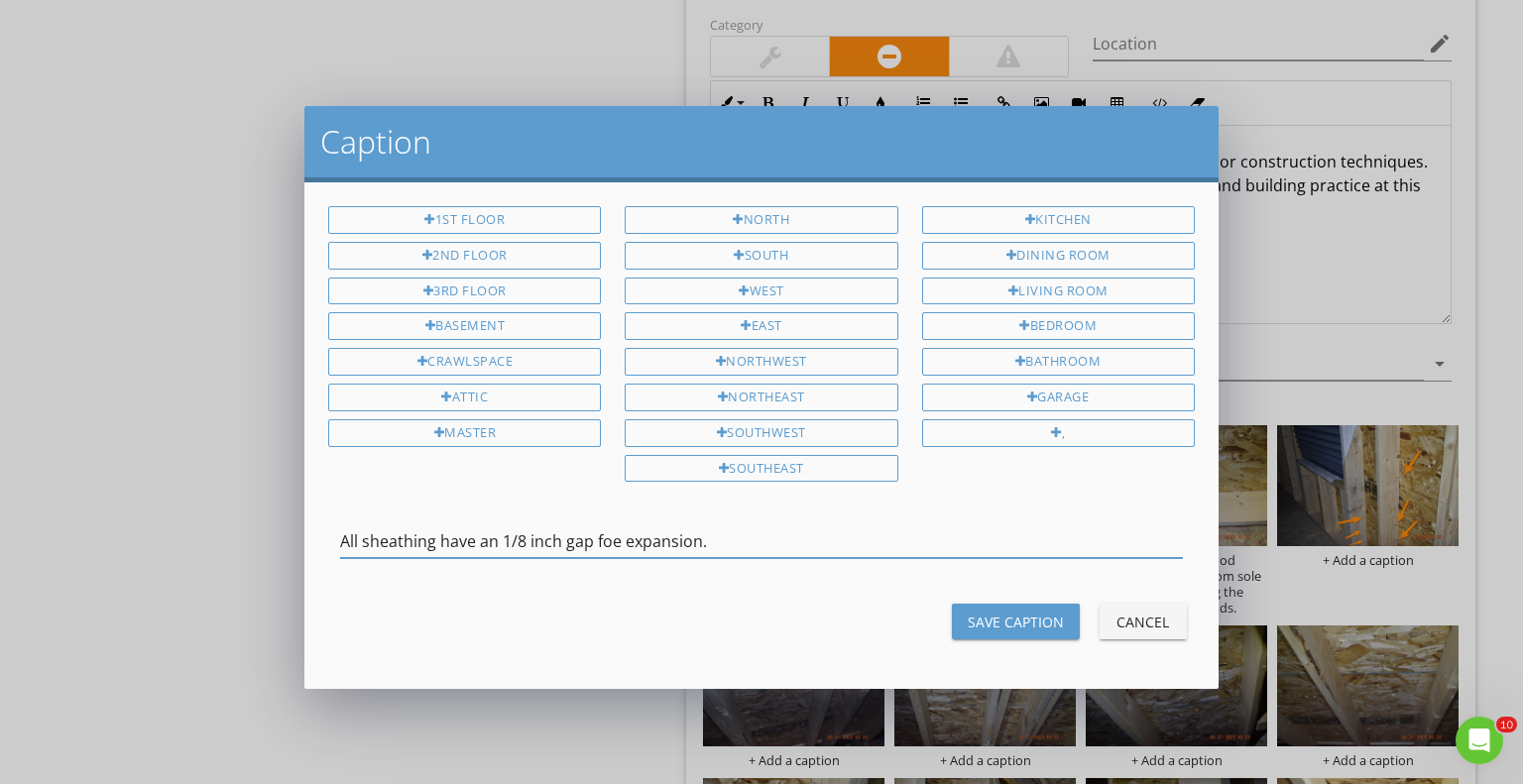 click on "All sheathing have an 1/8 inch gap foe expansion." at bounding box center (762, 541) 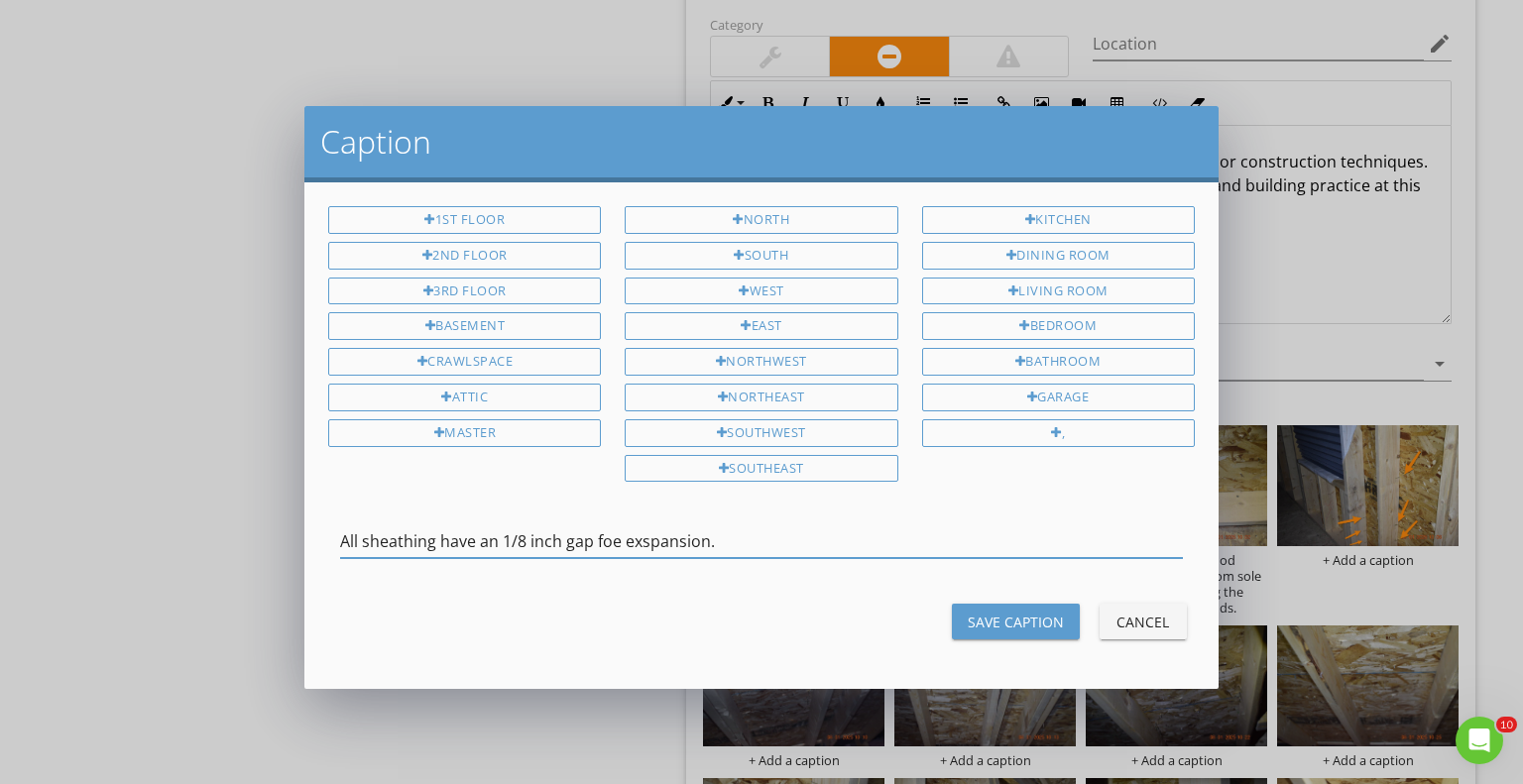 click on "All sheathing have an 1/8 inch gap foe exspansion." at bounding box center [762, 541] 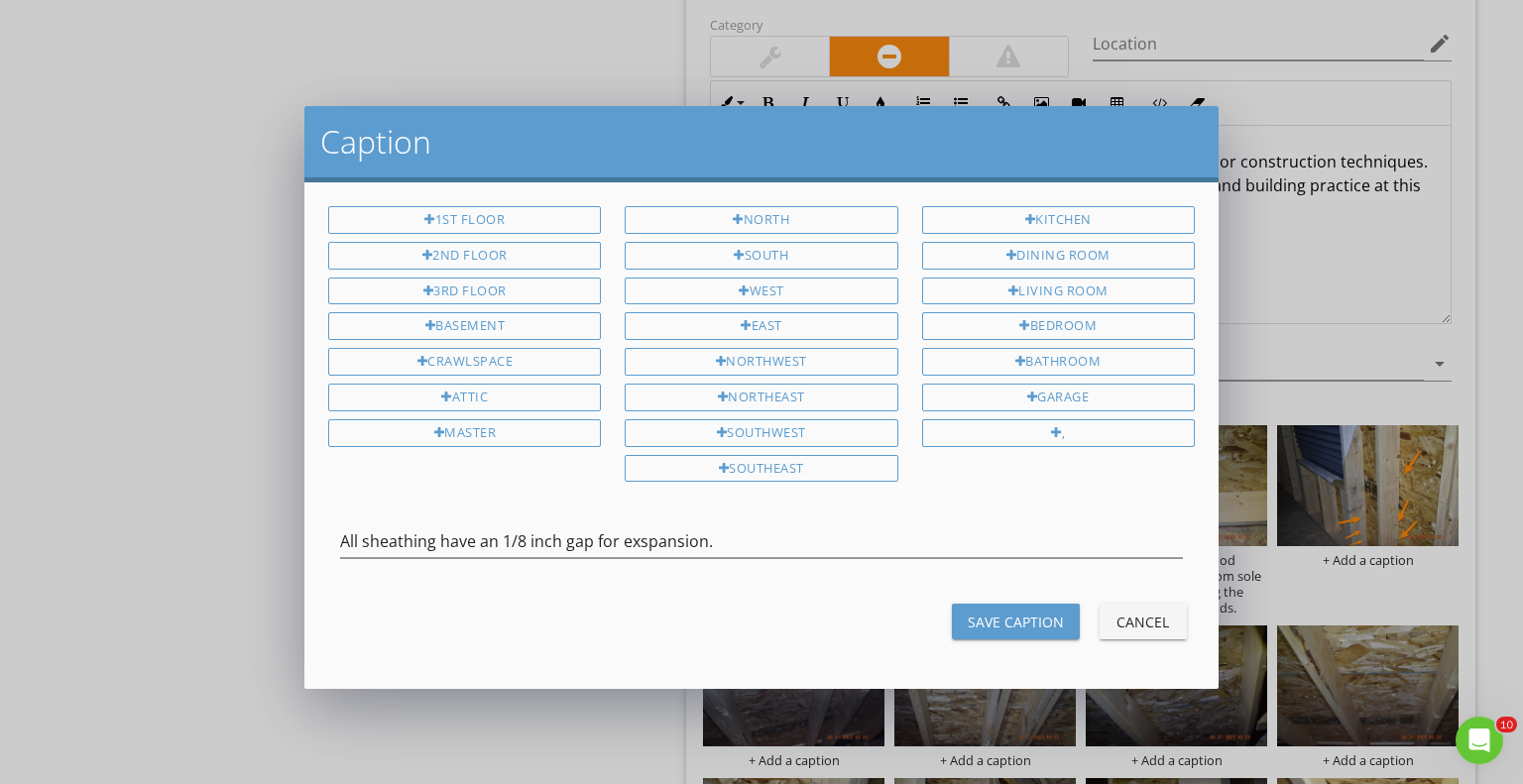 click on "Save Caption     Cancel" at bounding box center (762, 621) 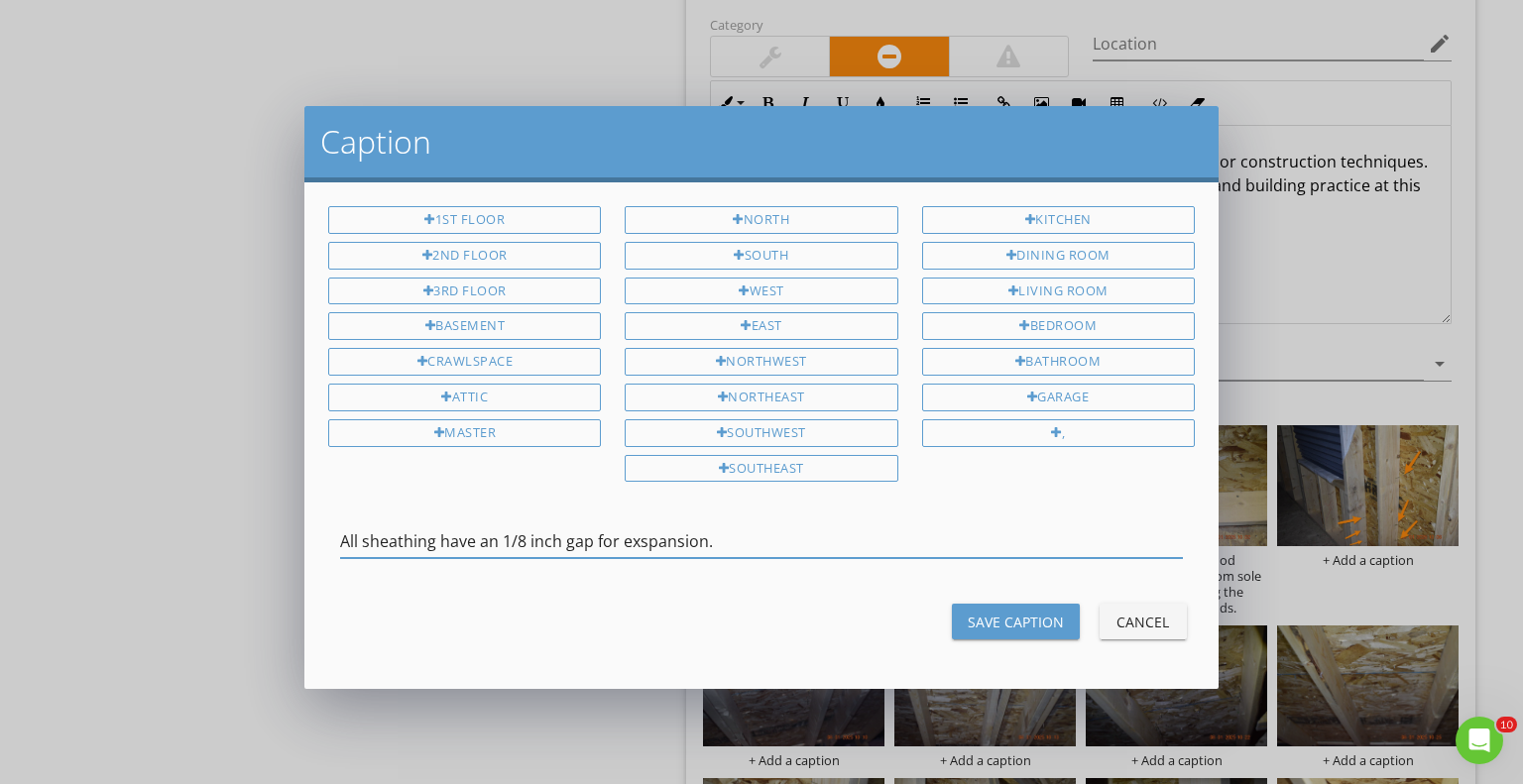 click on "All sheathing have an 1/8 inch gap for exspansion." at bounding box center (762, 541) 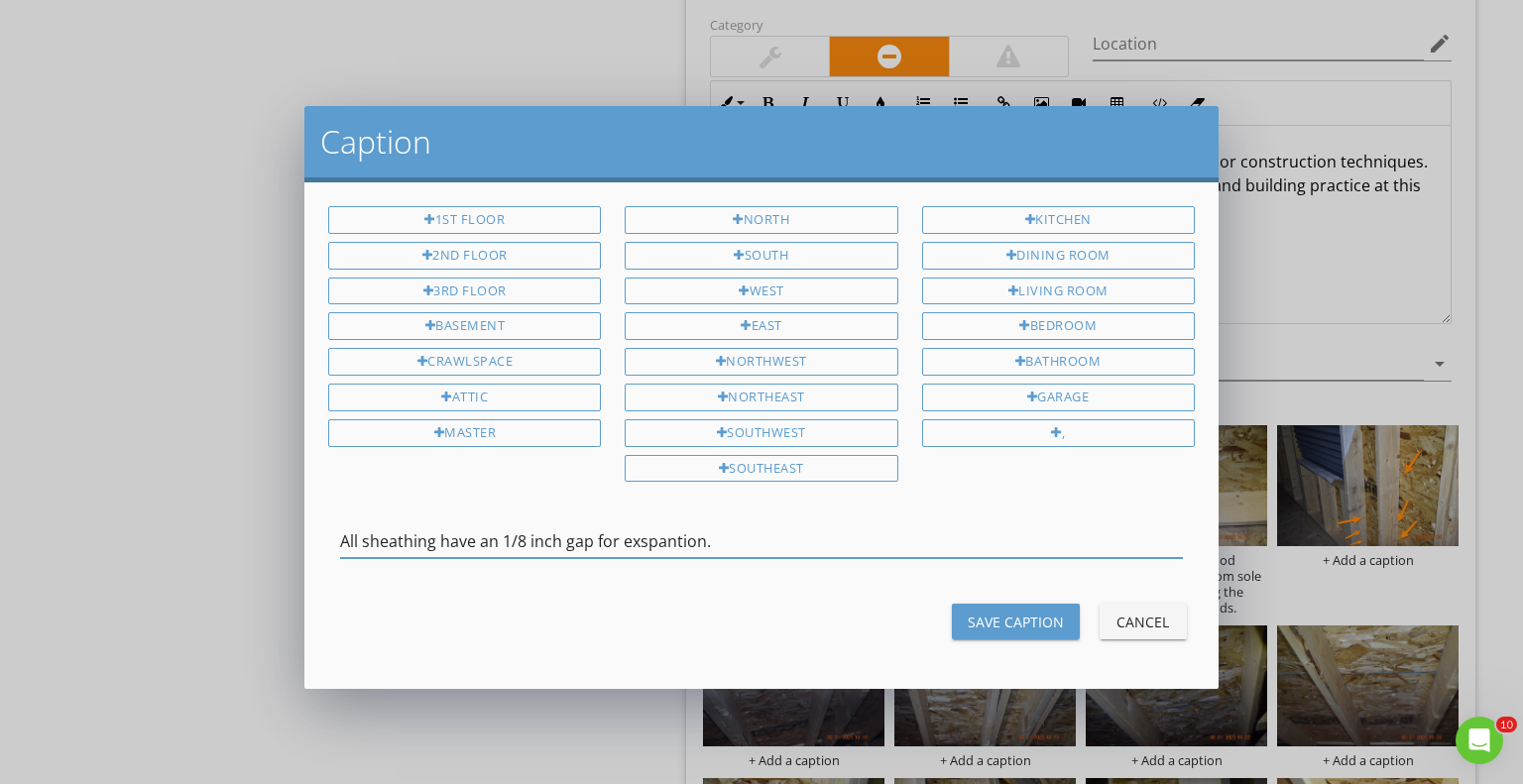 click at bounding box center [762, 572] 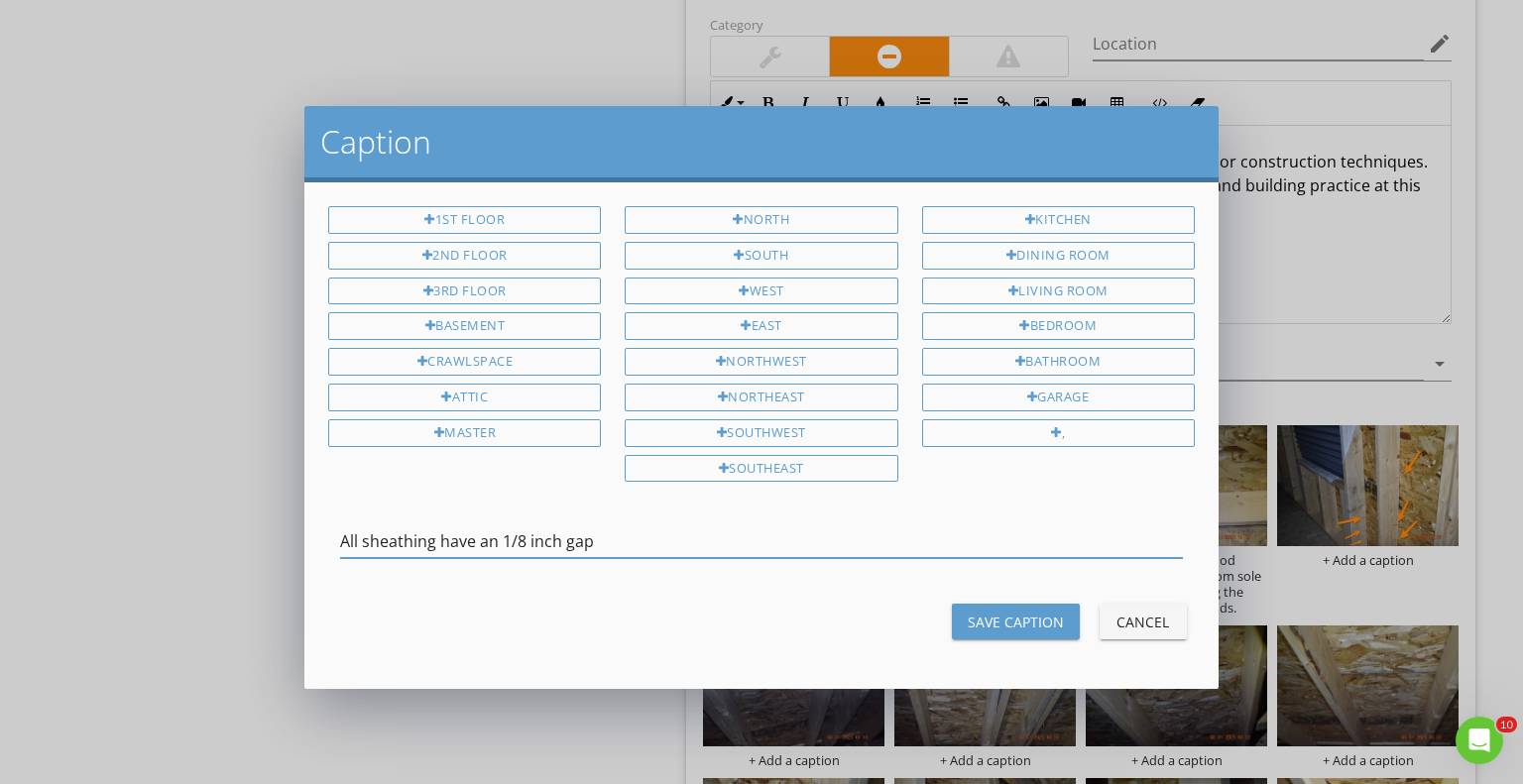 click on "All sheathing have an 1/8 inch gap" at bounding box center [762, 541] 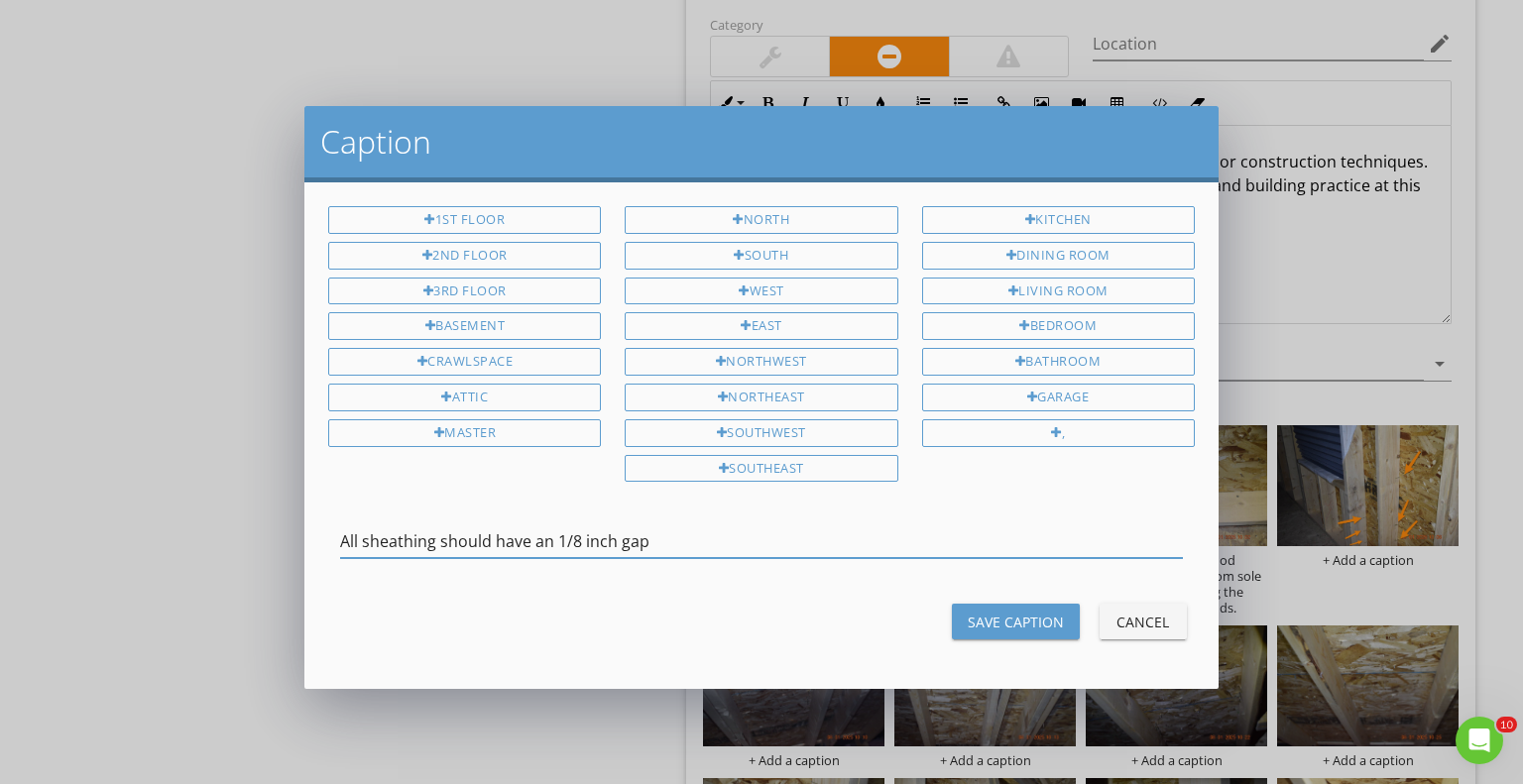 click on "All sheathing should have an 1/8 inch gap" at bounding box center (762, 541) 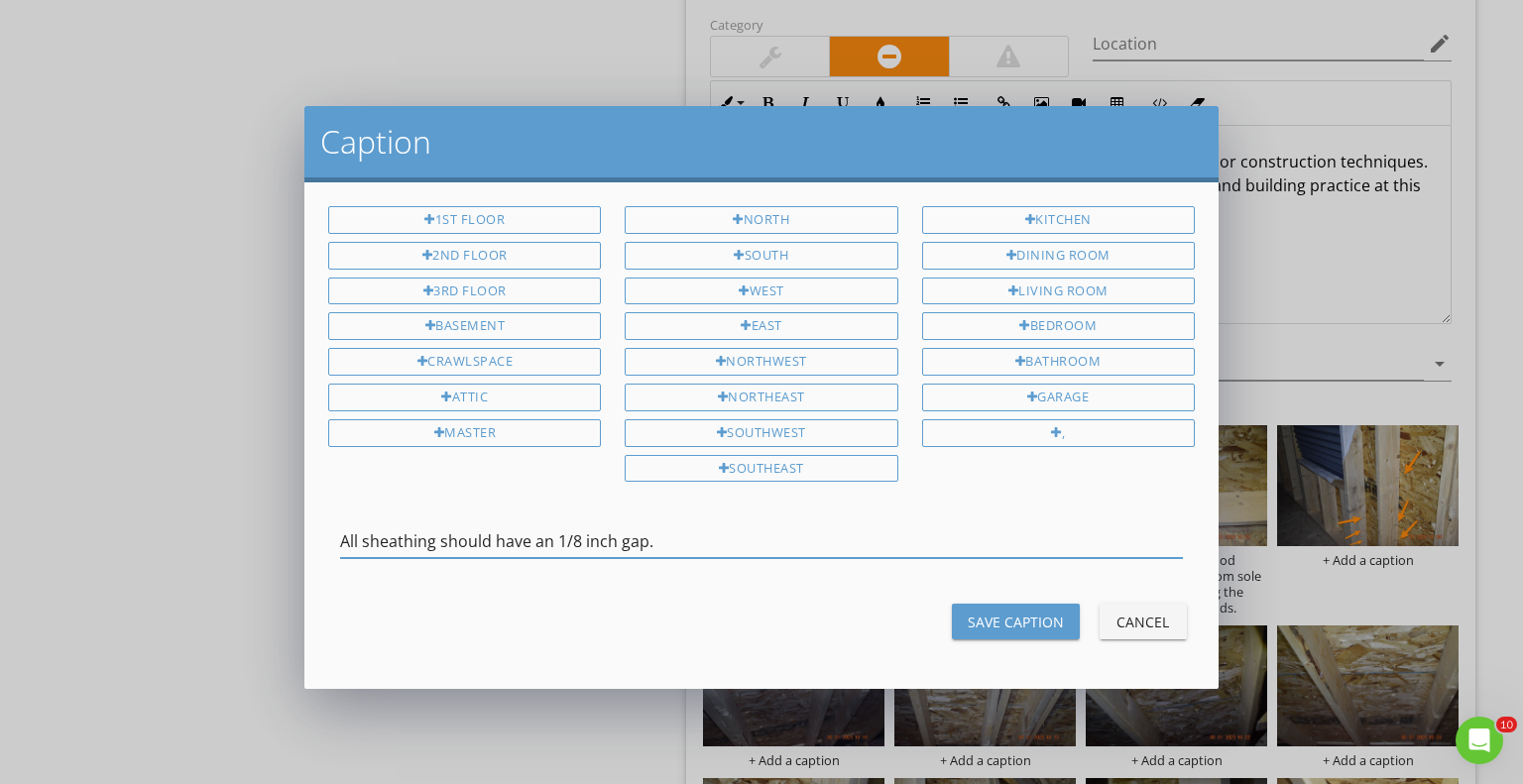 type on "All sheathing should have an 1/8 inch gap." 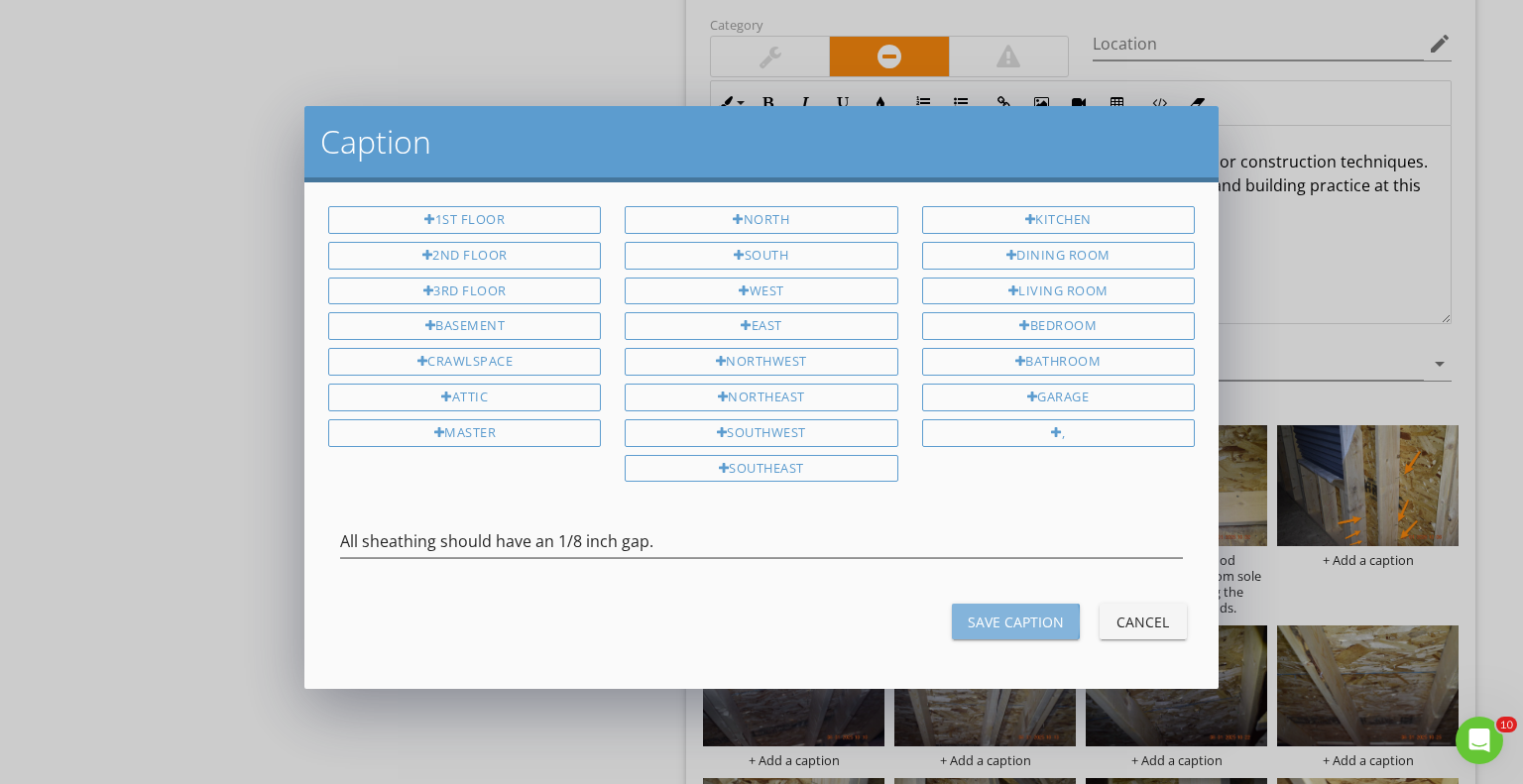 click on "Save Caption" at bounding box center (1015, 621) 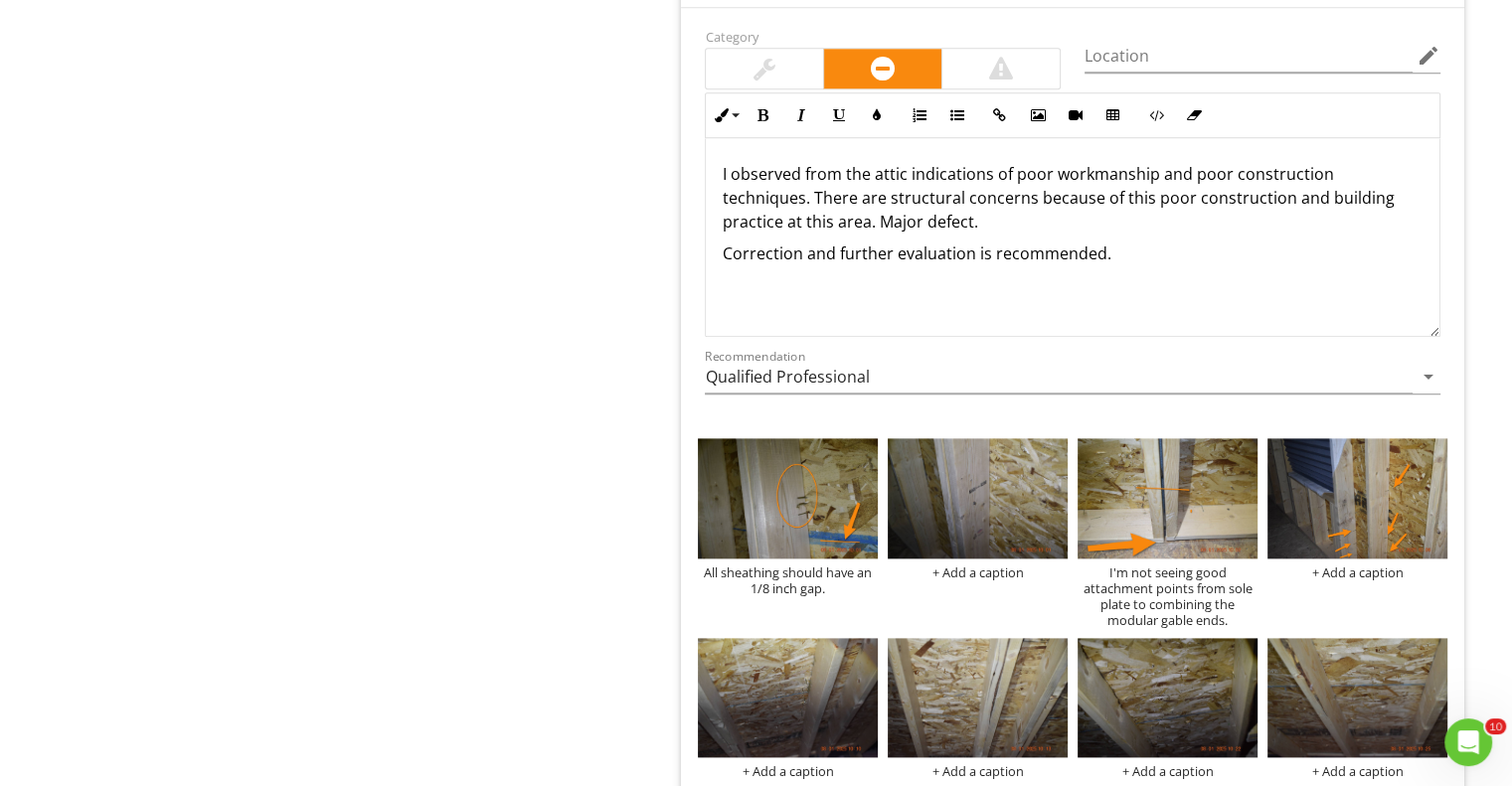 scroll, scrollTop: 2770, scrollLeft: 0, axis: vertical 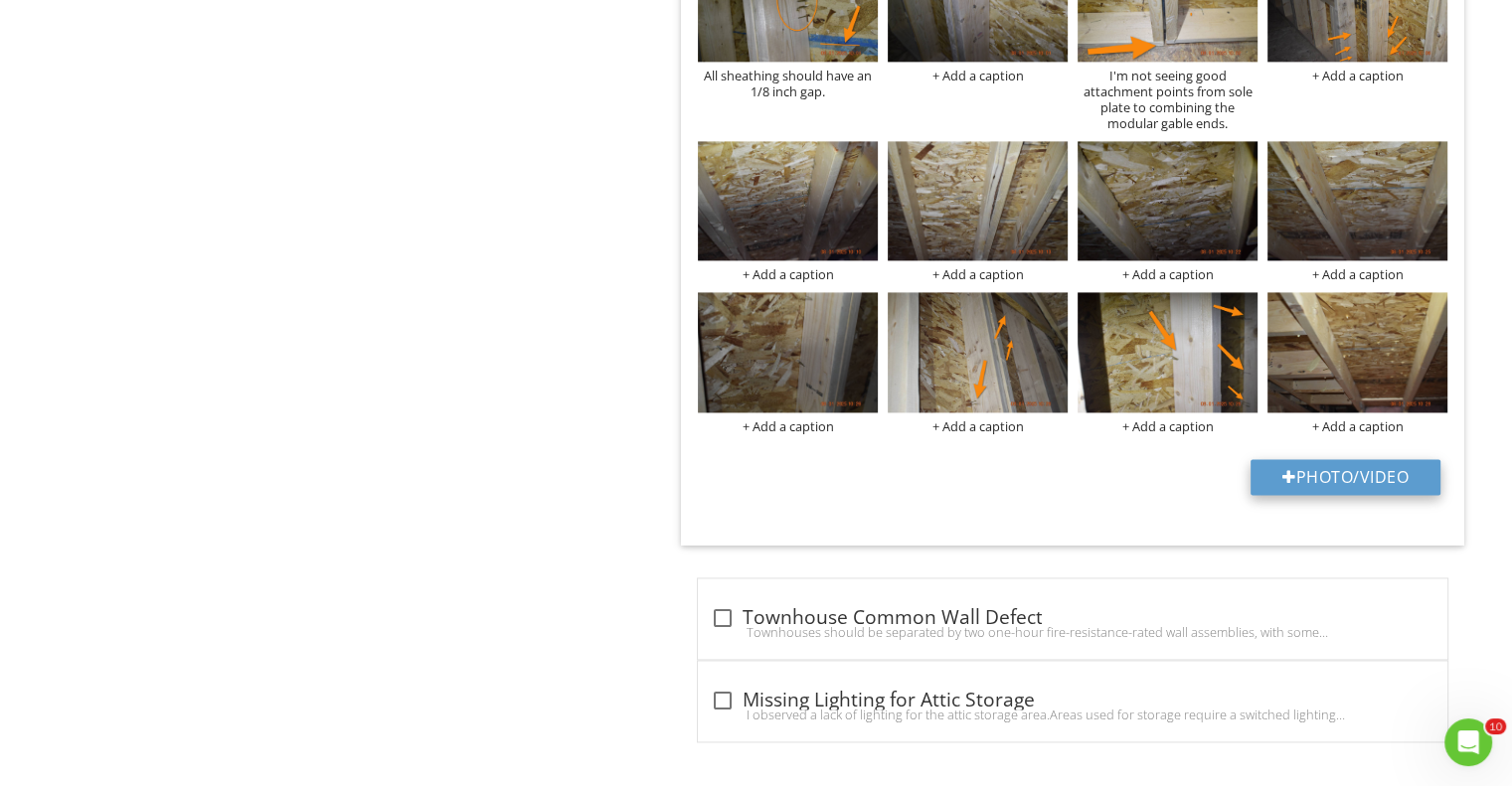 click on "Photo/Video" at bounding box center [1345, 477] 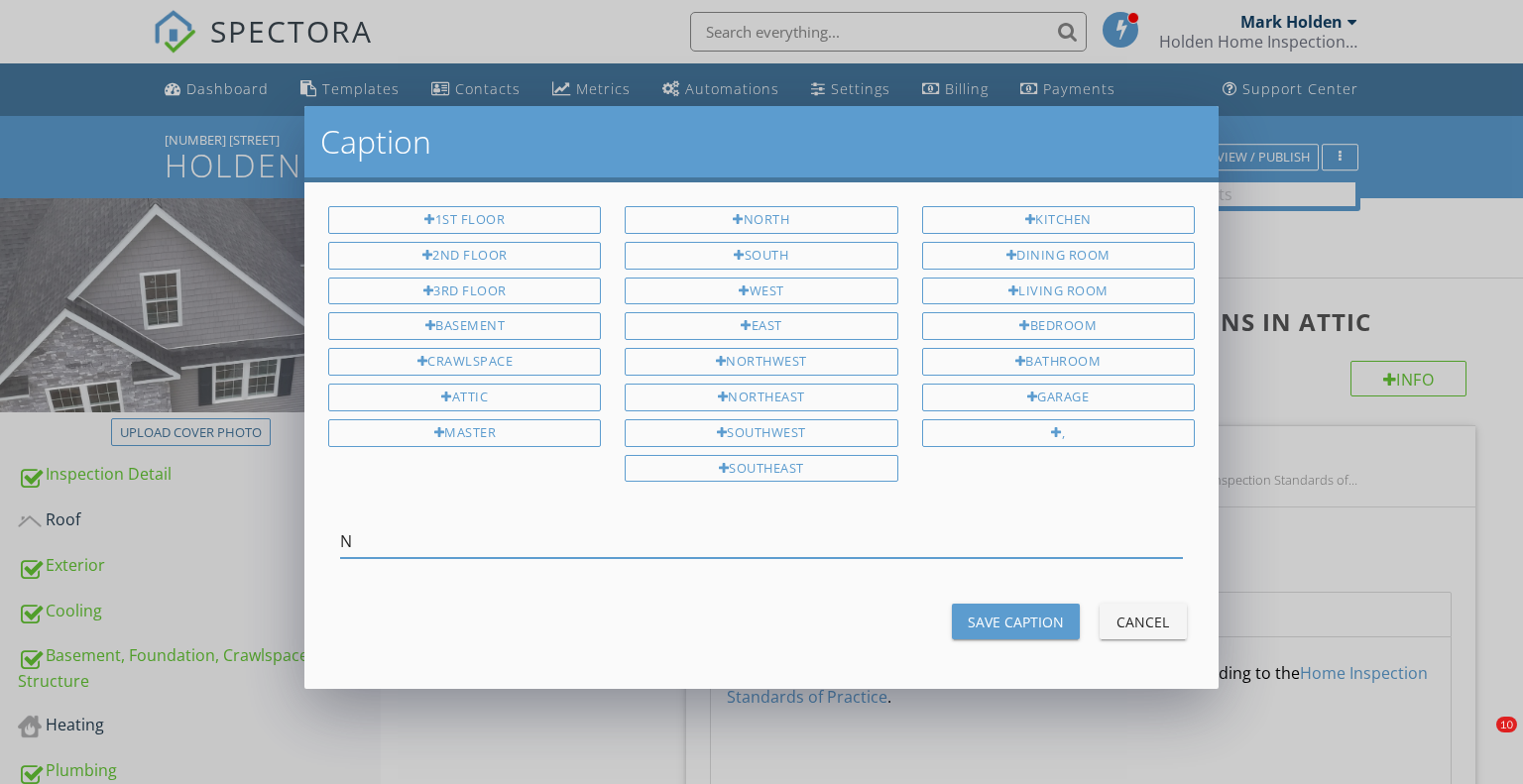 scroll, scrollTop: 2763, scrollLeft: 0, axis: vertical 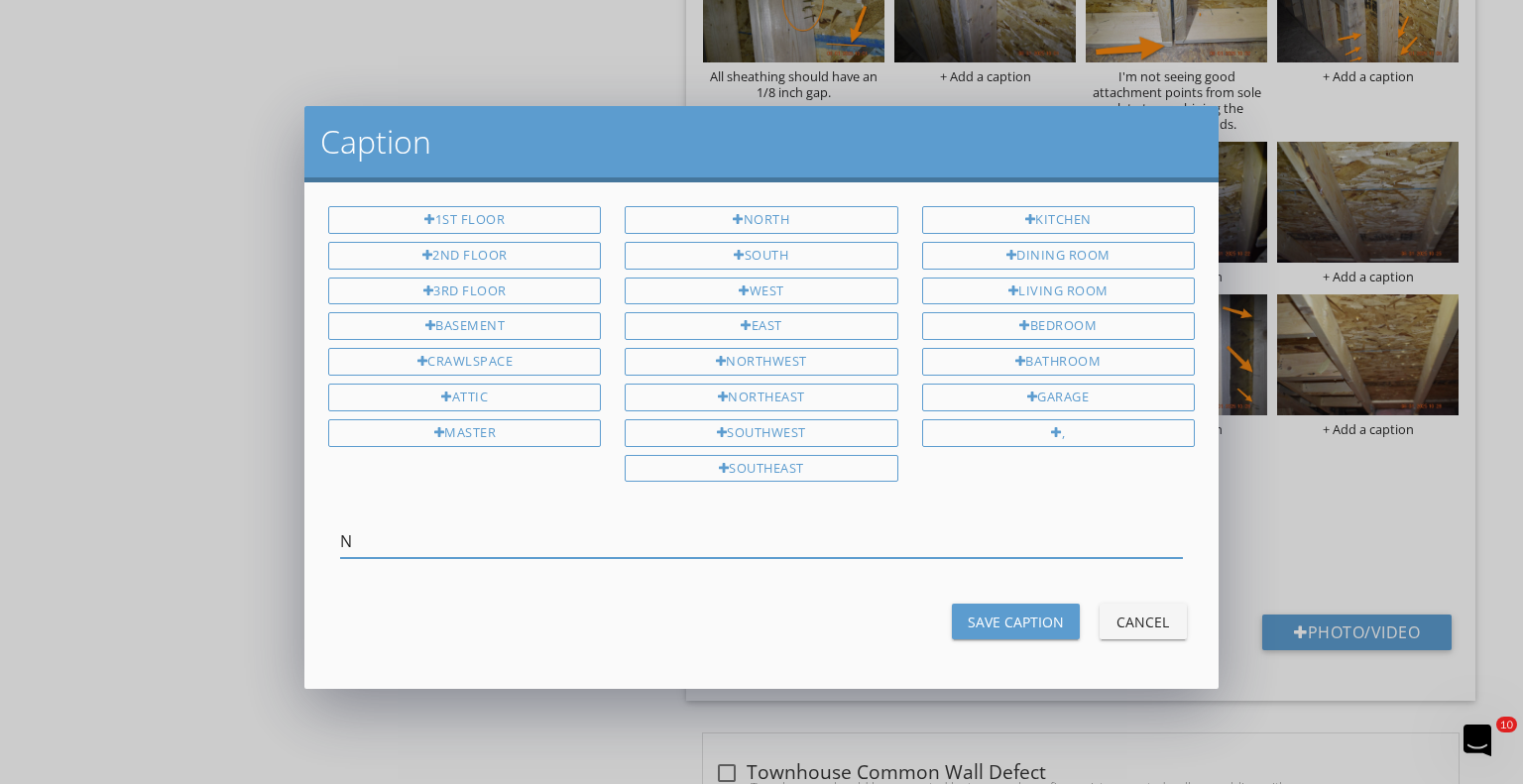 type on "No" 